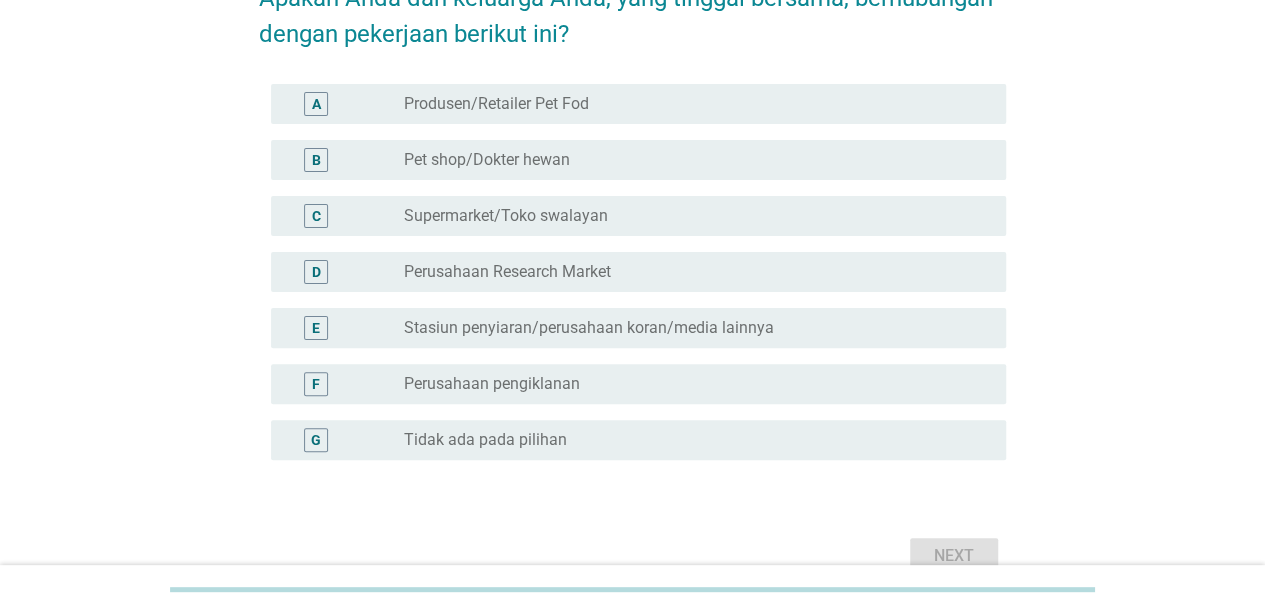 scroll, scrollTop: 232, scrollLeft: 0, axis: vertical 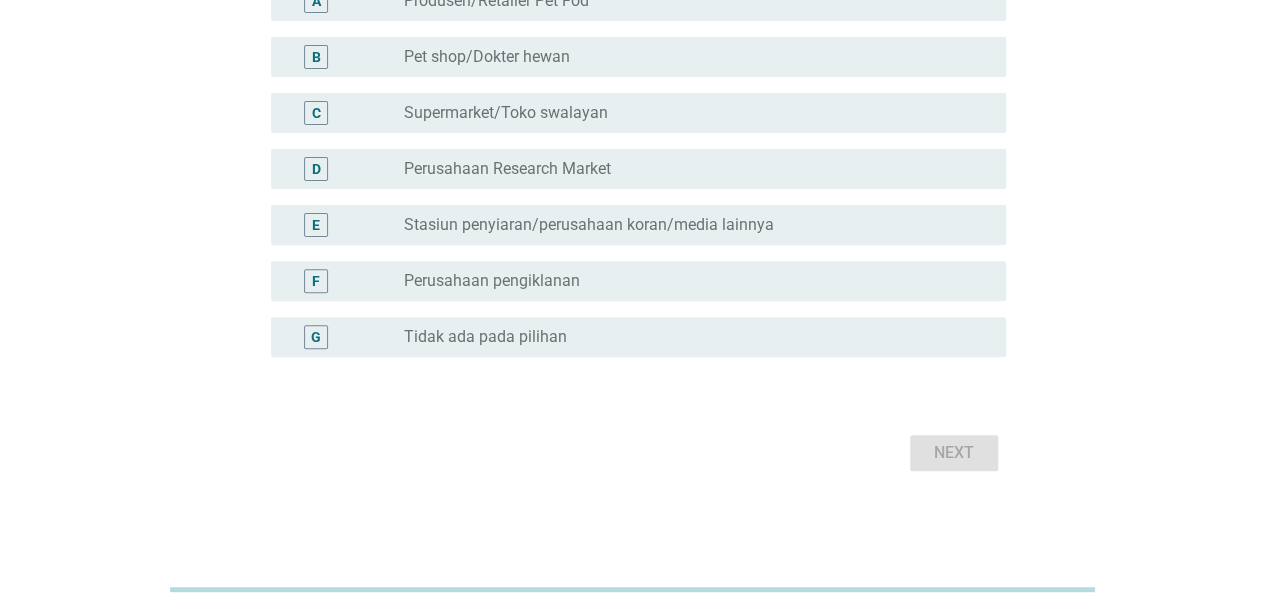 click on "G     radio_button_unchecked Tidak ada pada pilihan" at bounding box center [638, 337] 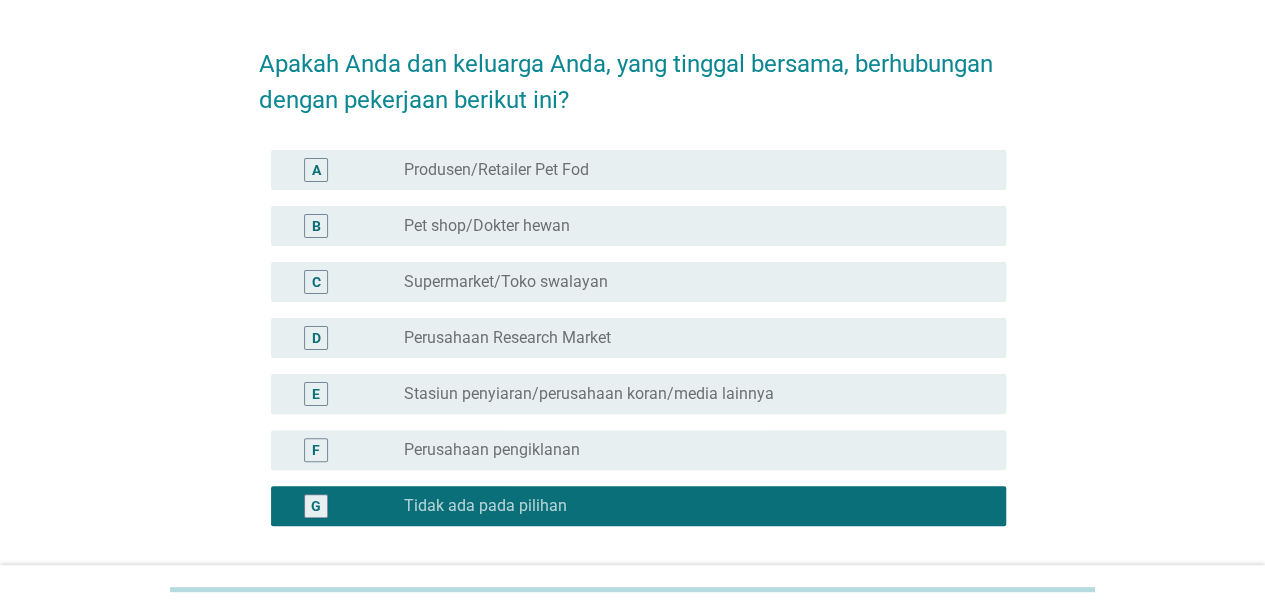 scroll, scrollTop: 232, scrollLeft: 0, axis: vertical 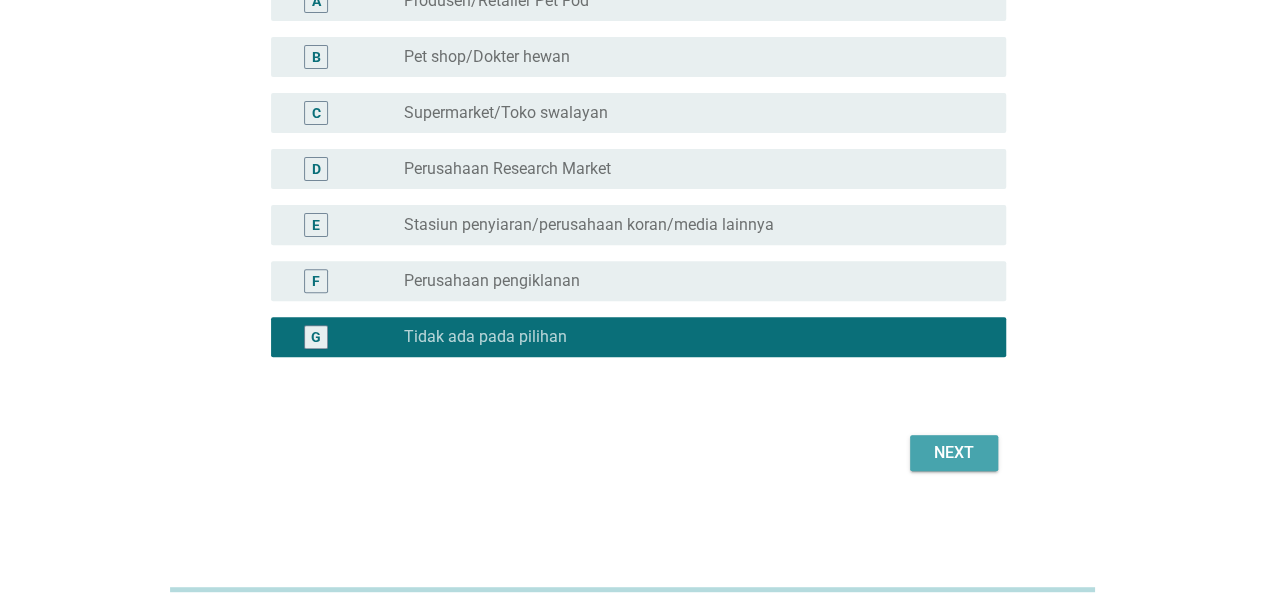 click on "Next" at bounding box center [954, 453] 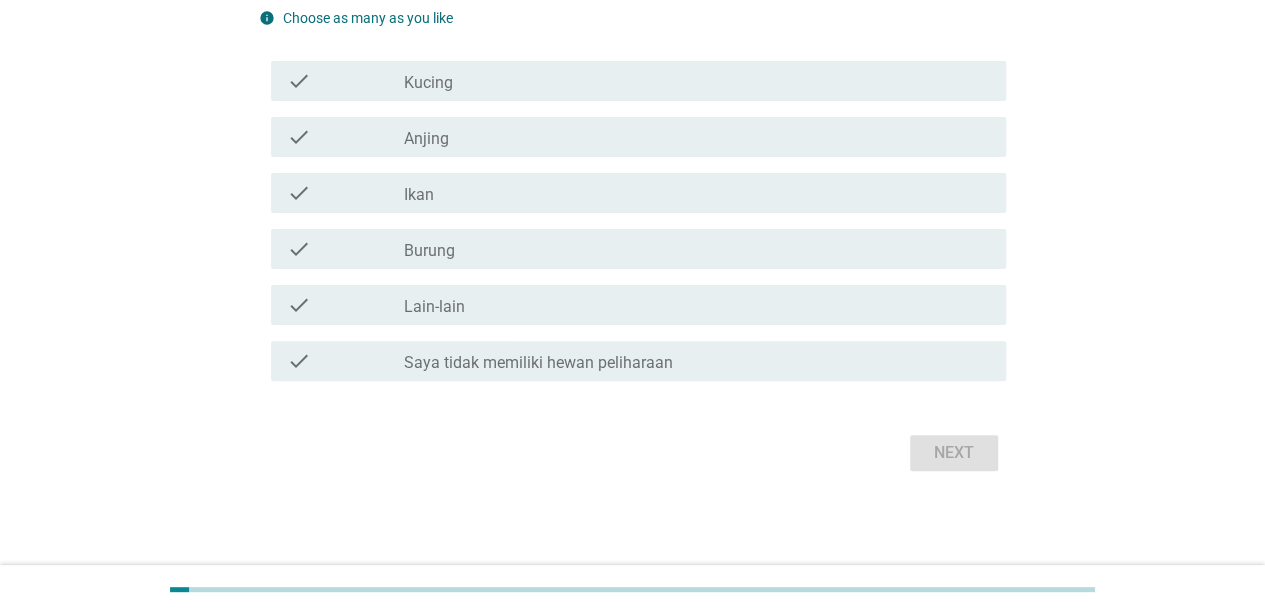 scroll, scrollTop: 0, scrollLeft: 0, axis: both 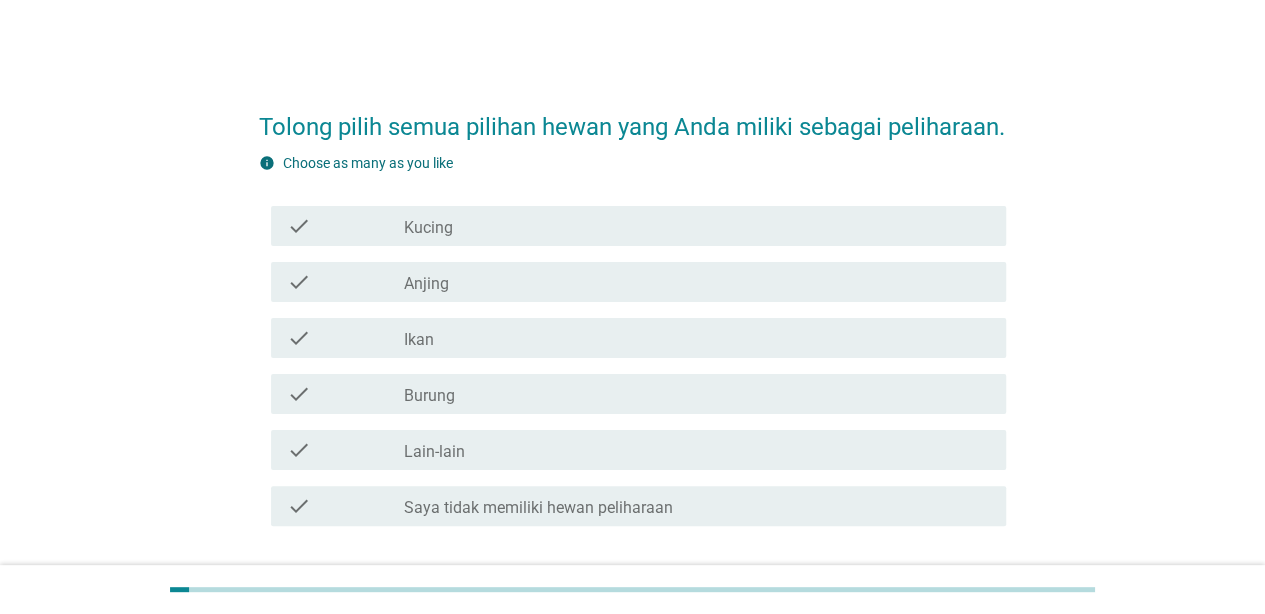 click on "check     check_box_outline_blank Kucing" at bounding box center [632, 226] 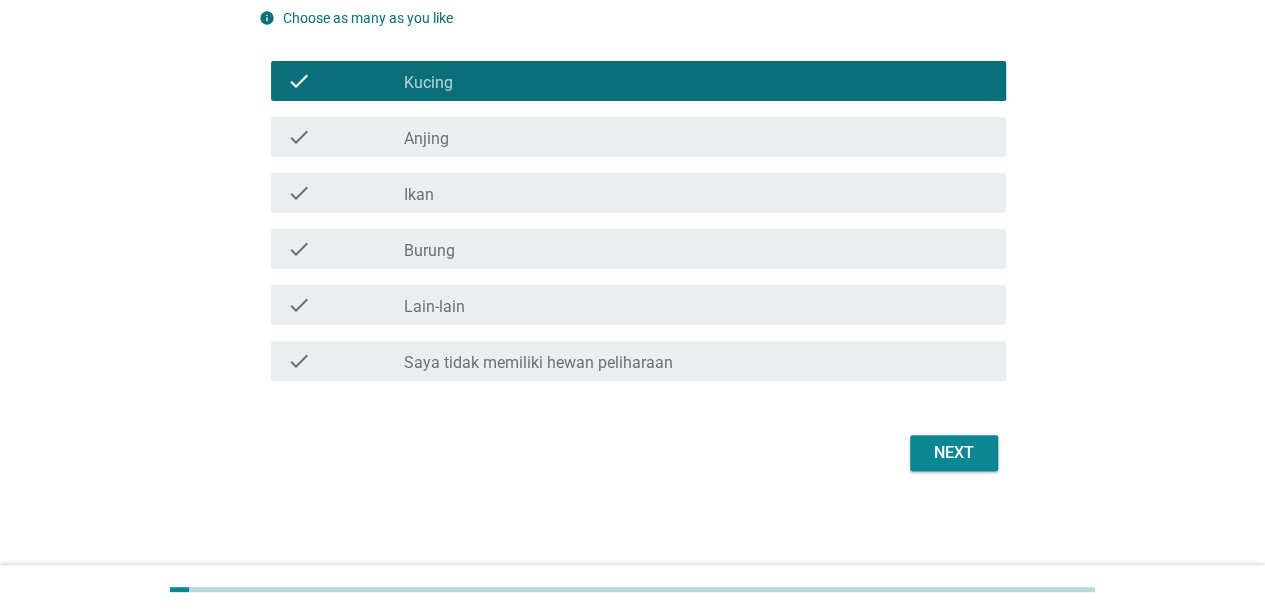 scroll, scrollTop: 181, scrollLeft: 0, axis: vertical 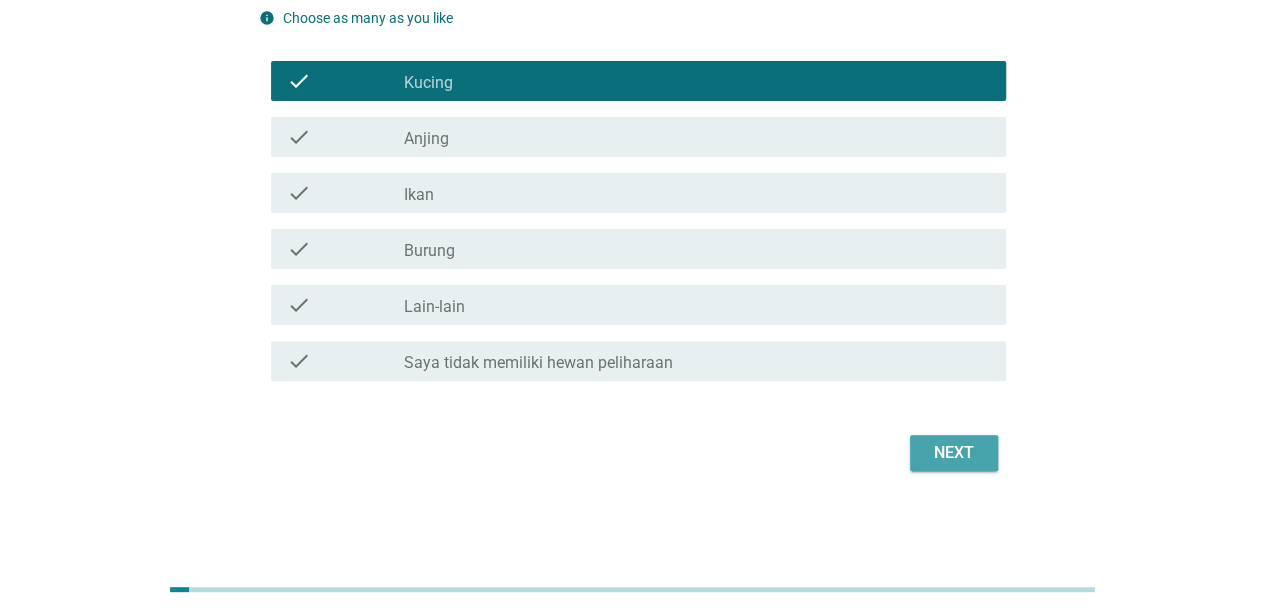 click on "Next" at bounding box center [954, 453] 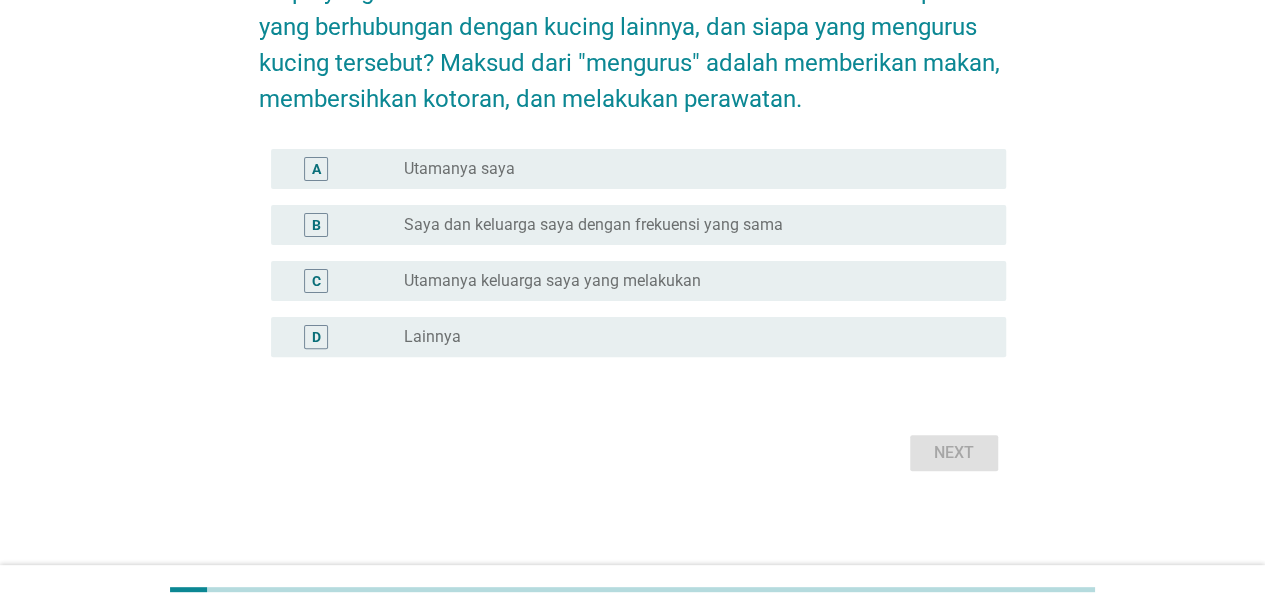 scroll, scrollTop: 0, scrollLeft: 0, axis: both 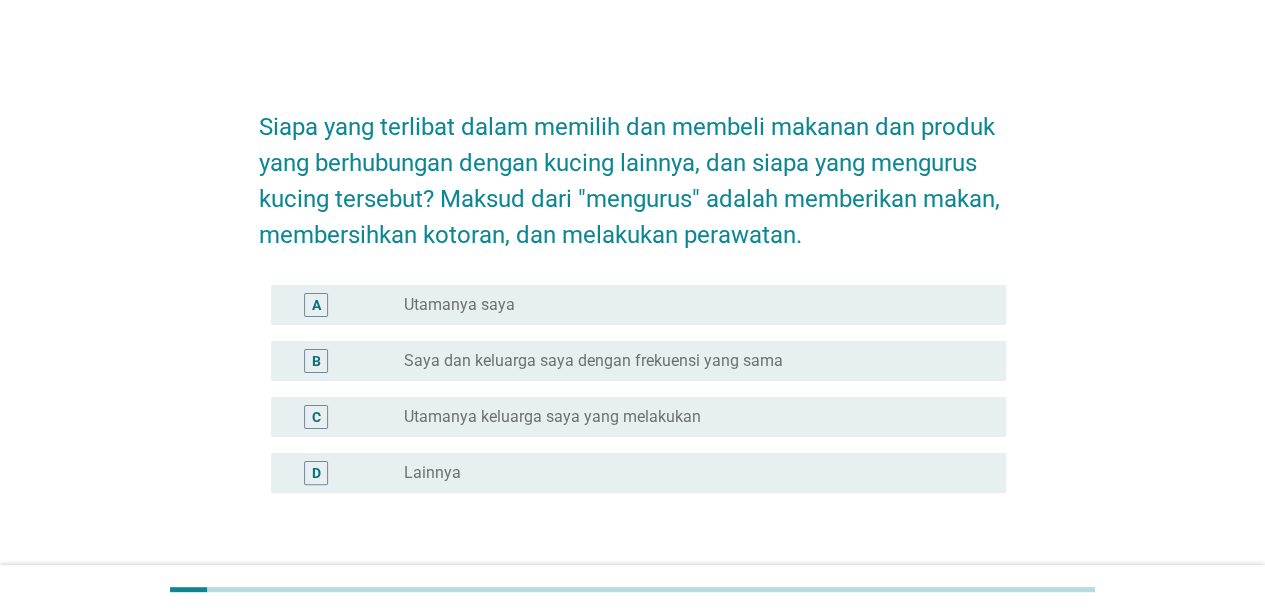 click on "Saya dan keluarga saya dengan frekuensi yang sama" at bounding box center [593, 361] 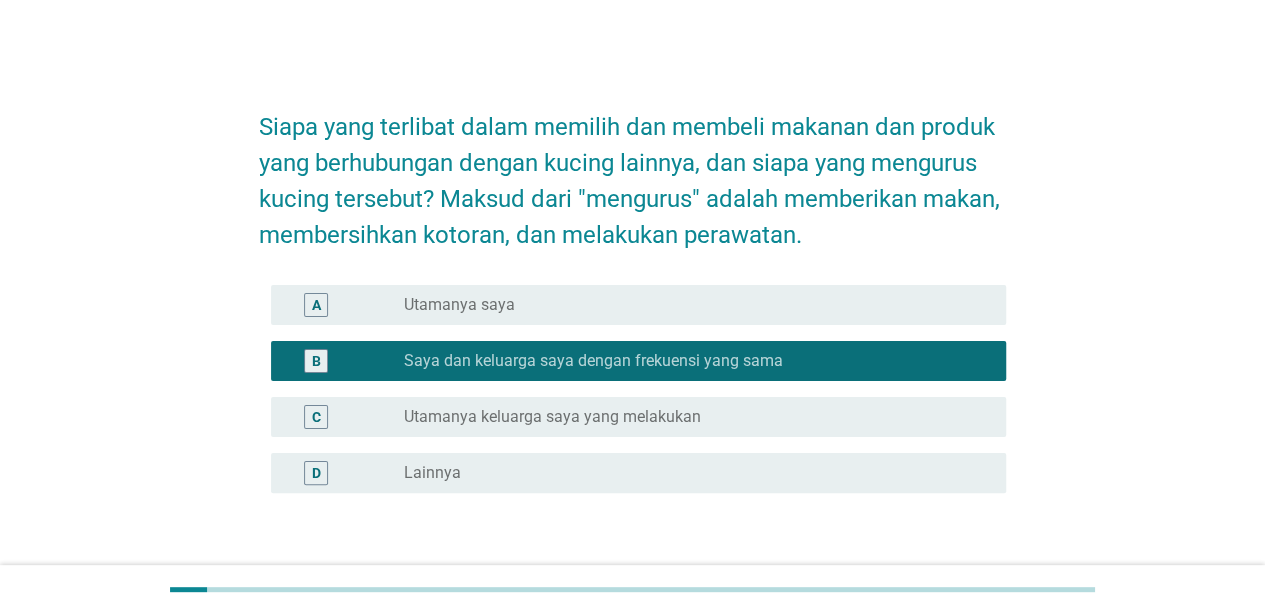 click on "radio_button_unchecked Utamanya saya" at bounding box center (689, 305) 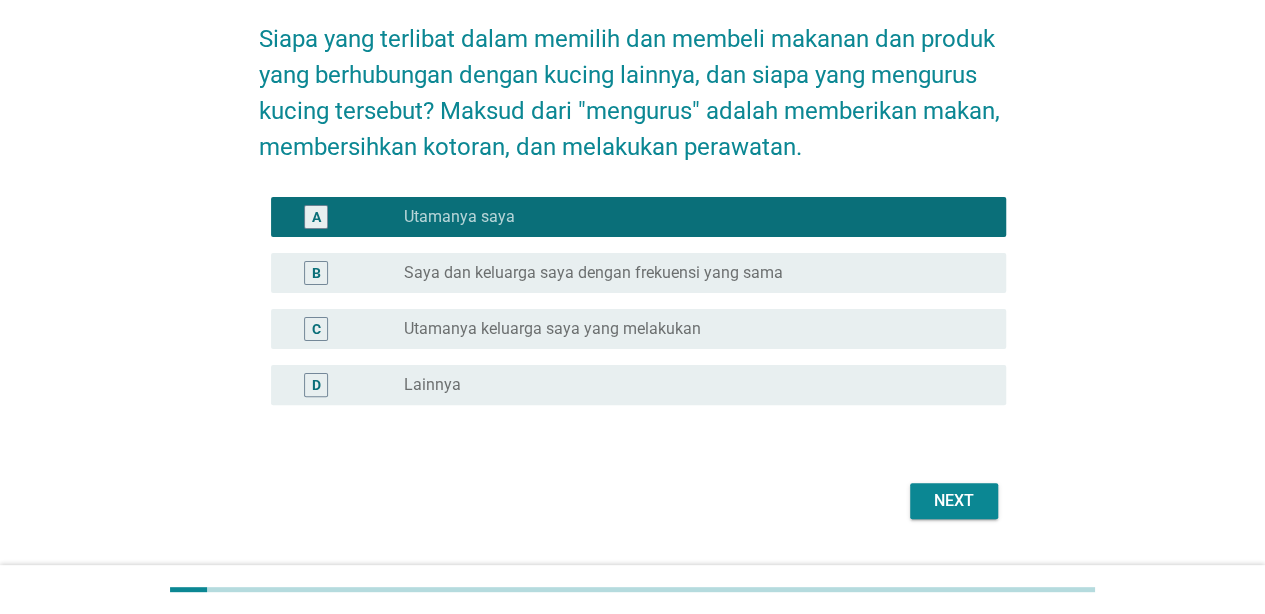 scroll, scrollTop: 136, scrollLeft: 0, axis: vertical 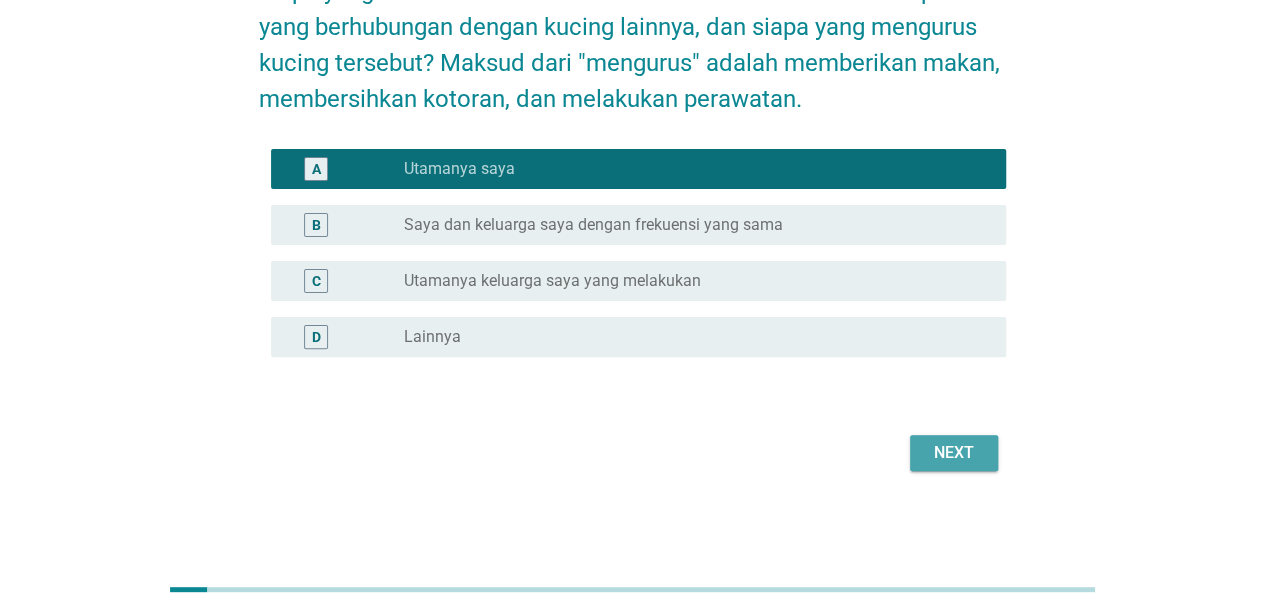 click on "Next" at bounding box center [954, 453] 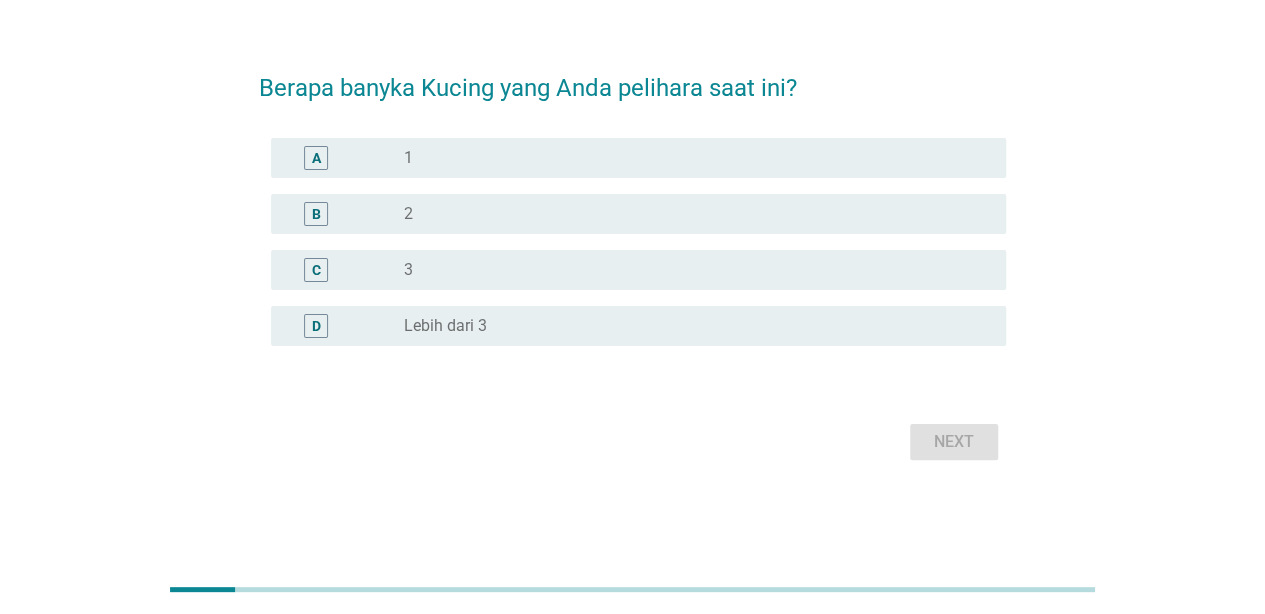 scroll, scrollTop: 0, scrollLeft: 0, axis: both 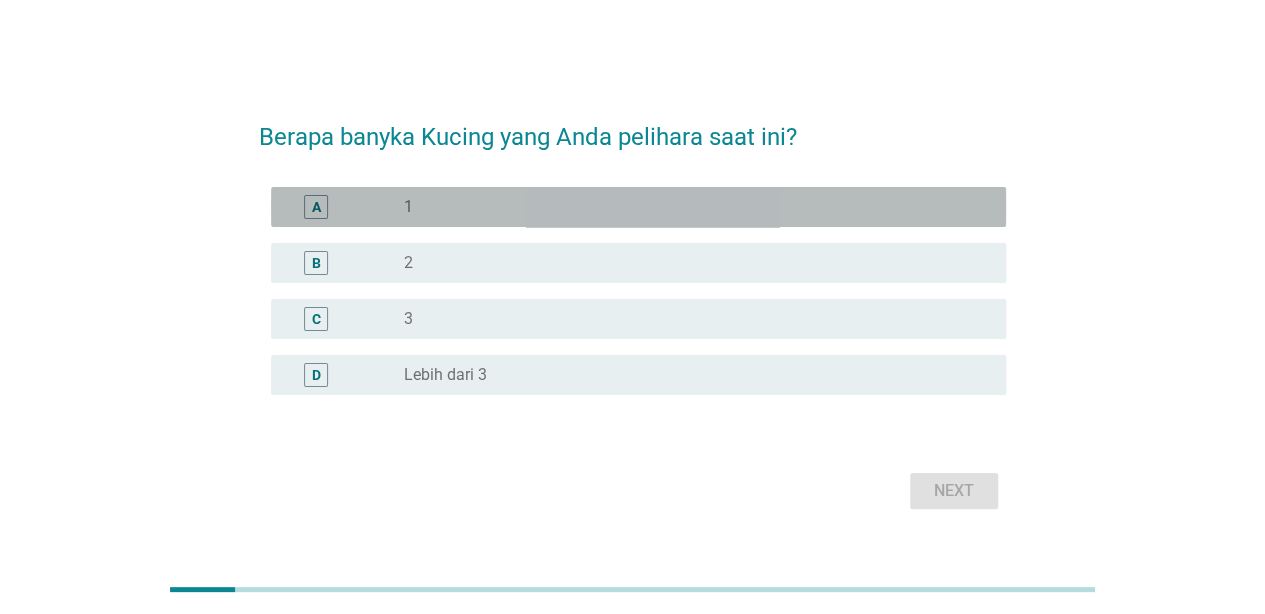 click on "radio_button_unchecked 1" at bounding box center [697, 207] 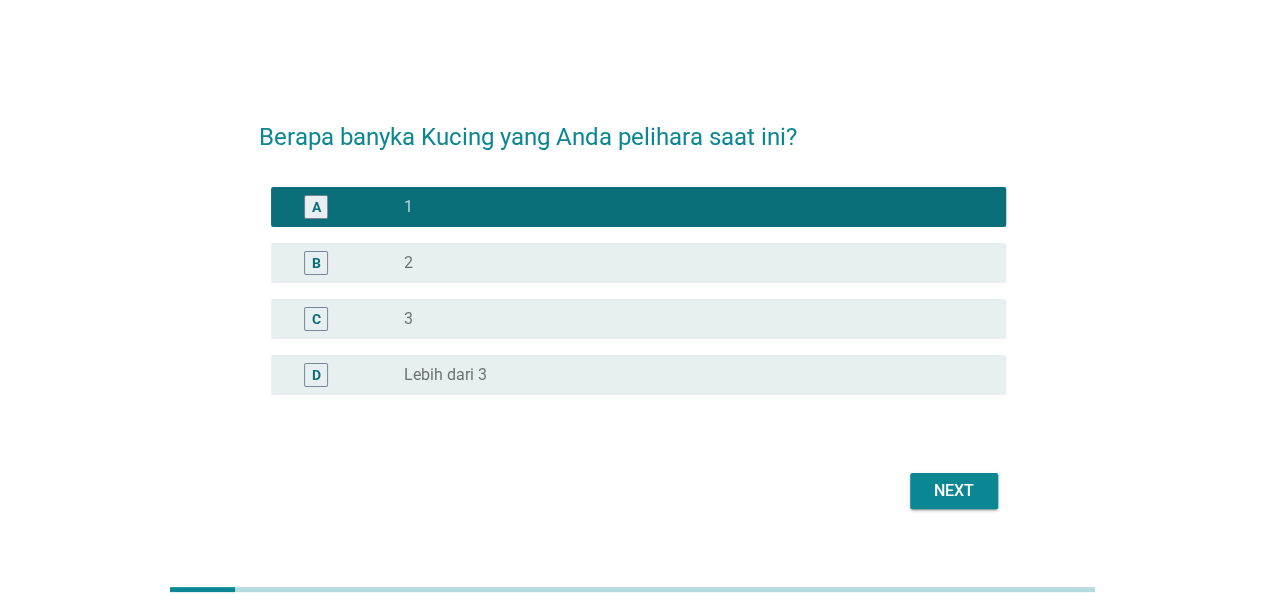 click on "Next" at bounding box center (954, 491) 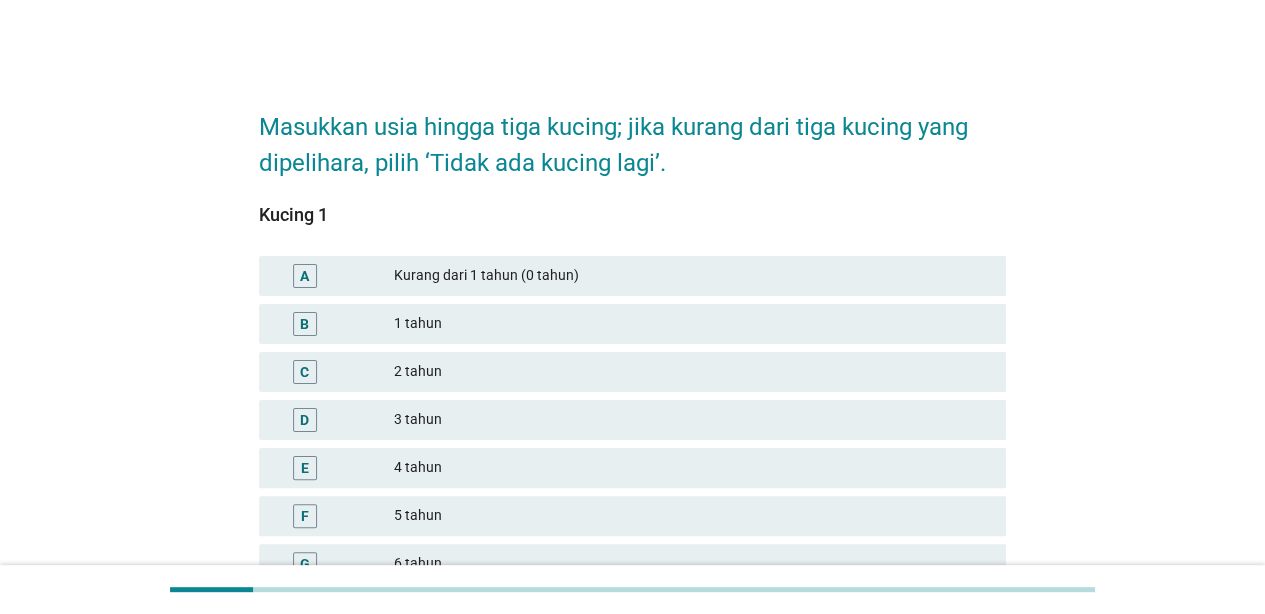click on "2 tahun" at bounding box center (692, 372) 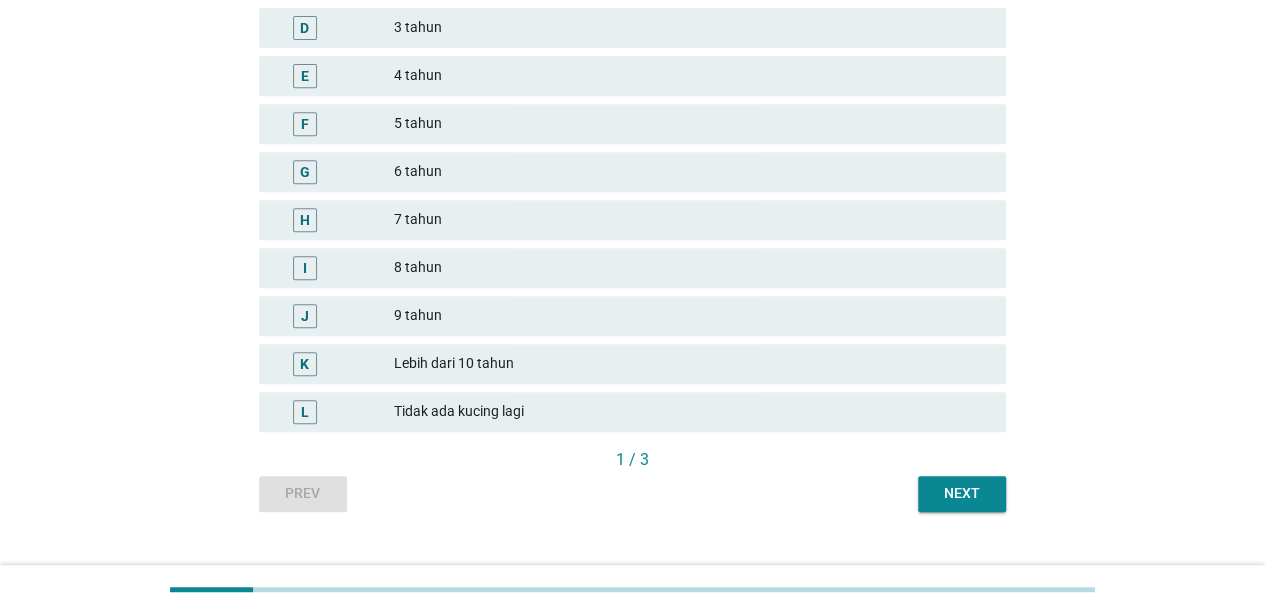 scroll, scrollTop: 400, scrollLeft: 0, axis: vertical 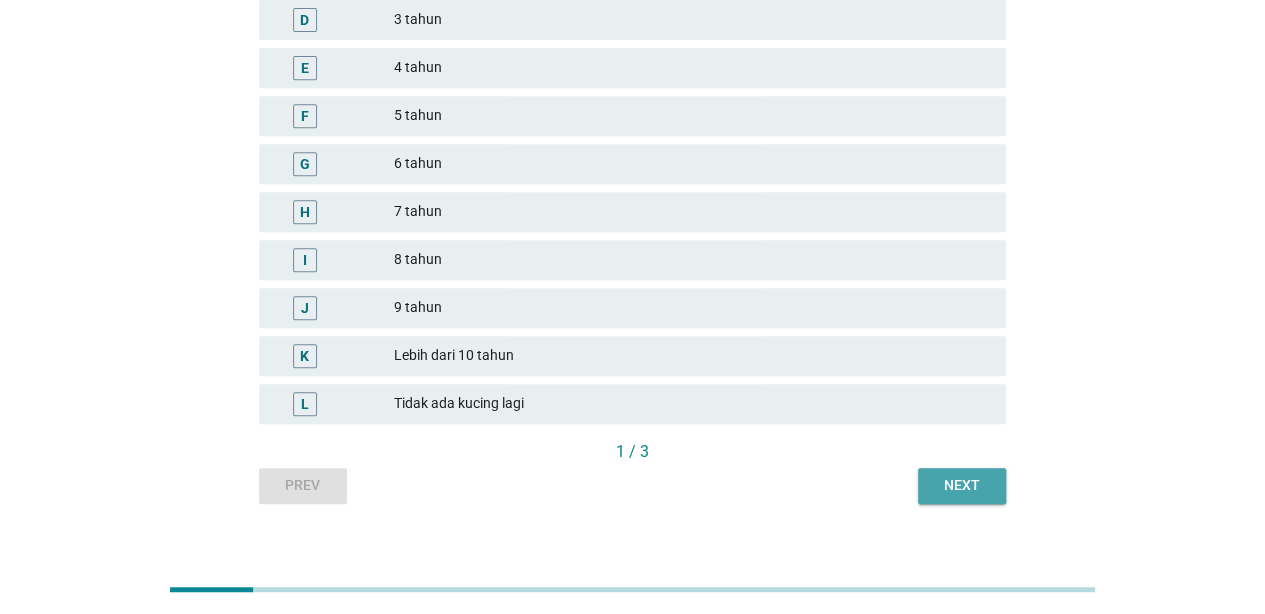 click on "Next" at bounding box center (962, 485) 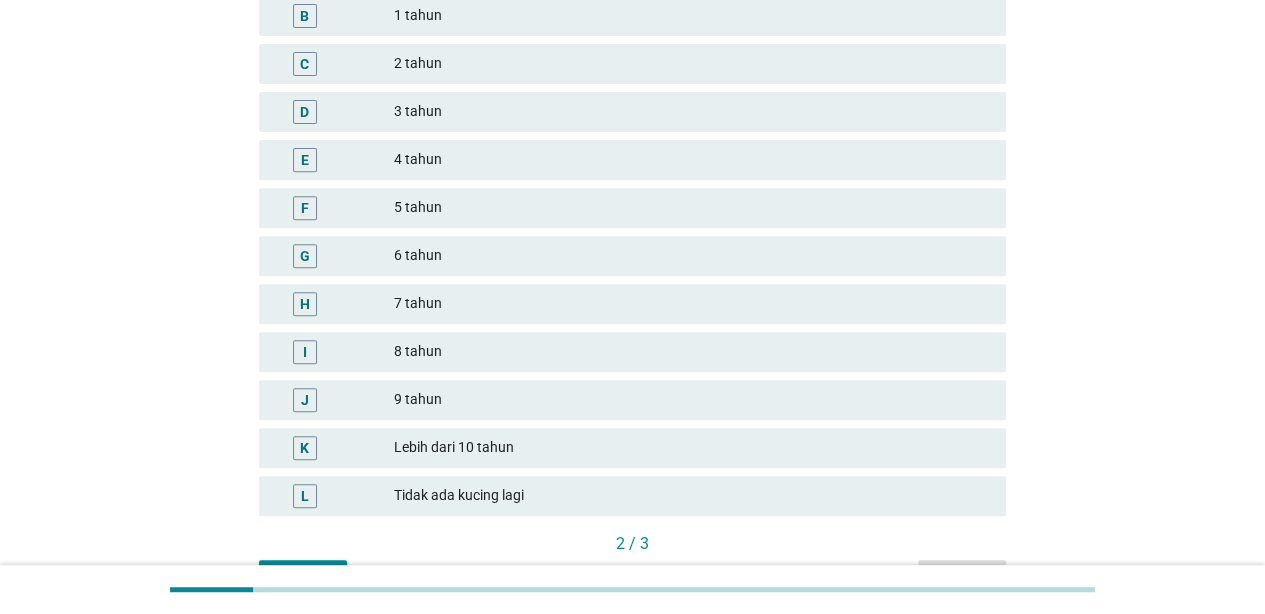 scroll, scrollTop: 400, scrollLeft: 0, axis: vertical 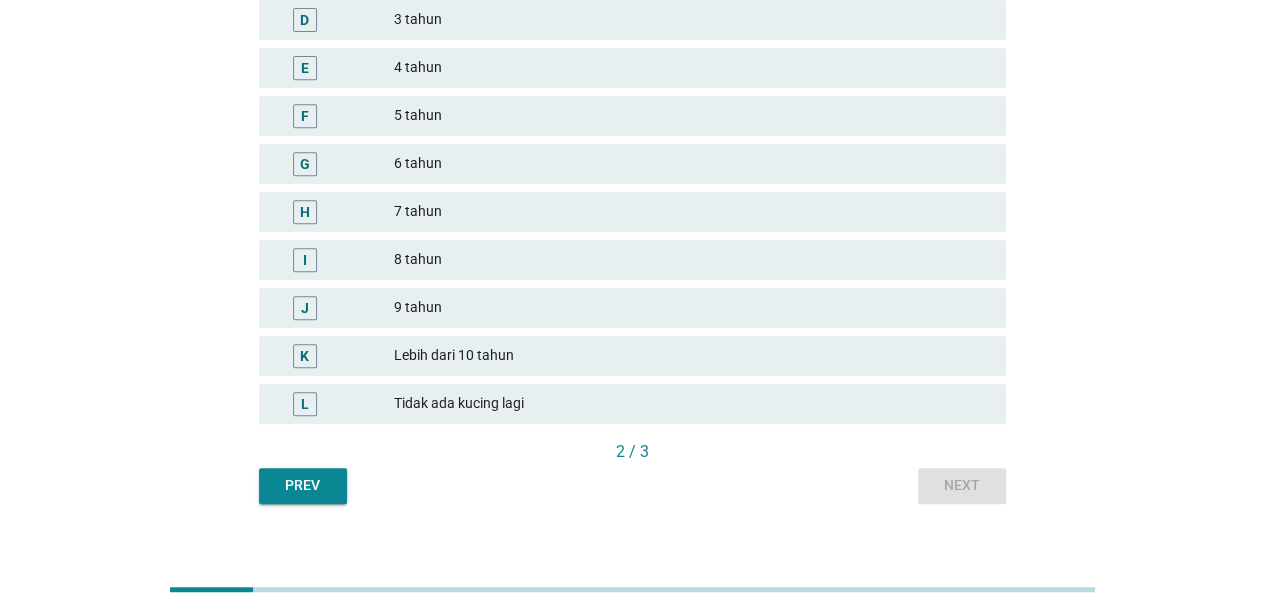 click on "L" at bounding box center [334, 404] 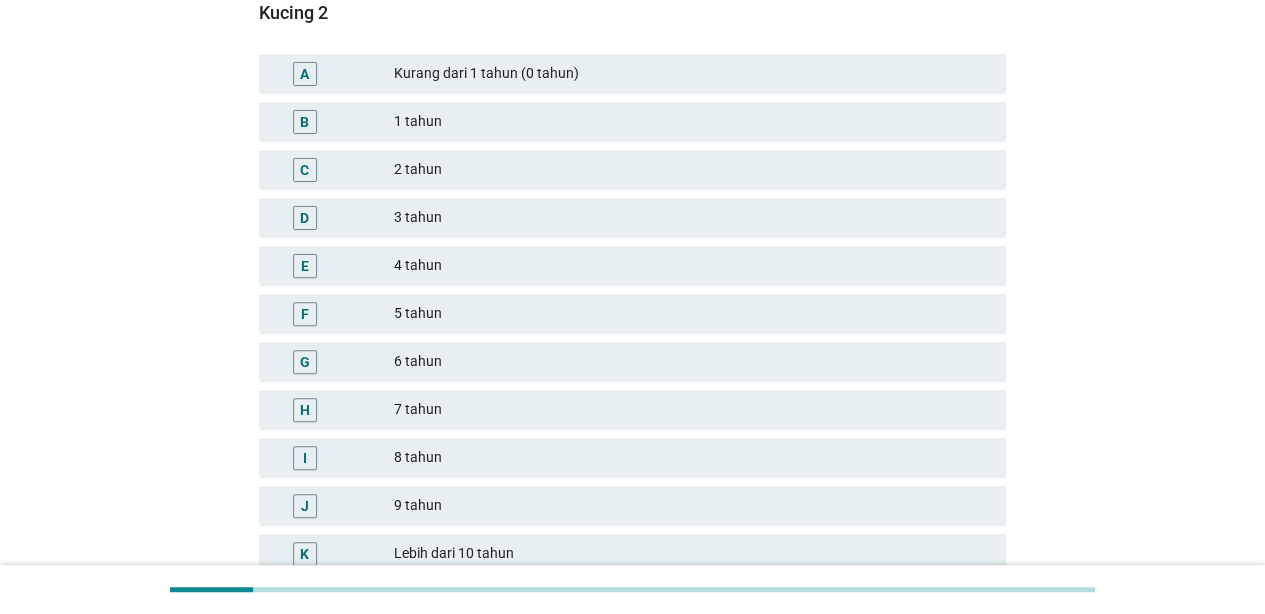 scroll, scrollTop: 427, scrollLeft: 0, axis: vertical 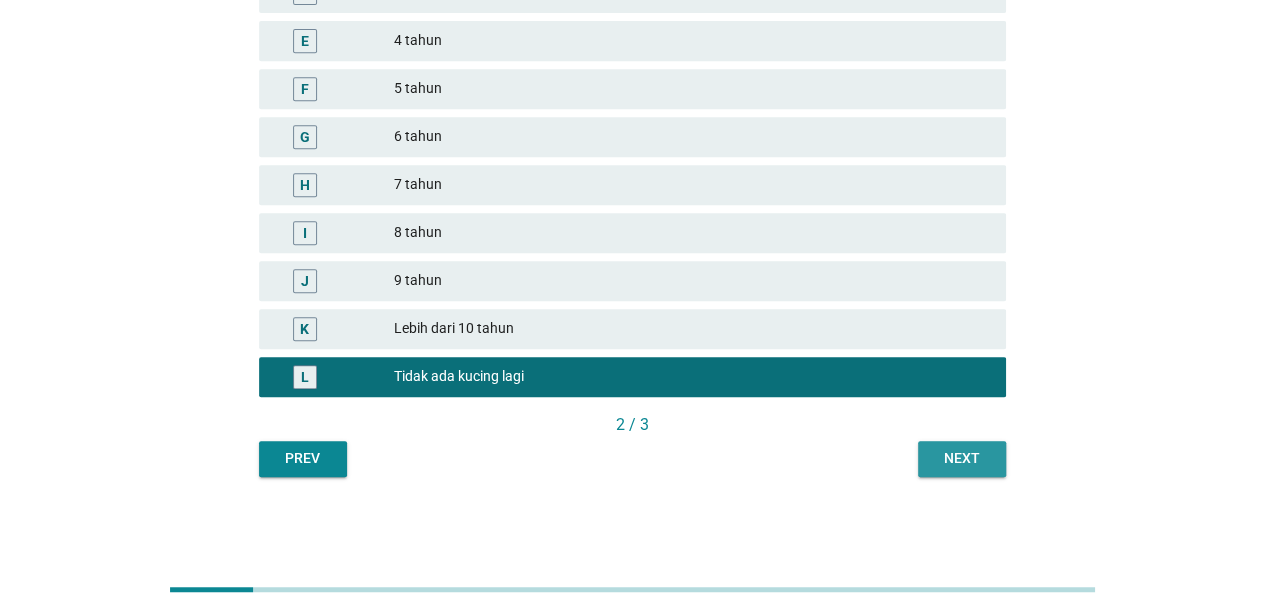 click on "Next" at bounding box center (962, 459) 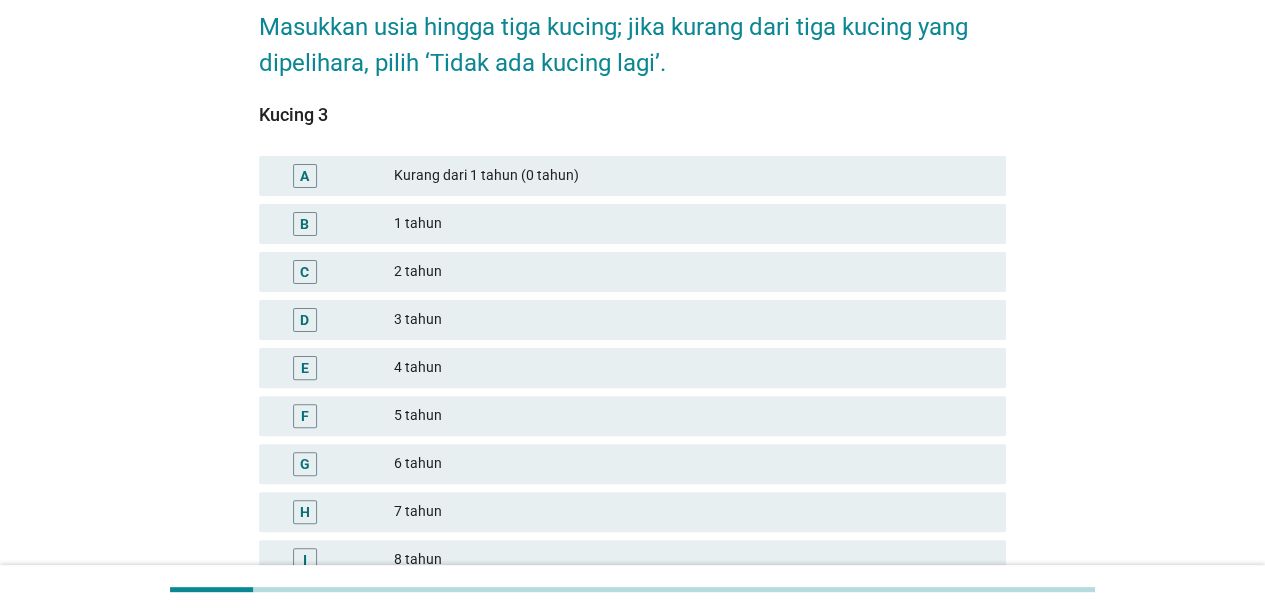 scroll, scrollTop: 427, scrollLeft: 0, axis: vertical 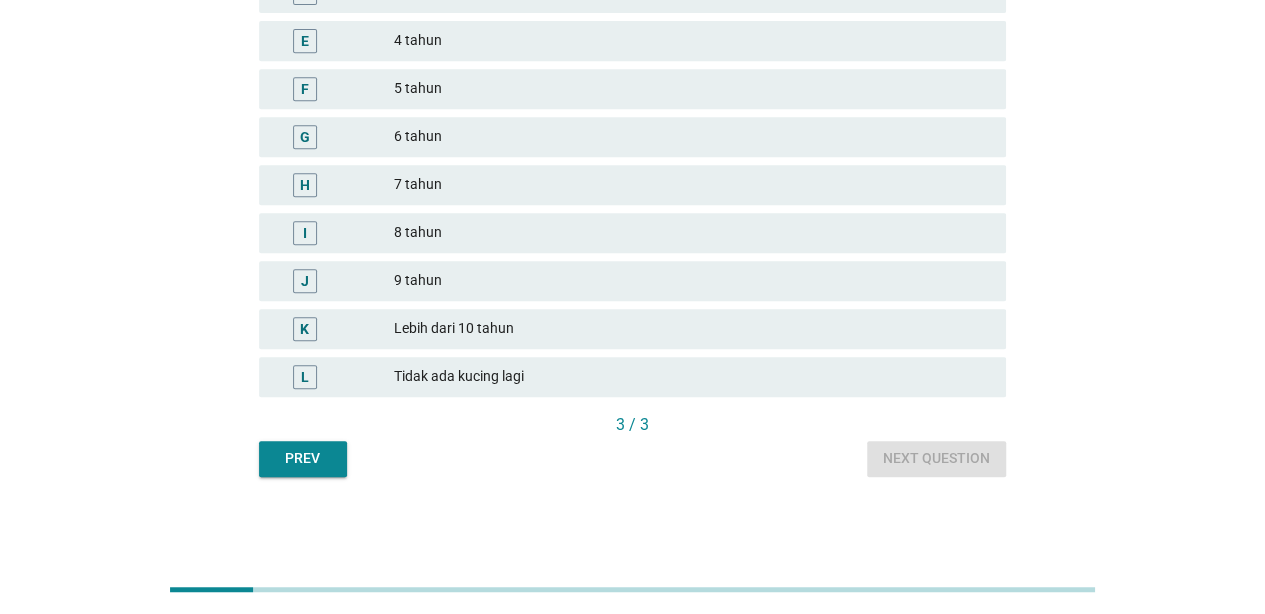 click on "Tidak ada kucing lagi" at bounding box center [692, 377] 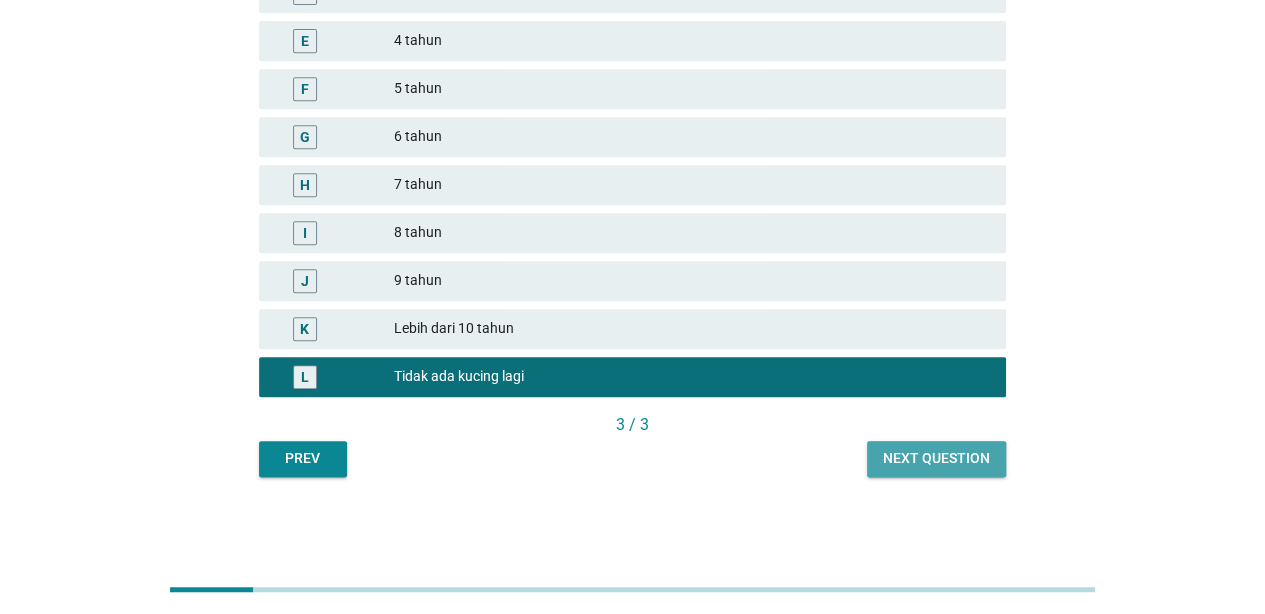 click on "Next question" at bounding box center [936, 458] 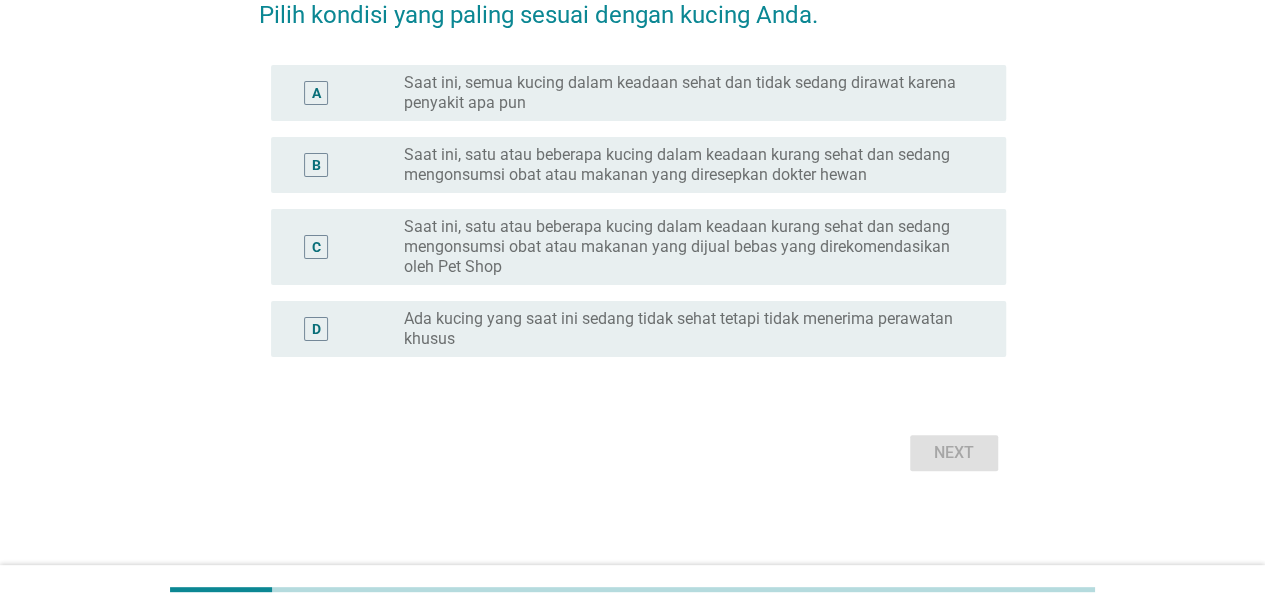scroll, scrollTop: 0, scrollLeft: 0, axis: both 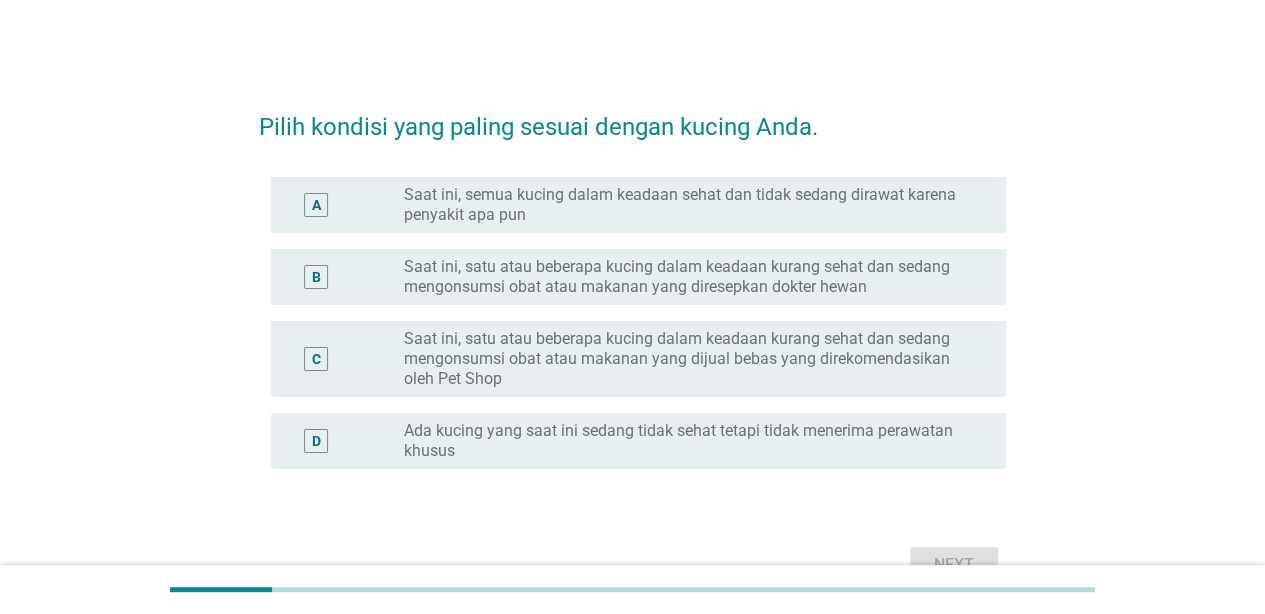 click on "Ada kucing yang saat ini sedang tidak sehat tetapi tidak menerima perawatan khusus" at bounding box center (689, 441) 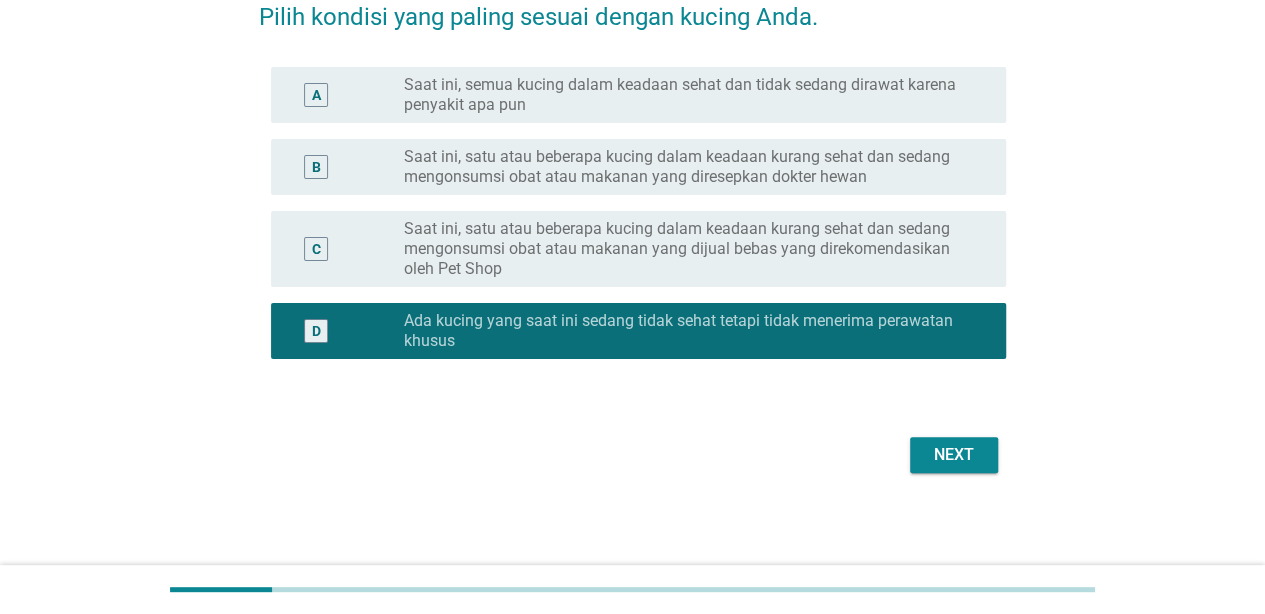 scroll, scrollTop: 112, scrollLeft: 0, axis: vertical 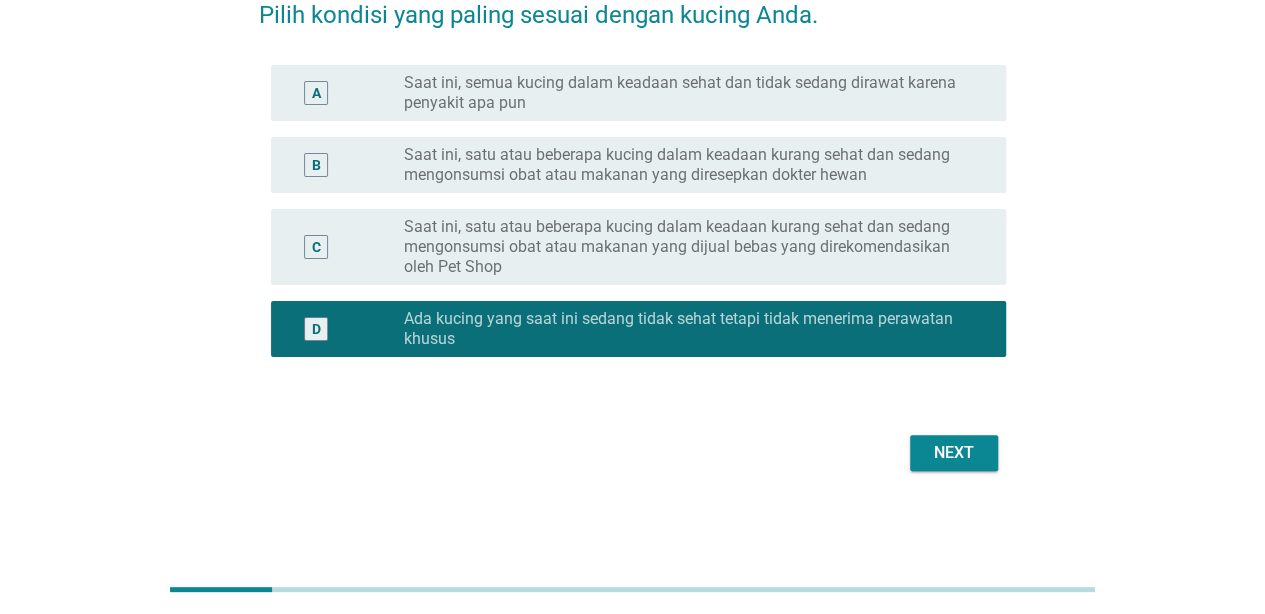 click on "Next" at bounding box center (954, 453) 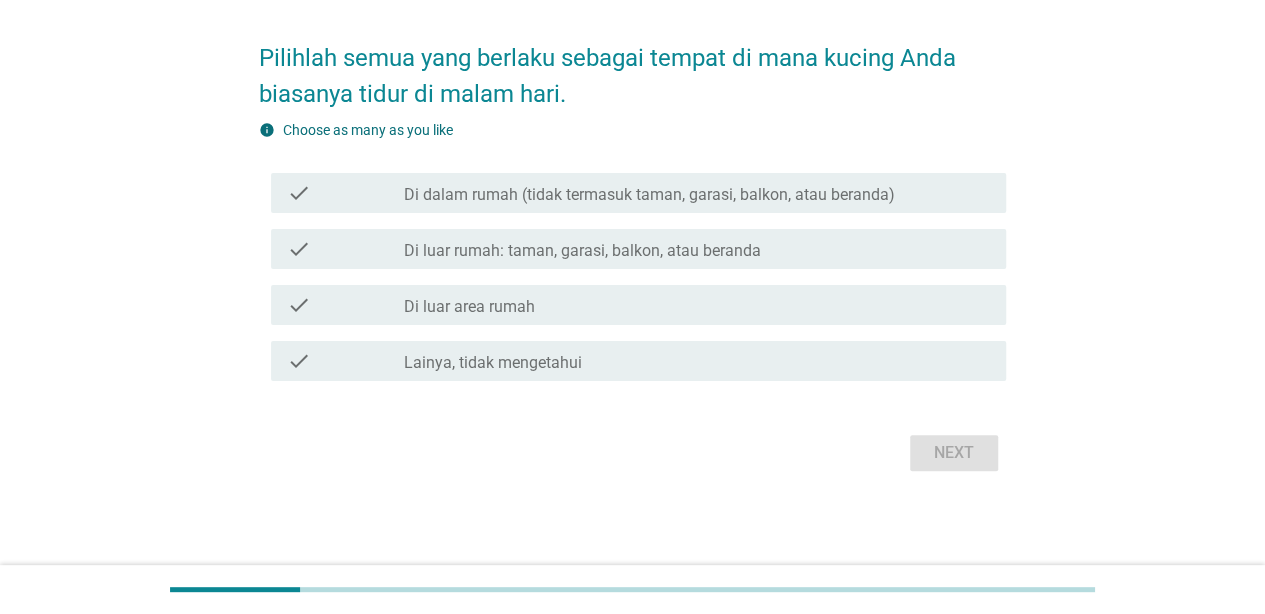 scroll, scrollTop: 0, scrollLeft: 0, axis: both 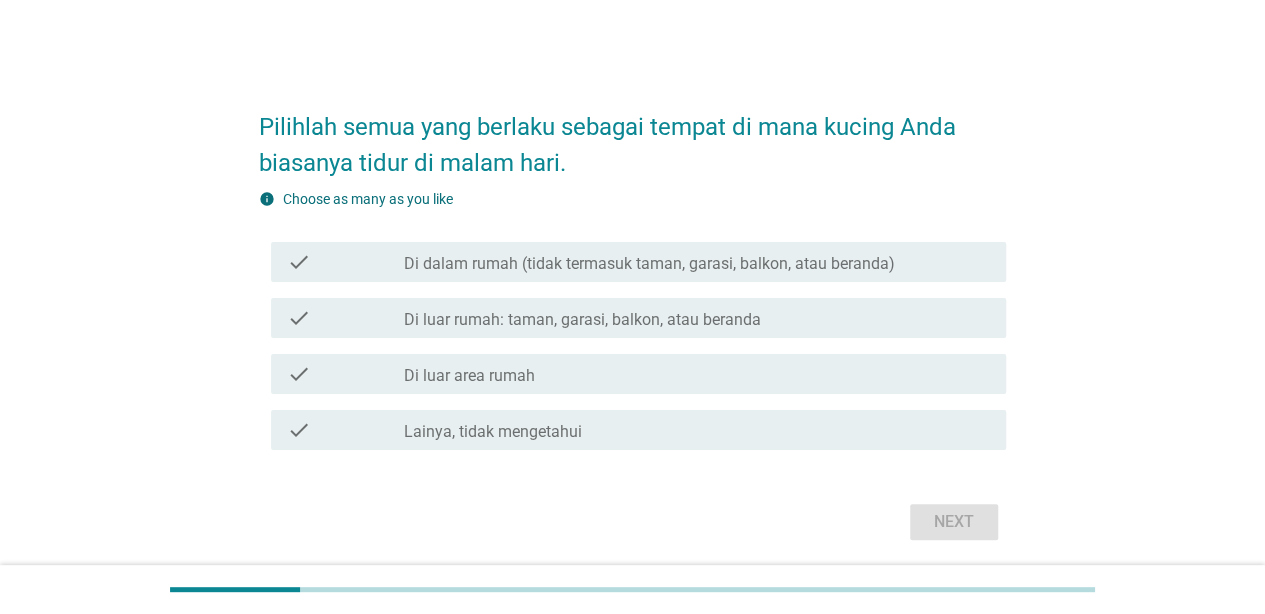 click on "check     check_box_outline_blank Di dalam rumah (tidak termasuk taman, garasi, balkon, atau beranda)" at bounding box center [632, 262] 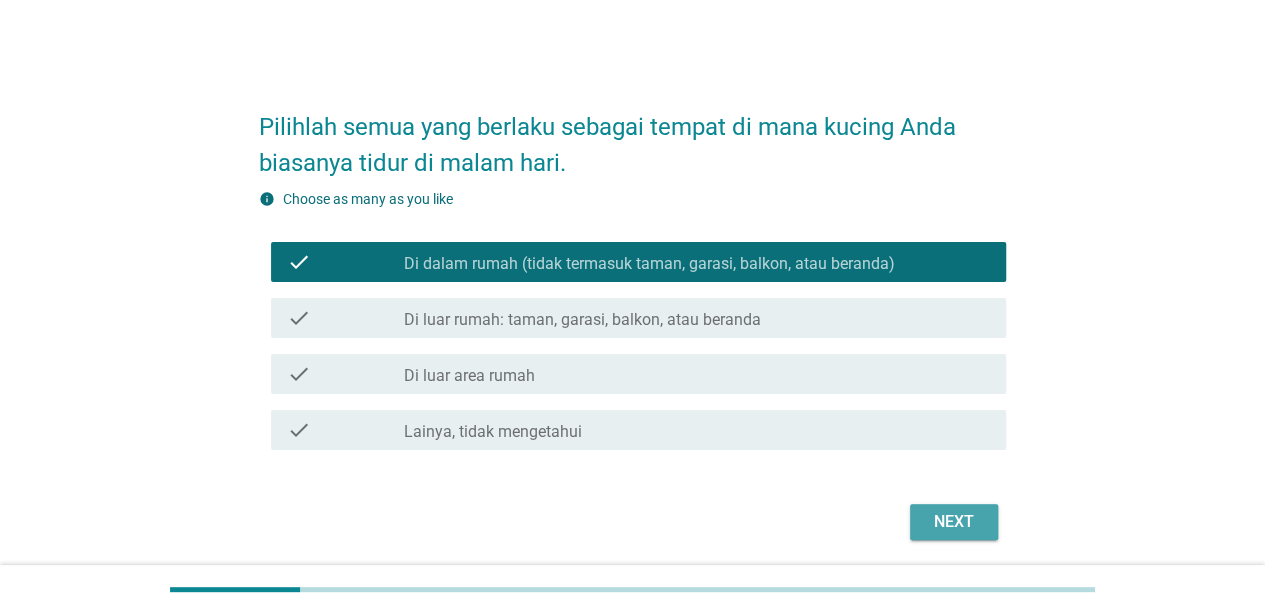 click on "Next" at bounding box center (954, 522) 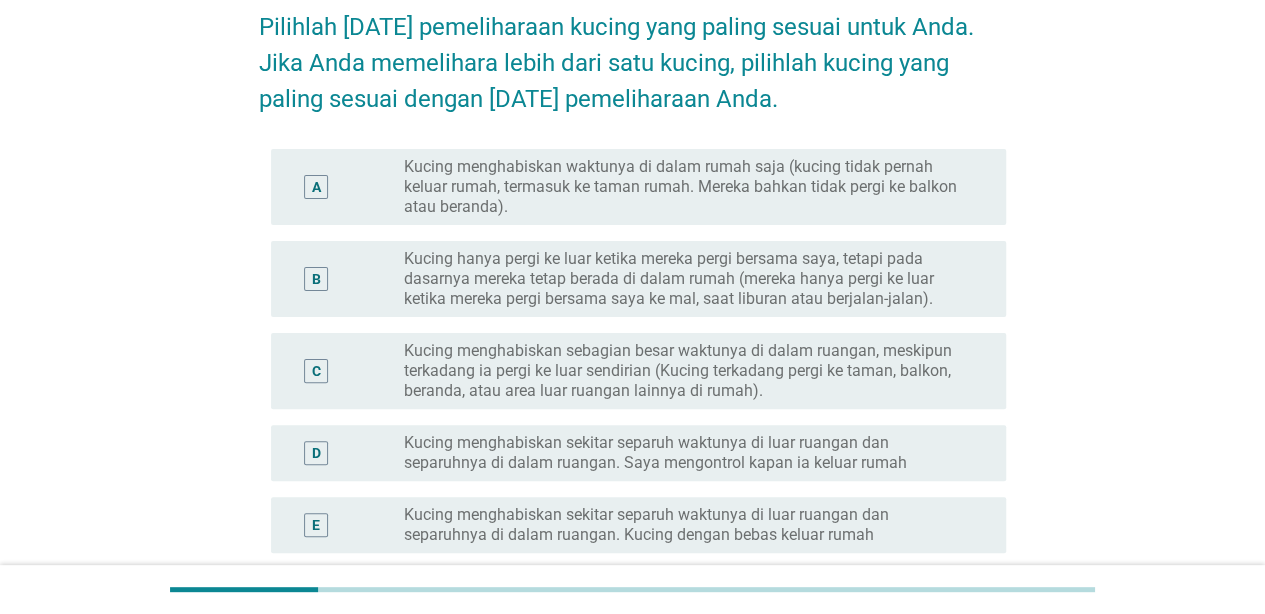 scroll, scrollTop: 200, scrollLeft: 0, axis: vertical 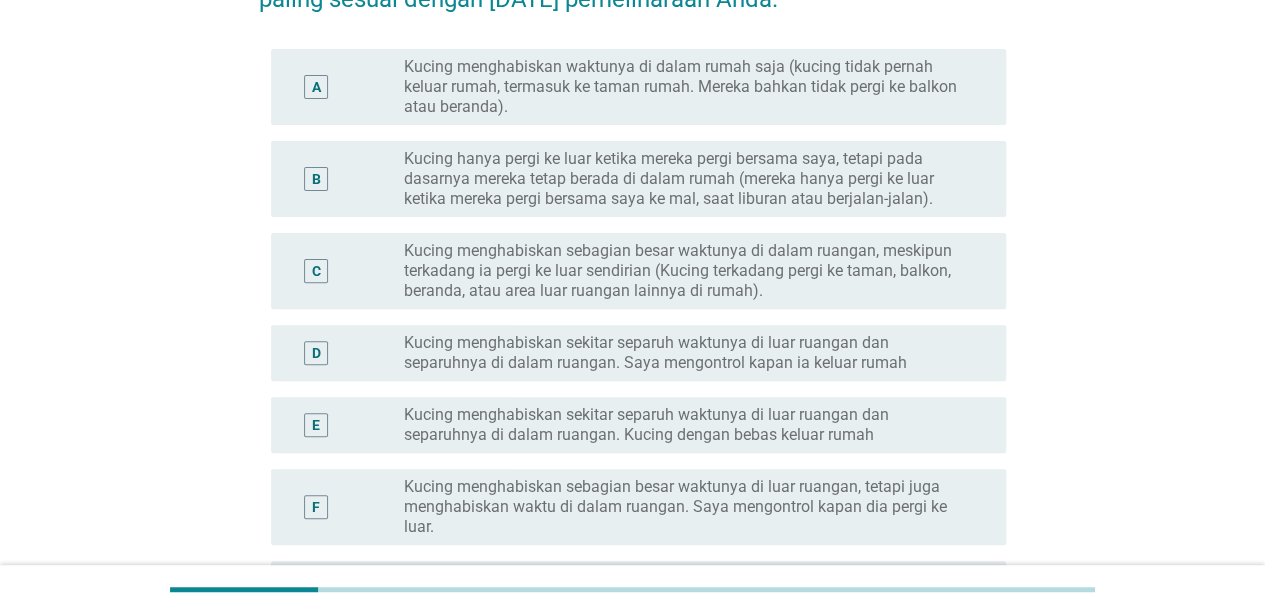 click on "Kucing menghabiskan sekitar separuh waktunya di luar ruangan dan separuhnya di dalam ruangan. Kucing dengan bebas keluar rumah" at bounding box center [689, 425] 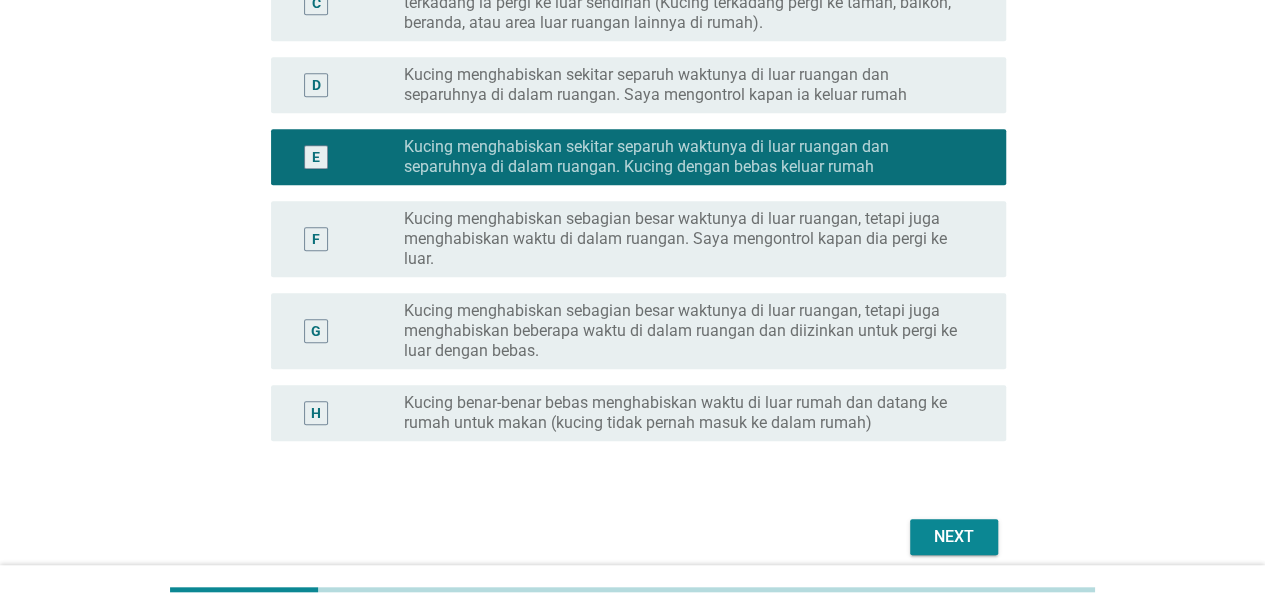scroll, scrollTop: 500, scrollLeft: 0, axis: vertical 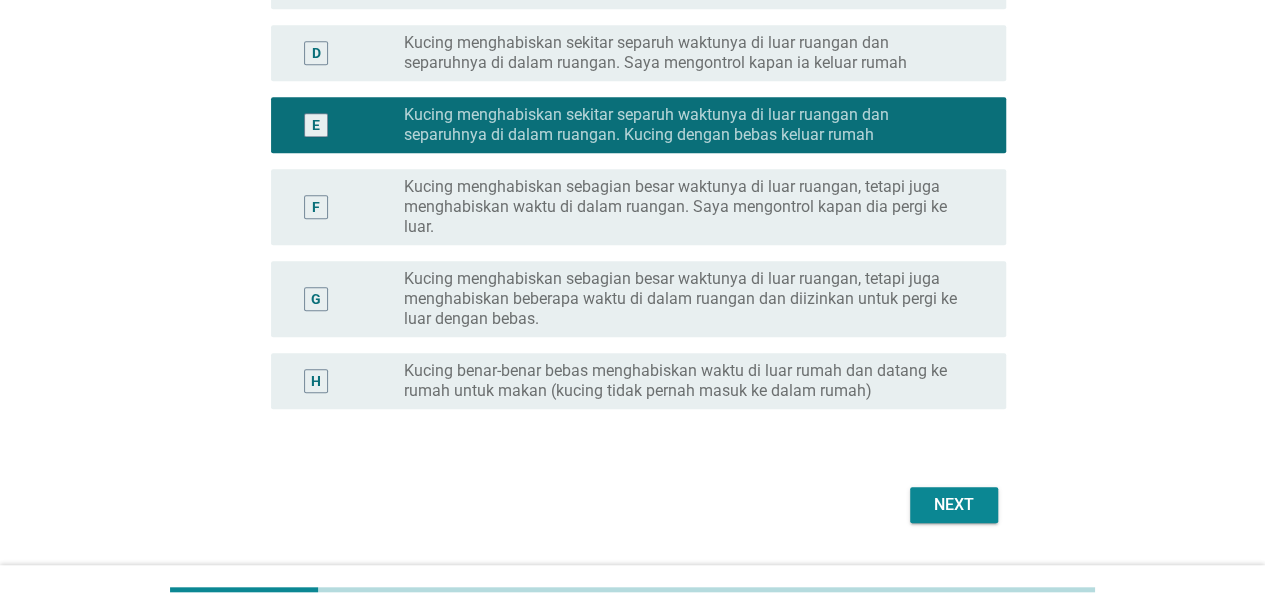 click on "Next" at bounding box center (954, 505) 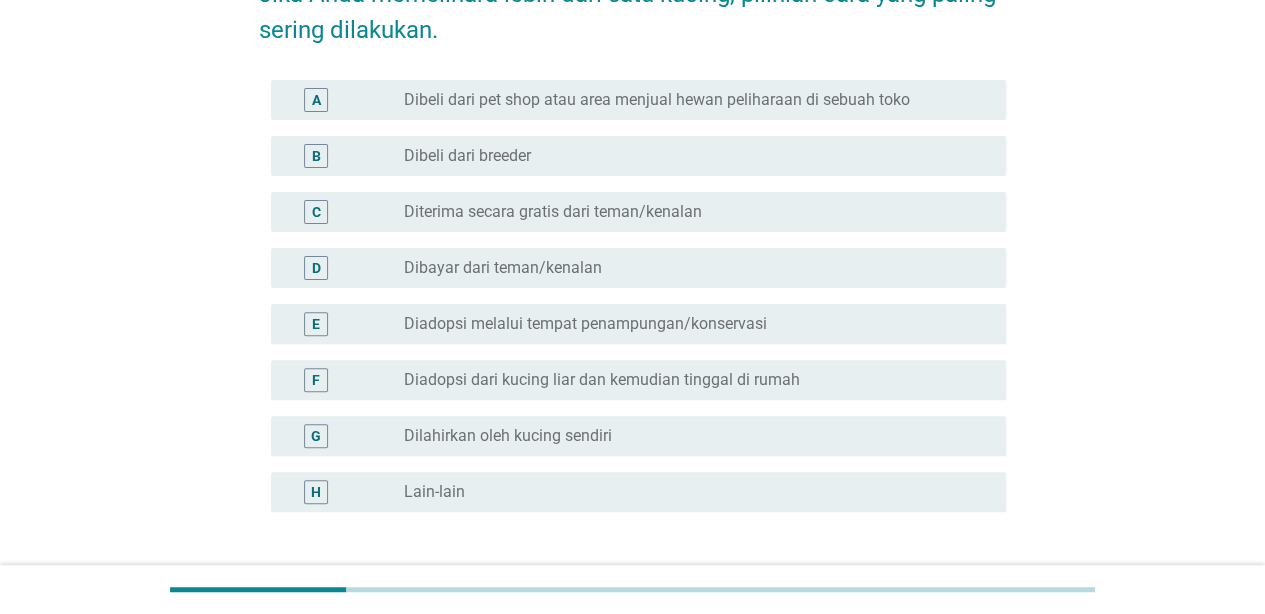 scroll, scrollTop: 200, scrollLeft: 0, axis: vertical 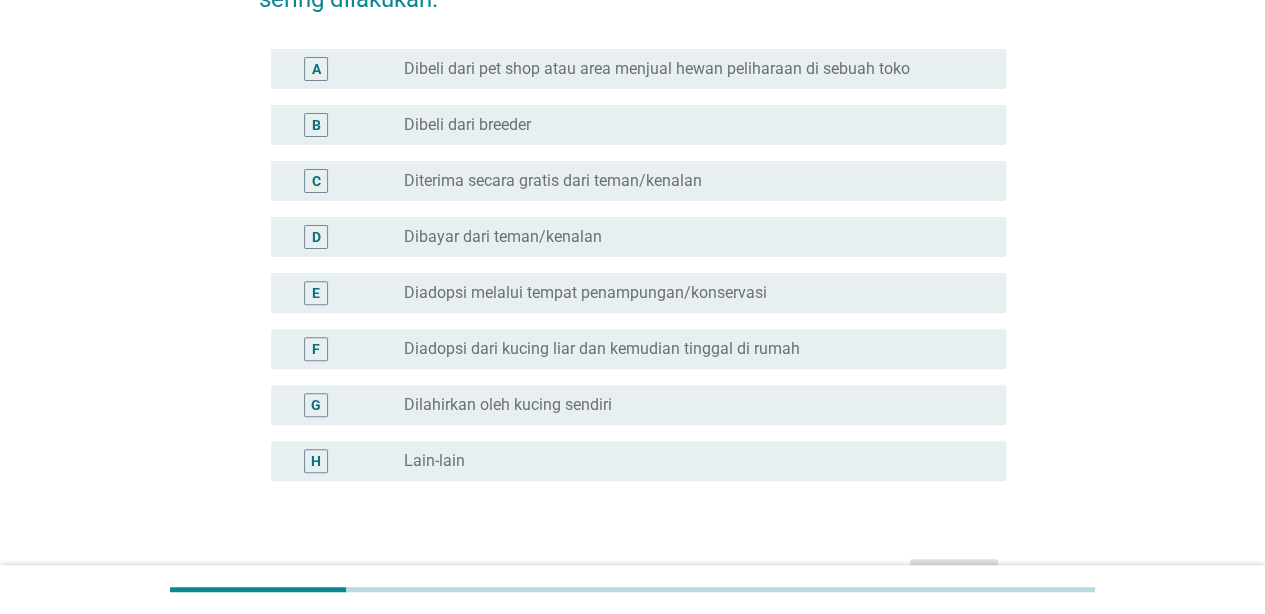 click on "radio_button_unchecked Diadopsi dari kucing liar dan kemudian tinggal di rumah" at bounding box center [689, 349] 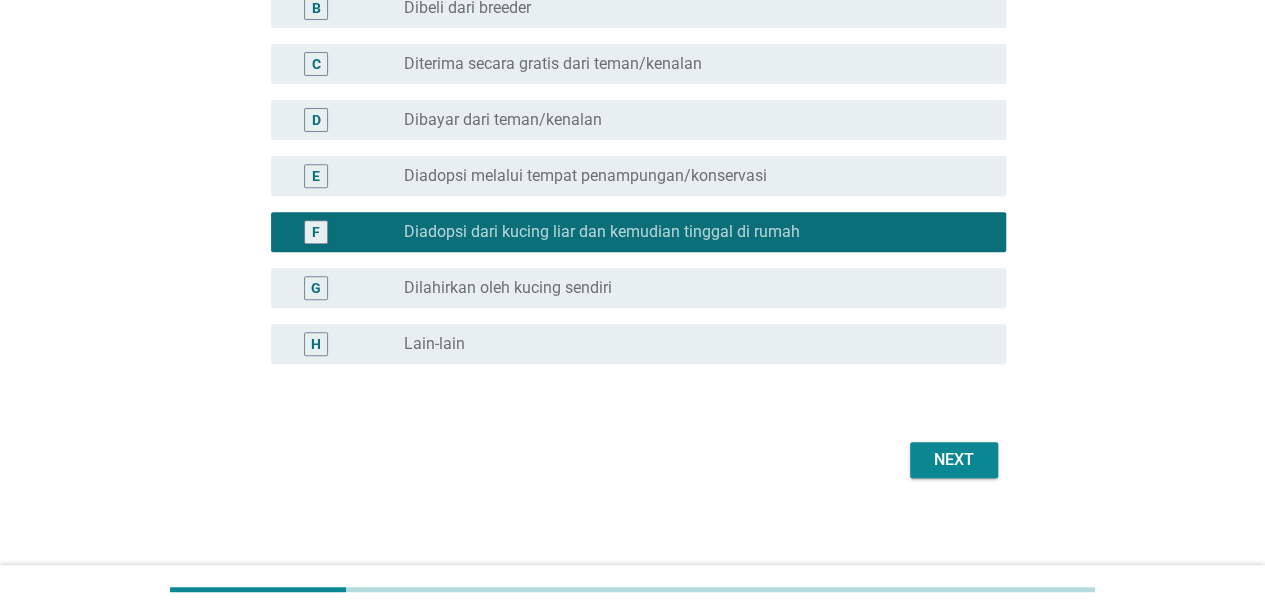 scroll, scrollTop: 324, scrollLeft: 0, axis: vertical 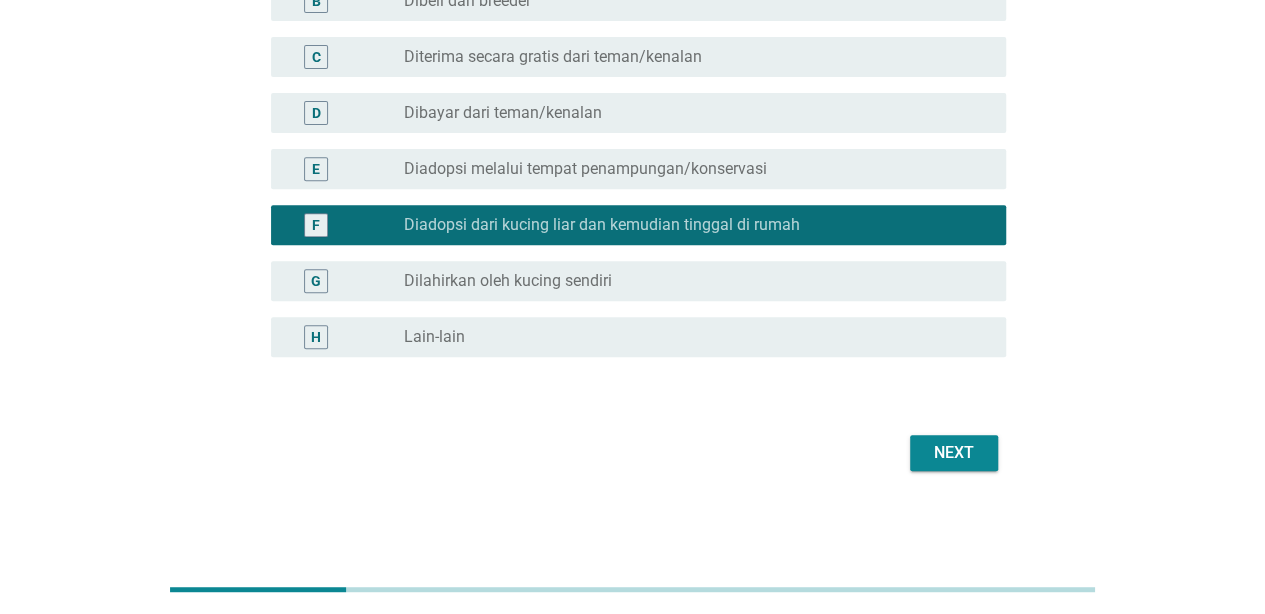 click on "Next" at bounding box center [954, 453] 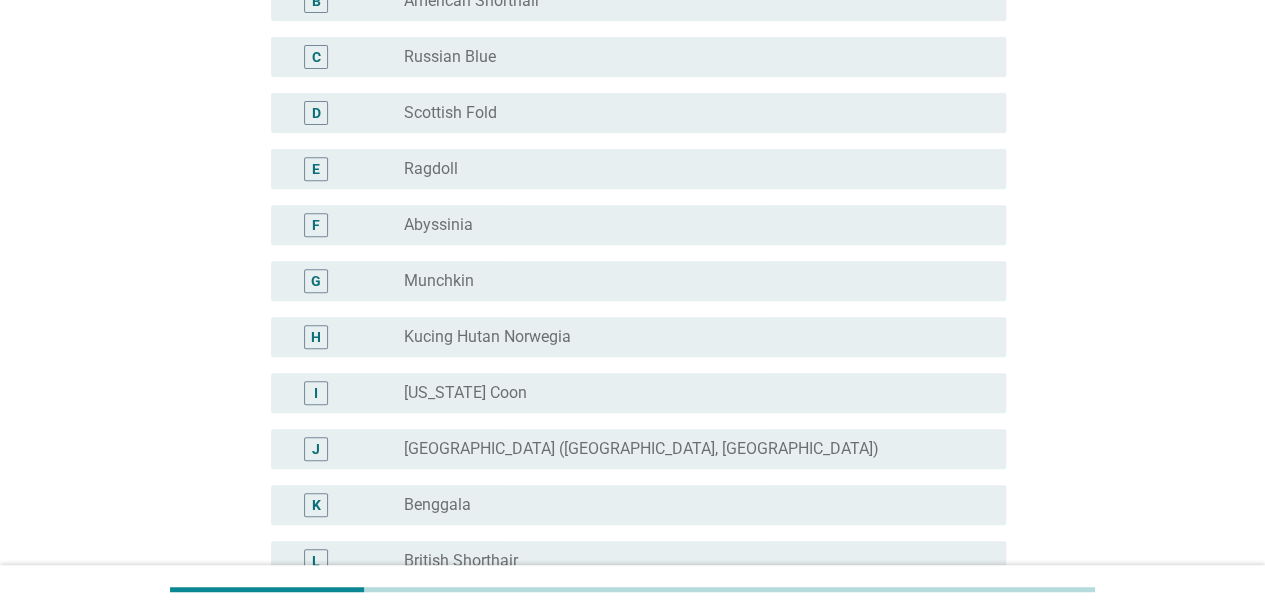 scroll, scrollTop: 0, scrollLeft: 0, axis: both 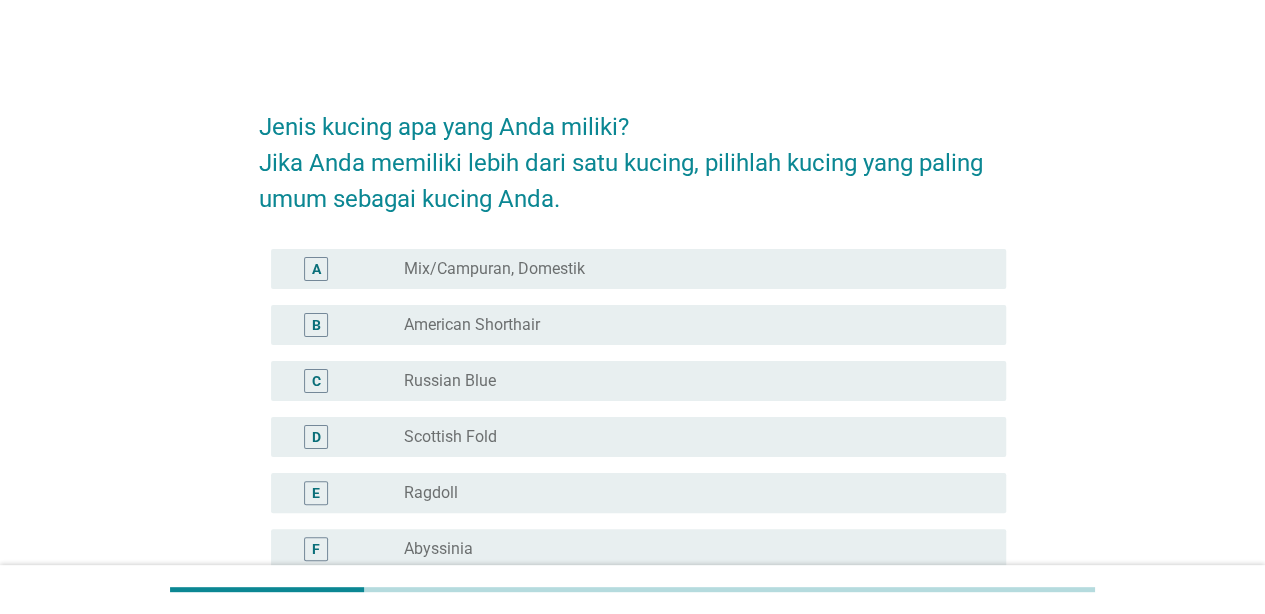 click on "Jenis kucing apa yang Anda miliki?
Jika Anda memiliki lebih dari satu kucing, pilihlah kucing yang paling umum sebagai kucing Anda.     A     radio_button_unchecked Mix/Campuran, Domestik   B     radio_button_unchecked American Shorthair   C     radio_button_unchecked Russian Blue   D     radio_button_unchecked Scottish Fold   E     radio_button_unchecked Ragdoll   F     radio_button_unchecked Abyssinia   G     radio_button_unchecked Munchkin   H     radio_button_unchecked Kucing Hutan Norwegia   I     radio_button_unchecked [US_STATE] Coon   J     radio_button_unchecked [GEOGRAPHIC_DATA] (Chinchilla, [GEOGRAPHIC_DATA])   K     radio_button_unchecked Benggala   L     radio_button_unchecked British Shorthair   M     radio_button_unchecked Exotic Shorthair   N     radio_button_unchecked Ras murni lainnya (shorthair)   O     radio_button_unchecked Ras murni lainnya (longhair)   P     radio_button_unchecked Tidak mengetahui     Next" at bounding box center (632, 669) 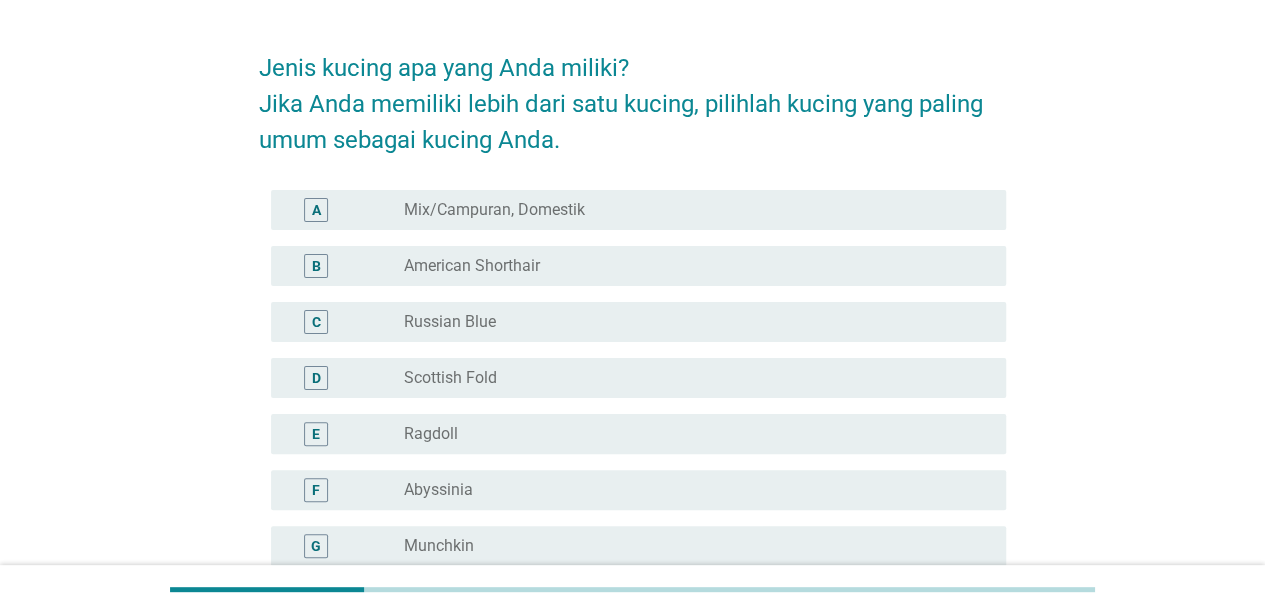 scroll, scrollTop: 0, scrollLeft: 0, axis: both 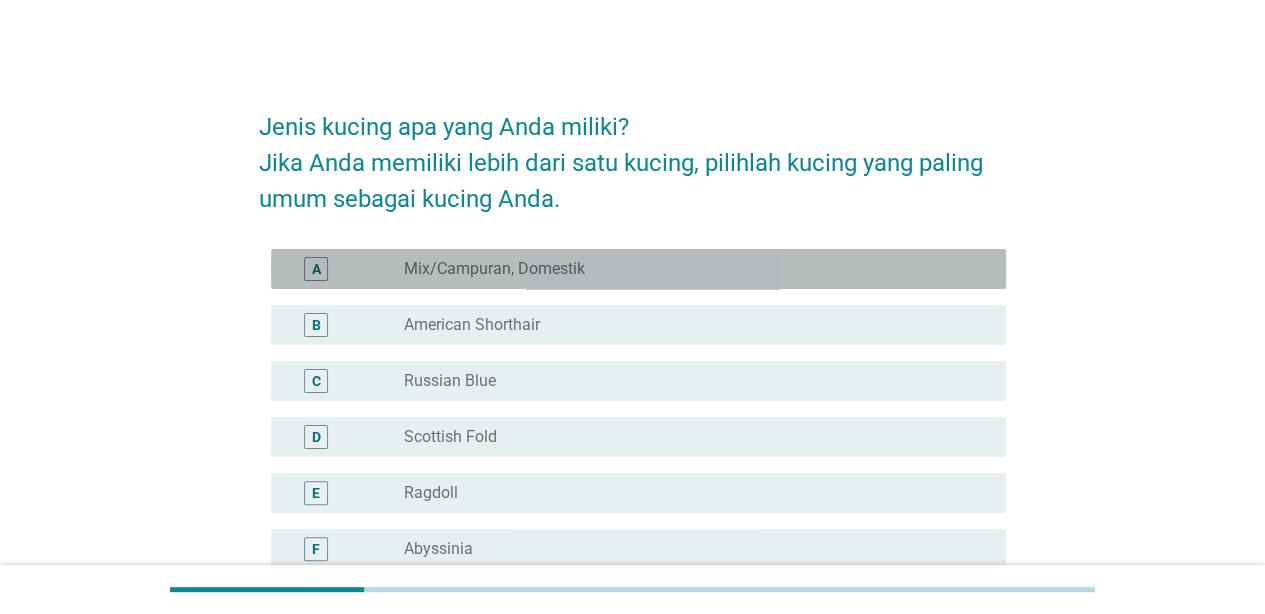 click on "radio_button_unchecked Mix/Campuran, Domestik" at bounding box center (697, 269) 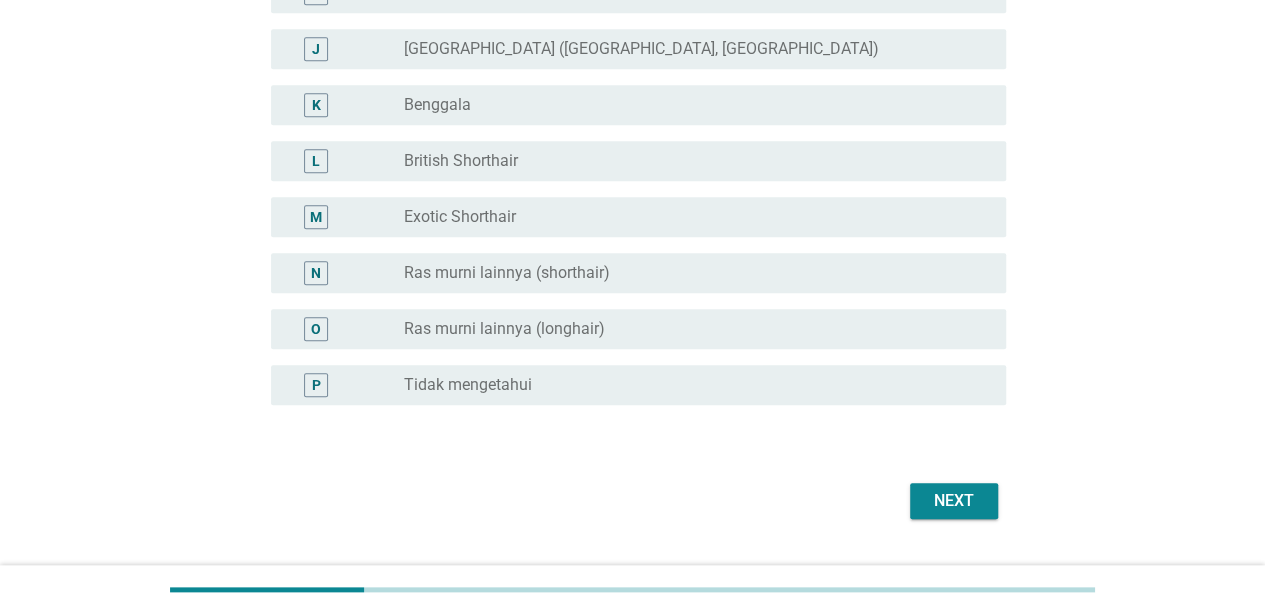 scroll, scrollTop: 772, scrollLeft: 0, axis: vertical 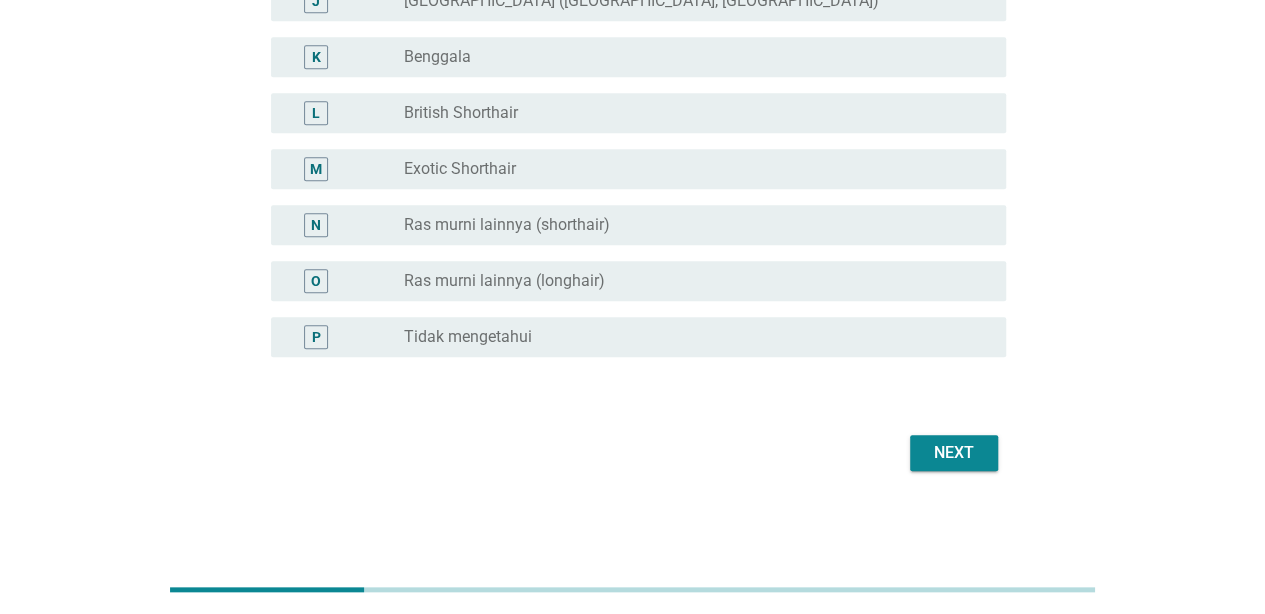 click on "Next" at bounding box center [954, 453] 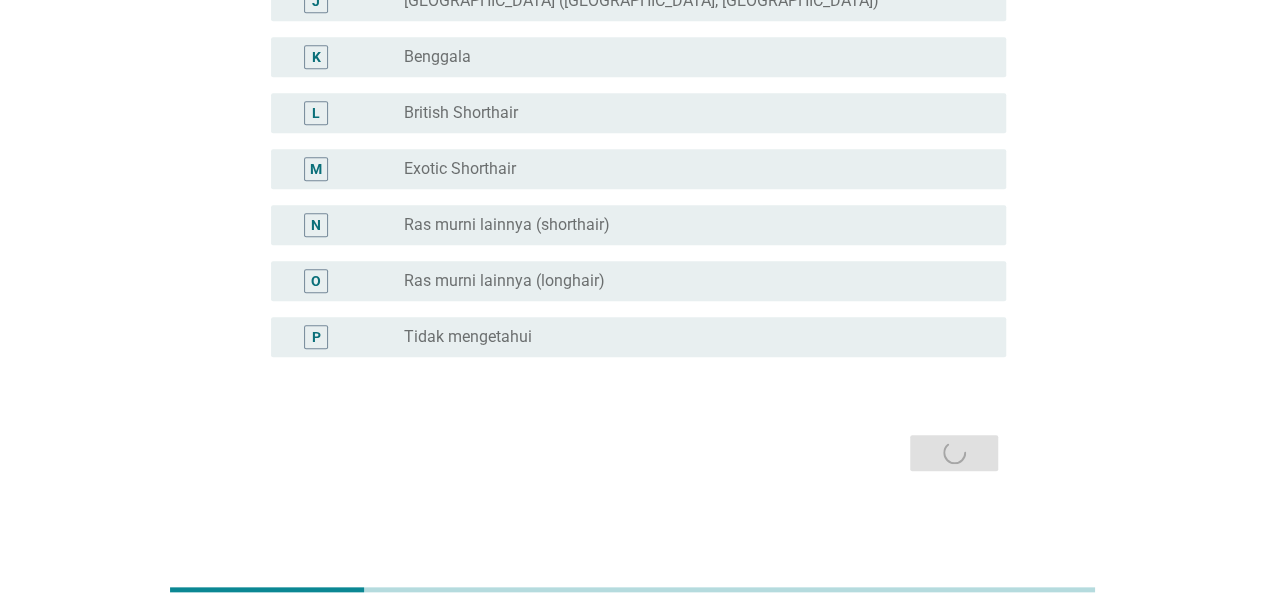 scroll, scrollTop: 0, scrollLeft: 0, axis: both 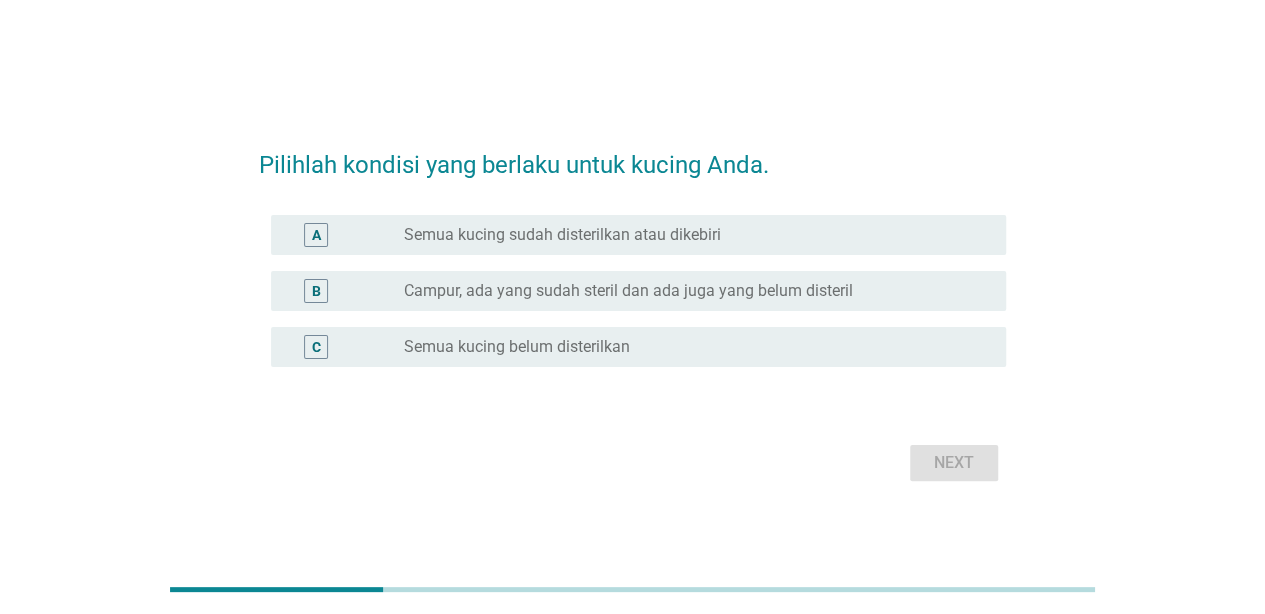 click on "Semua kucing belum disterilkan" at bounding box center (517, 347) 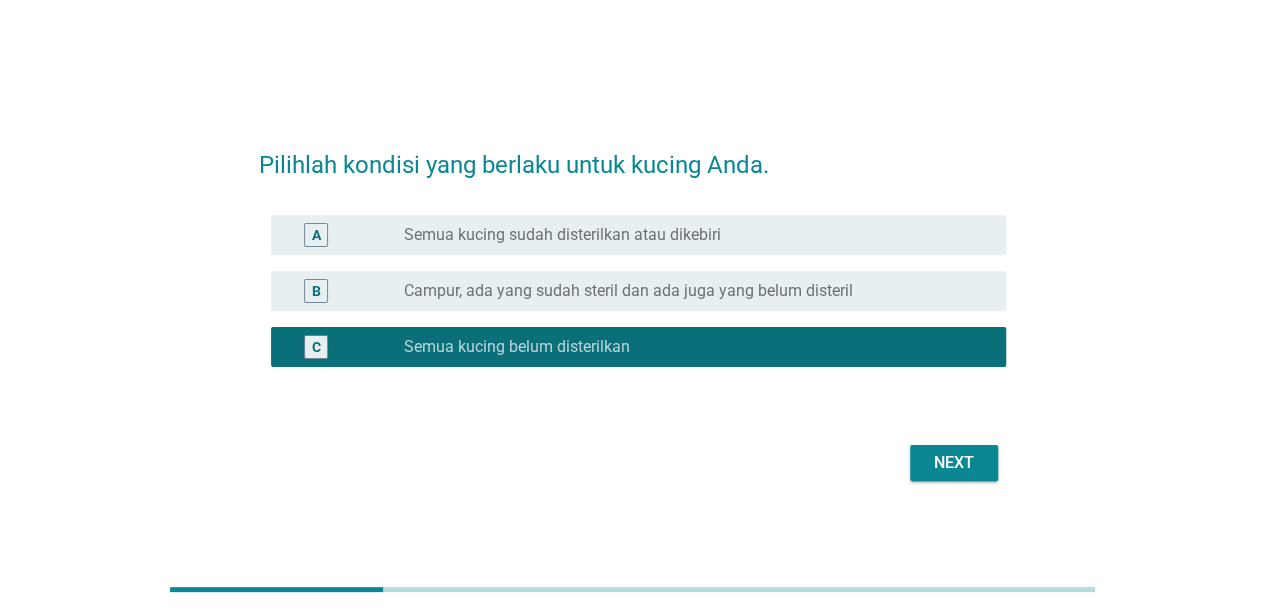 click on "Next" at bounding box center [954, 463] 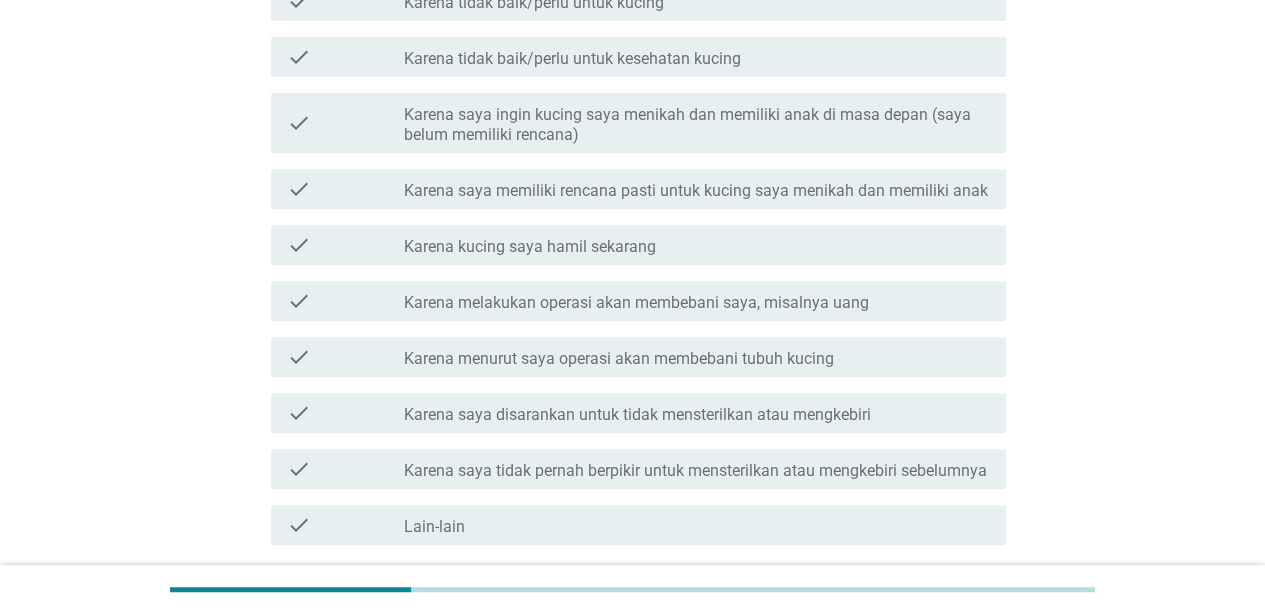 scroll, scrollTop: 400, scrollLeft: 0, axis: vertical 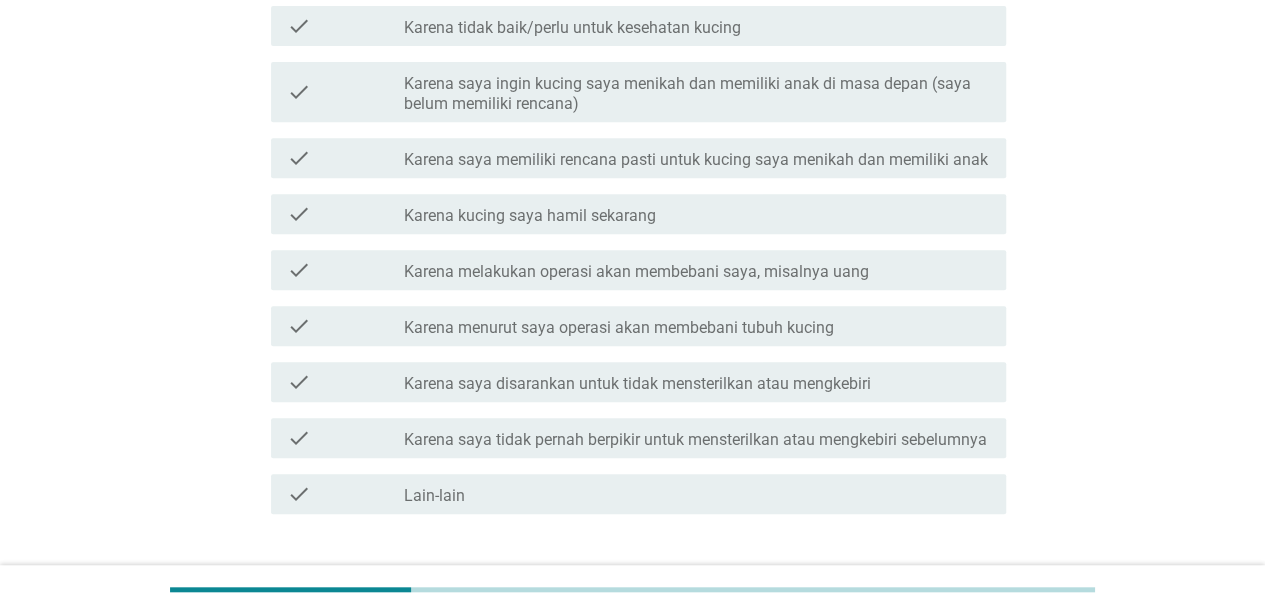 click on "Karena saya tidak pernah berpikir untuk mensterilkan atau mengkebiri sebelumnya" at bounding box center [695, 440] 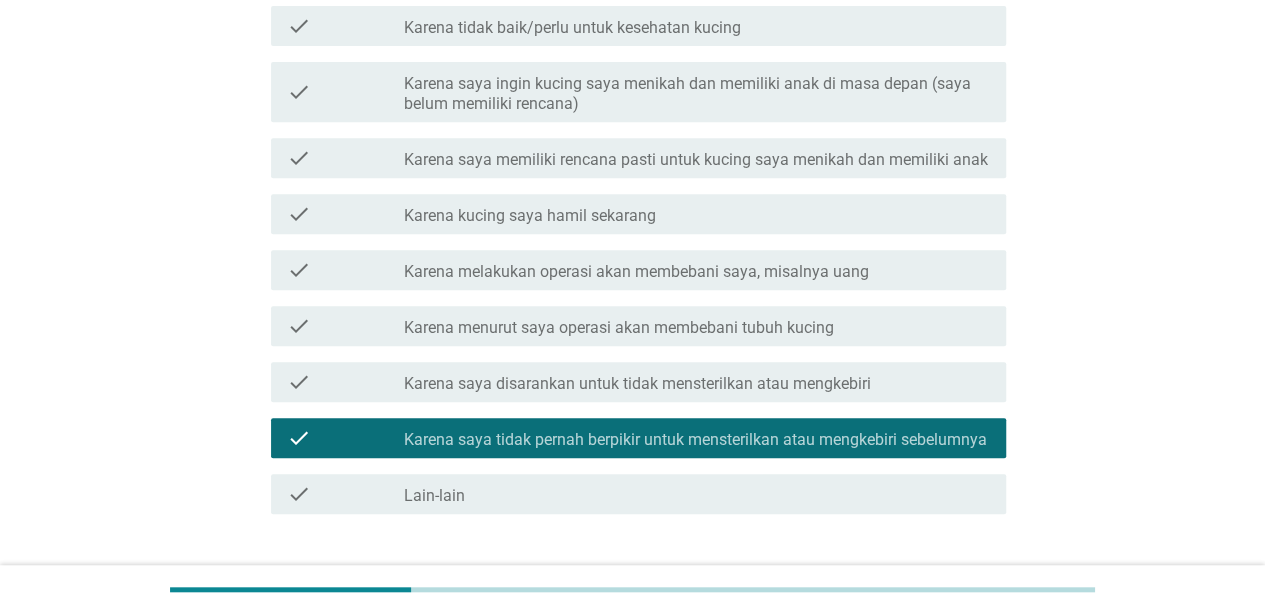 click on "Pilihlah alasan yang sesuai dengan alasan Anda belum mensterilkan atau mengkebiri kucing Anda.
Jika Anda memiliki kucing yang telah disterilkan atau tidak disterilkan, pilihlah alasan yang sesuai dengan kucing Anda yang belum disterilkan.     info   Choose as many as you like   check     check_box_outline_blank Karena tidak baik/perlu untuk kucing   check     check_box_outline_blank Karena tidak baik/perlu untuk kesehatan kucing   check     check_box_outline_blank Karena saya ingin kucing saya menikah dan memiliki anak di masa depan (saya belum memiliki rencana)   check     check_box_outline_blank Karena saya memiliki rencana pasti untuk kucing saya menikah dan memiliki anak   check     check_box_outline_blank Karena kucing saya hamil sekarang   check     check_box_outline_blank Karena melakukan operasi akan membebani saya, misalnya uang   check     check_box_outline_blank Karena menurut saya operasi akan membebani tubuh kucing   check     check_box_outline_blank   check     check_box   check     Lain-lain" at bounding box center [632, 149] 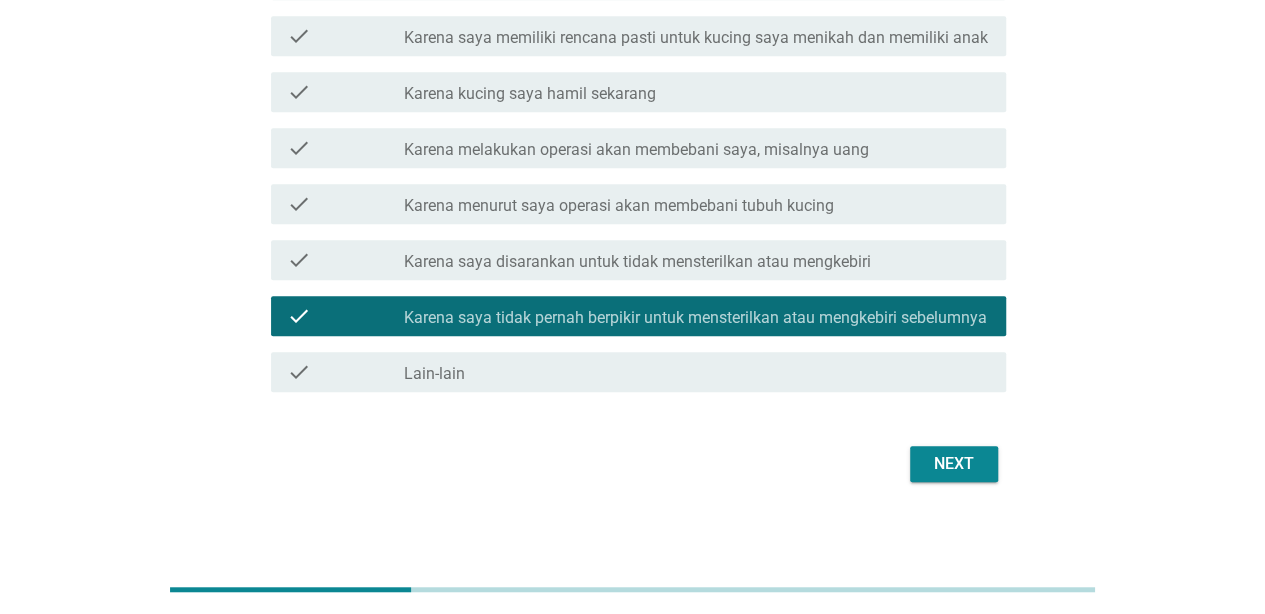 scroll, scrollTop: 533, scrollLeft: 0, axis: vertical 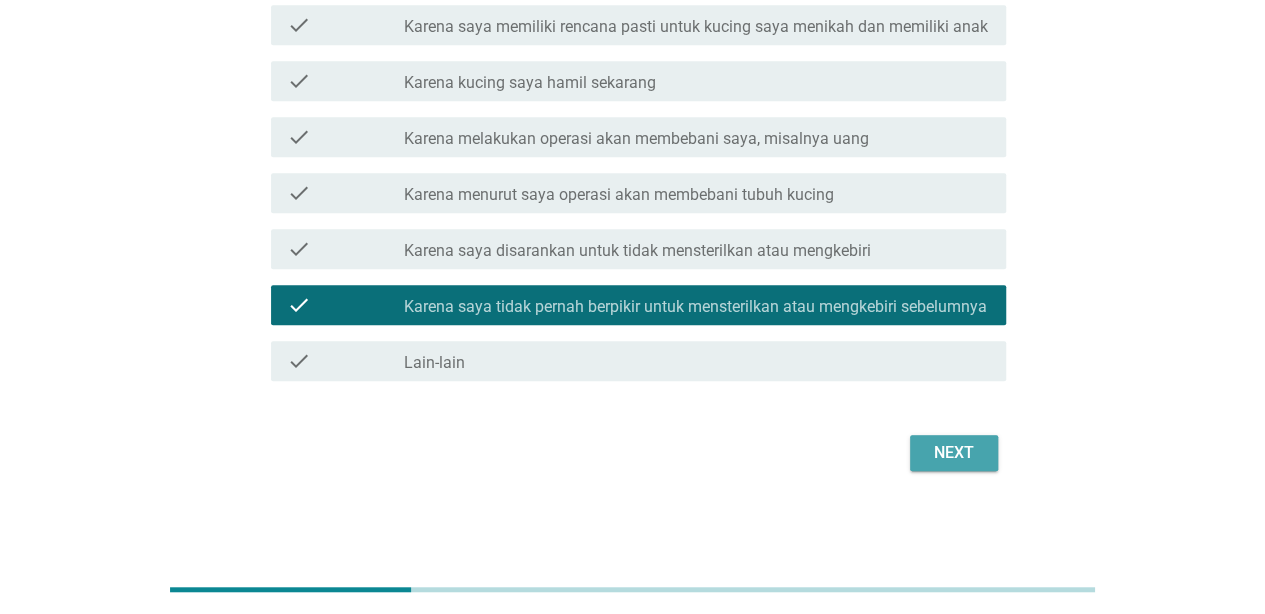 click on "Next" at bounding box center (954, 453) 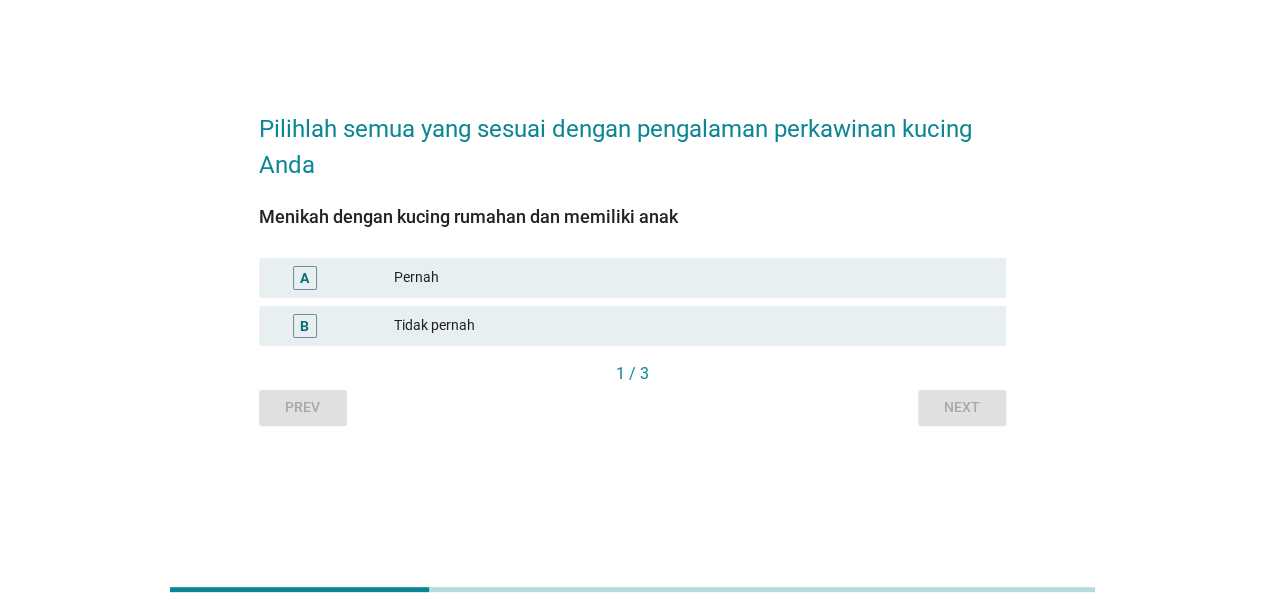 scroll, scrollTop: 0, scrollLeft: 0, axis: both 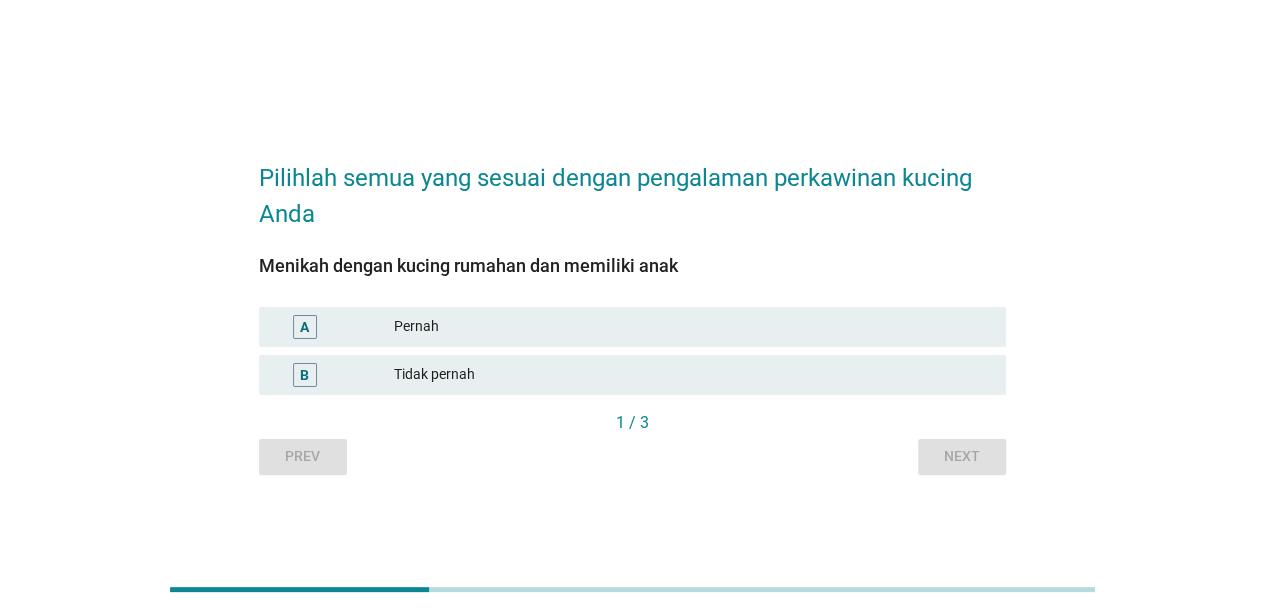 click on "Pernah" at bounding box center [692, 327] 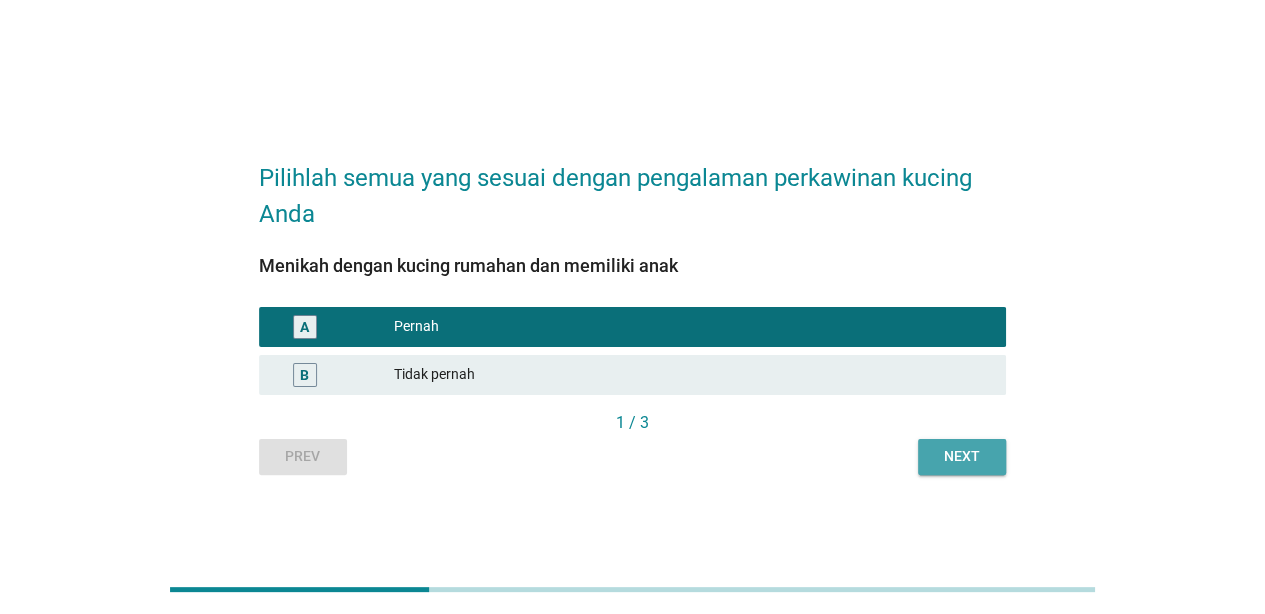 click on "Next" at bounding box center (962, 456) 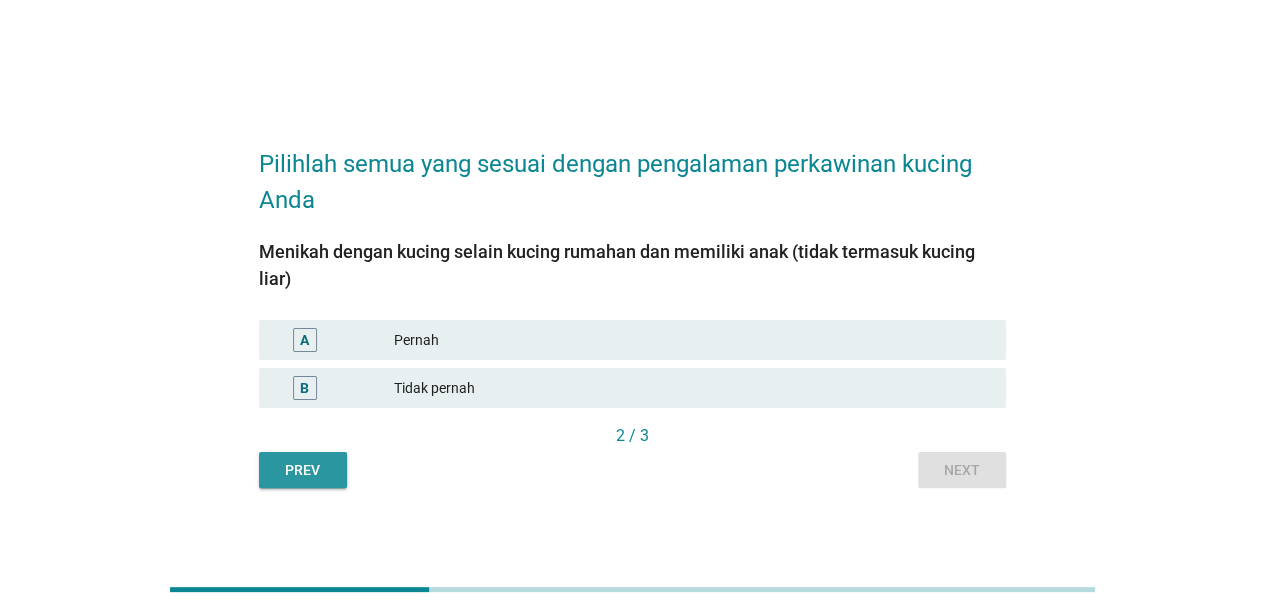 click on "Prev" at bounding box center (303, 470) 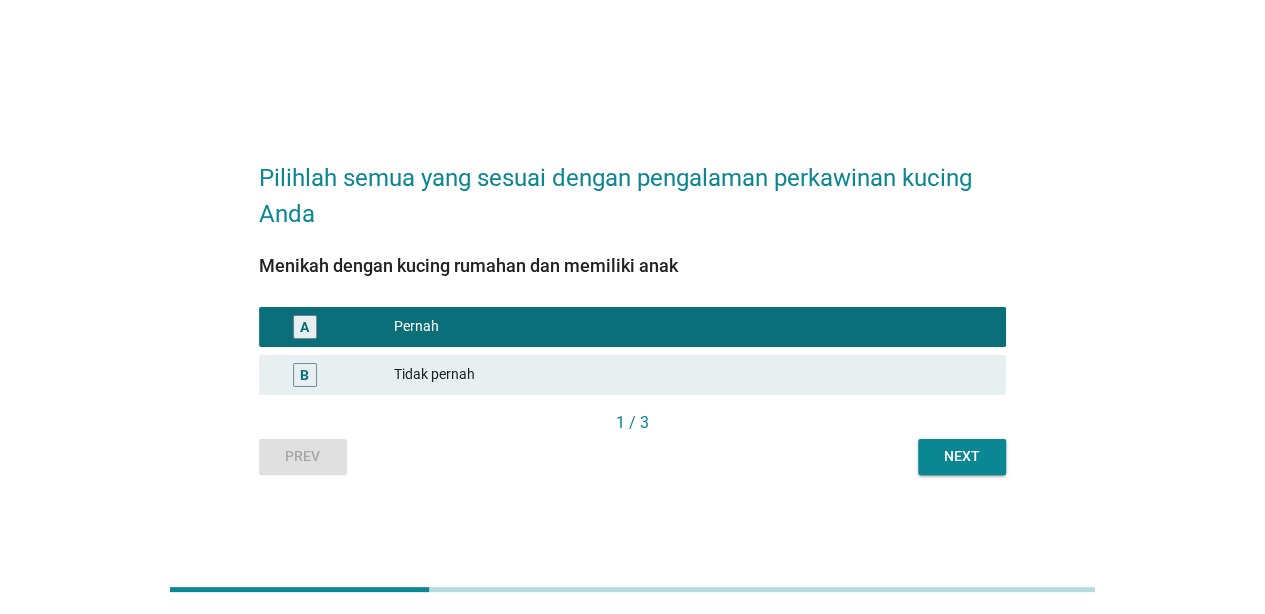 click on "Next" at bounding box center [962, 456] 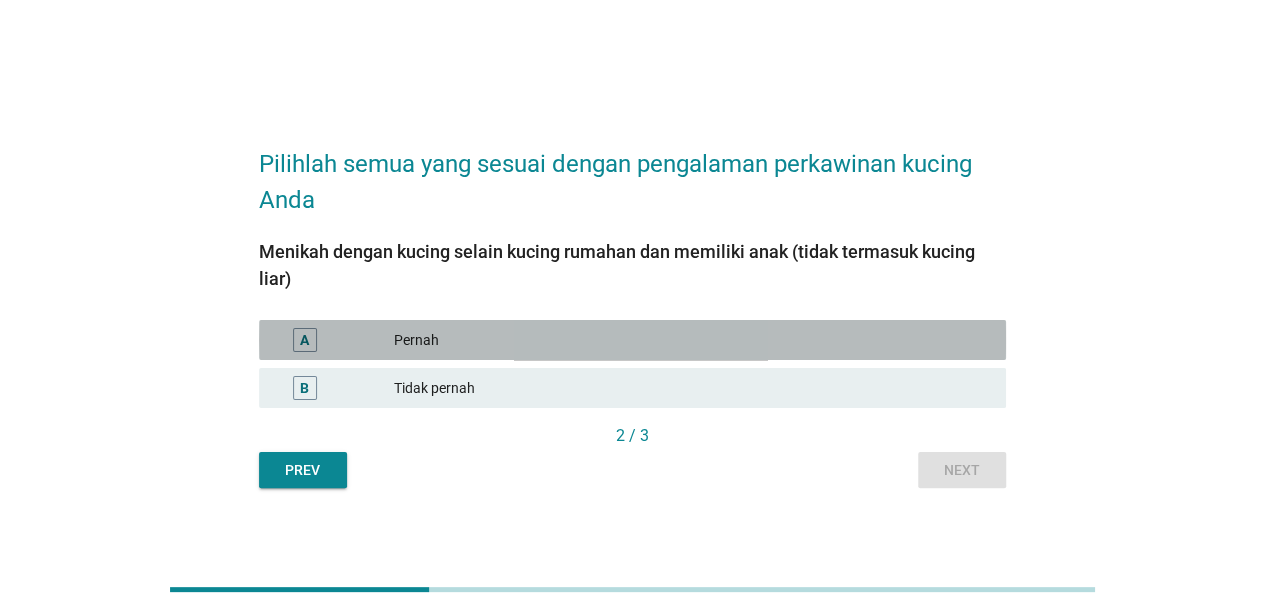 click on "A   Pernah" at bounding box center [632, 340] 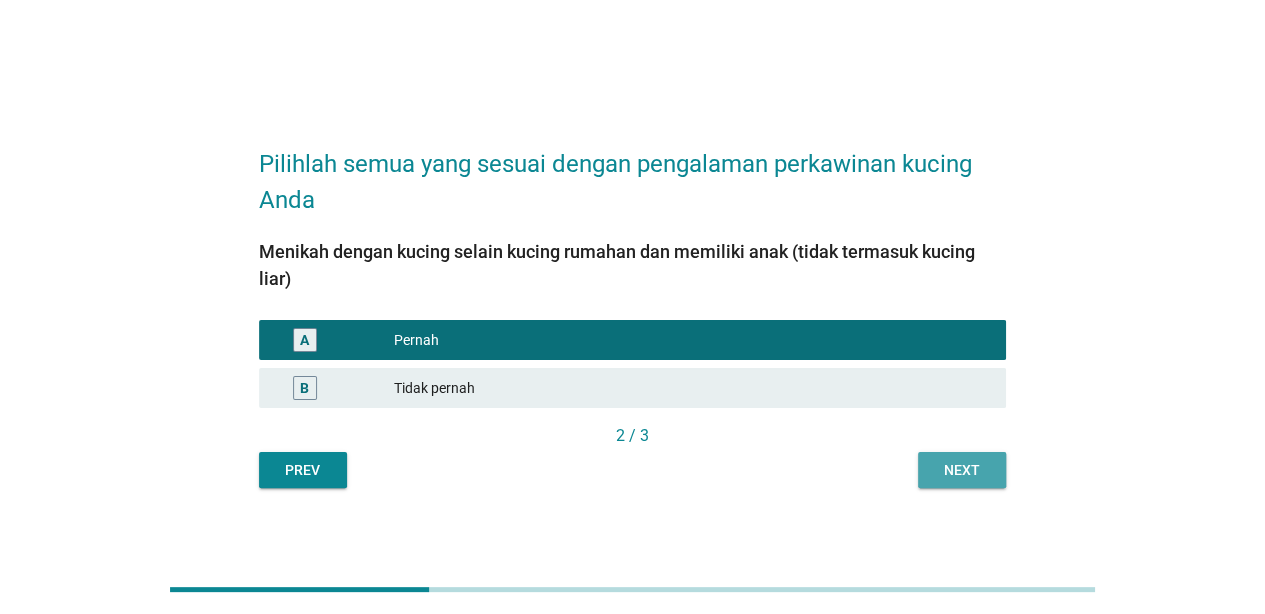 click on "Next" at bounding box center (962, 470) 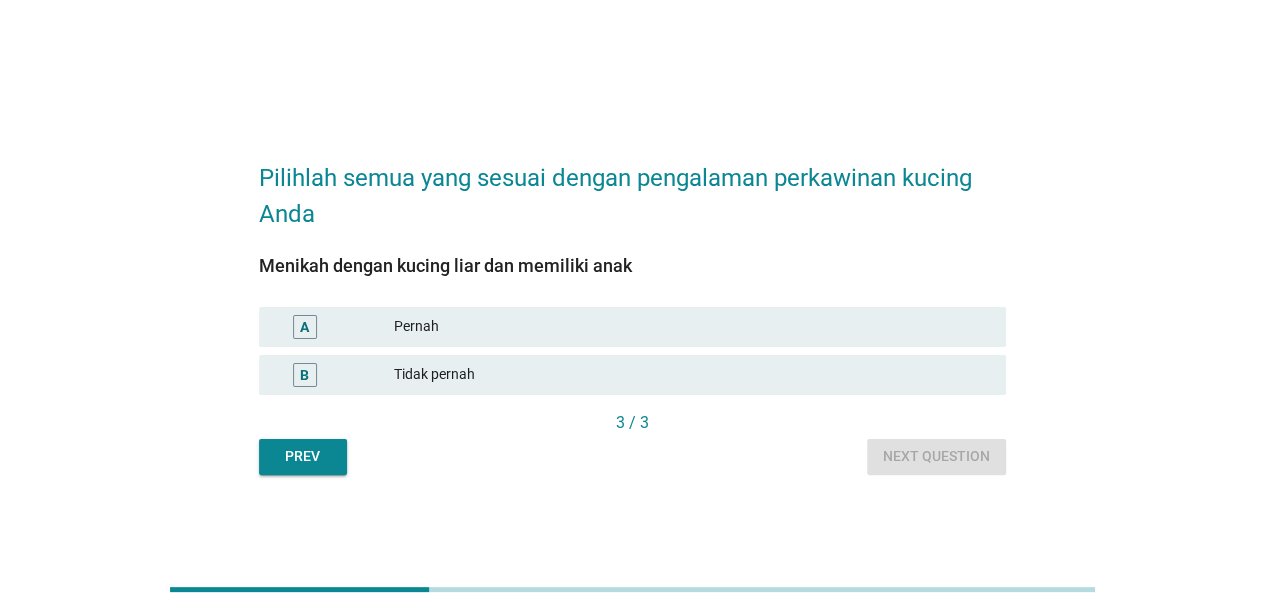 click on "Prev" at bounding box center [303, 457] 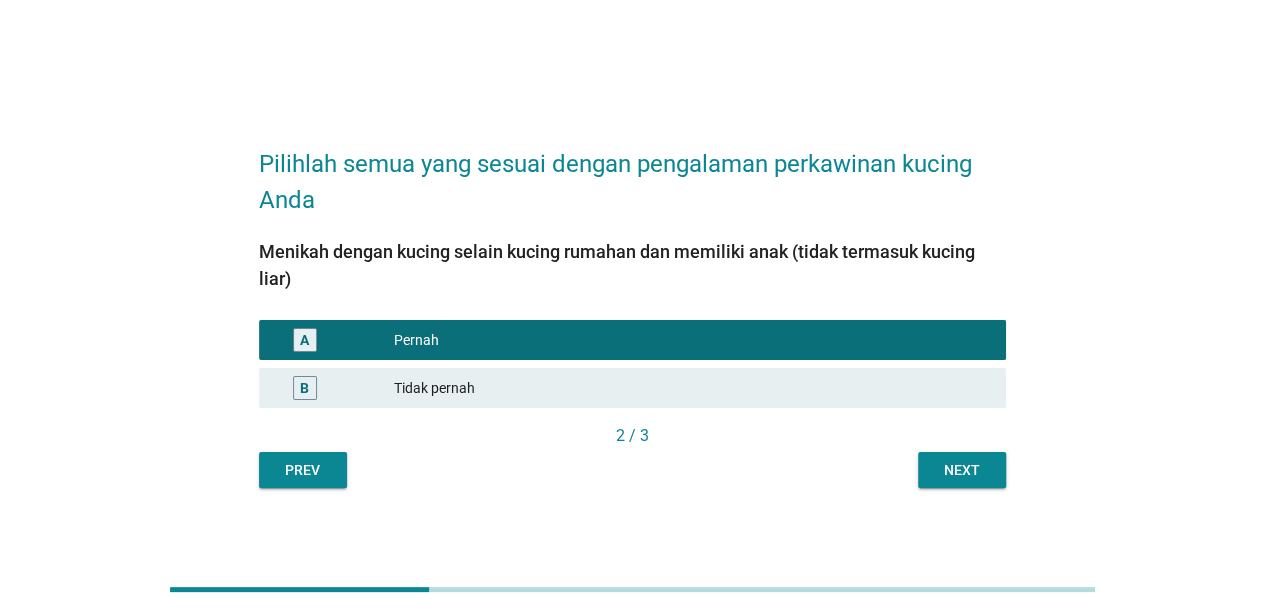 click on "Next" at bounding box center (962, 470) 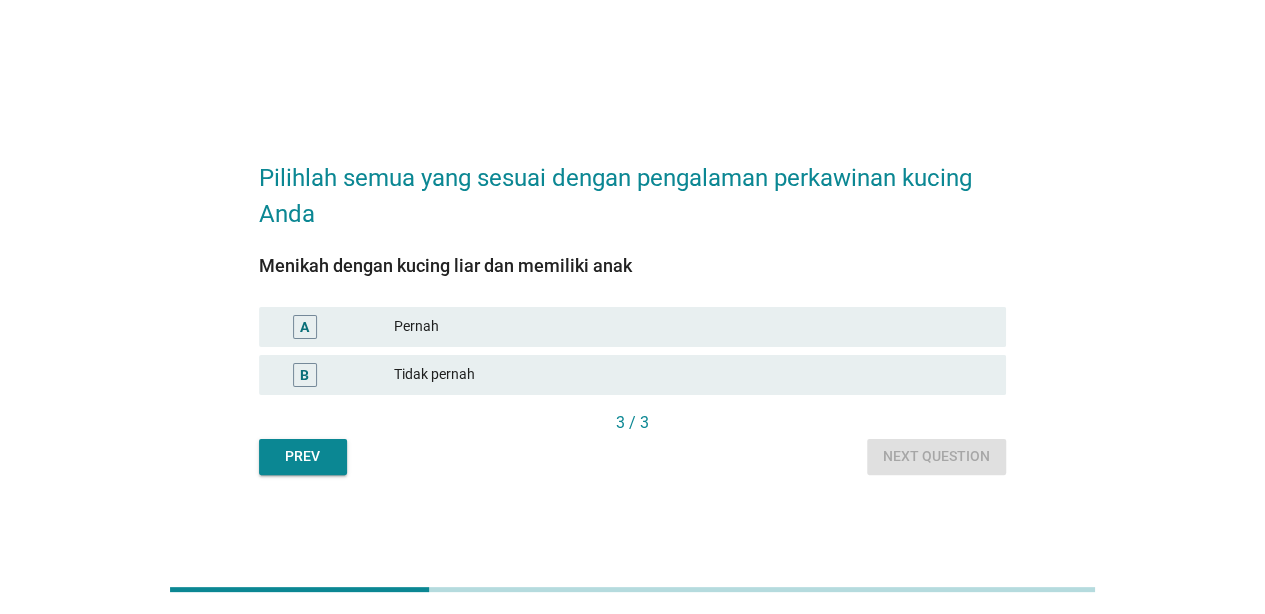 click on "Pernah" at bounding box center (692, 327) 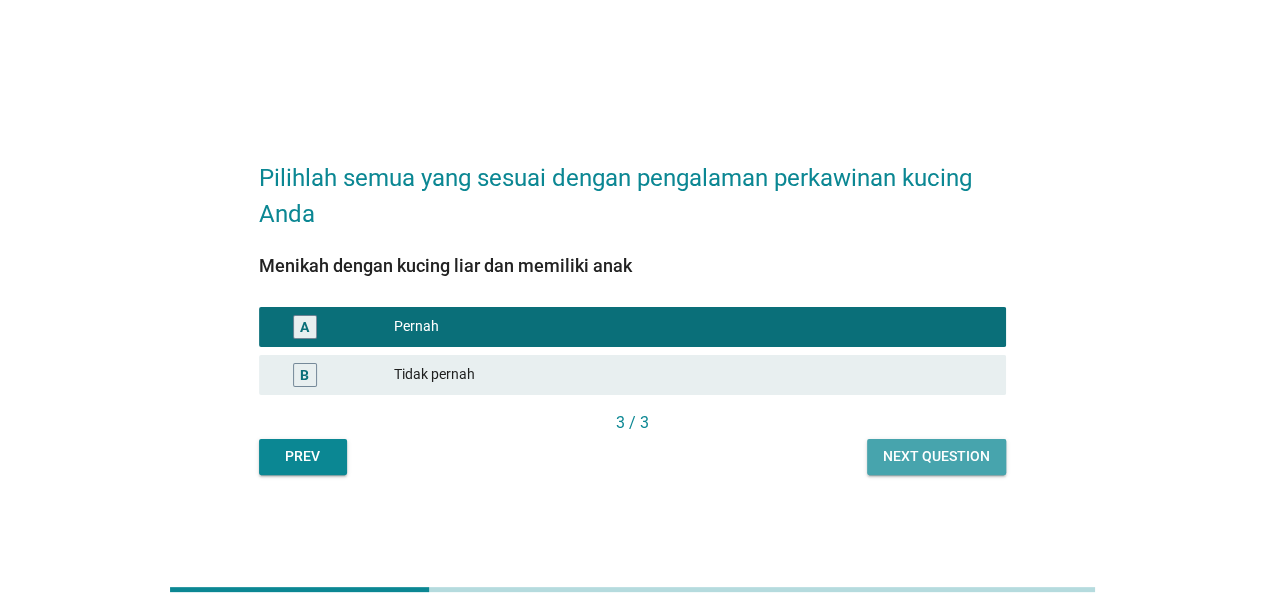 click on "Next question" at bounding box center [936, 456] 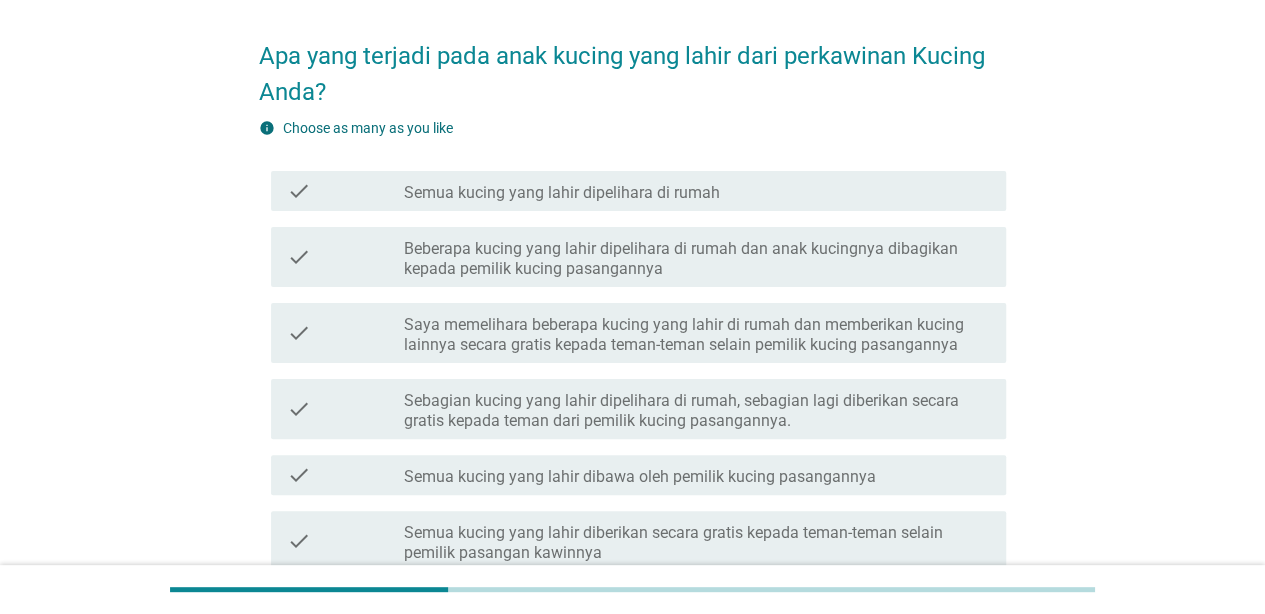 scroll, scrollTop: 100, scrollLeft: 0, axis: vertical 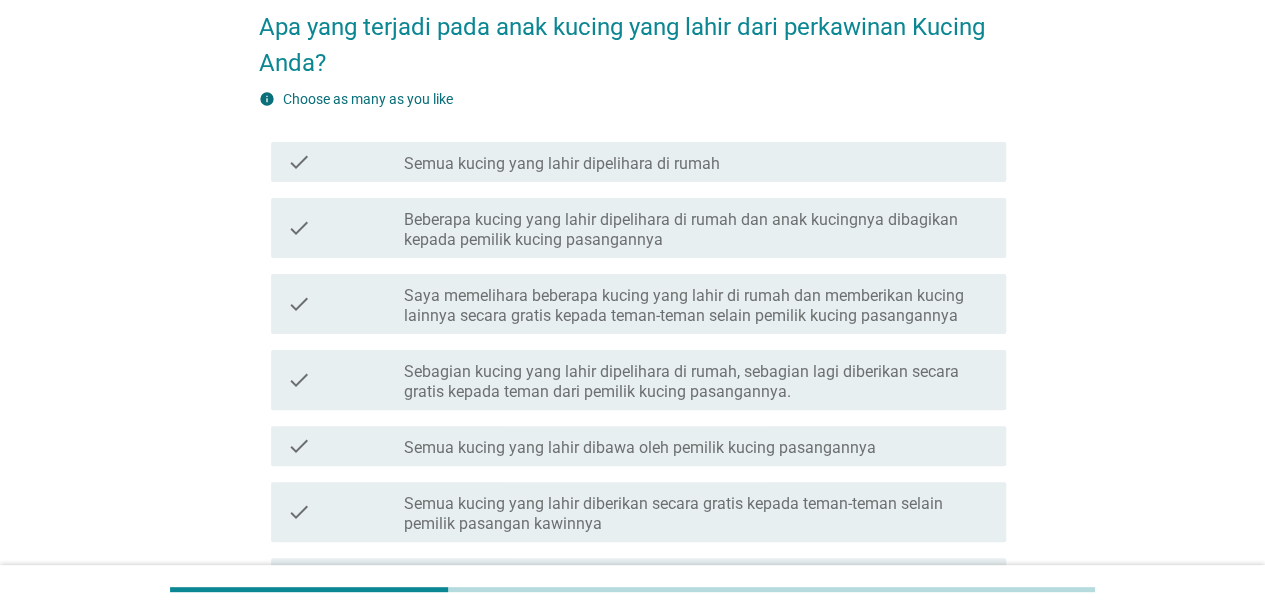 click on "Semua kucing yang lahir dibawa oleh pemilik kucing pasangannya" at bounding box center (640, 448) 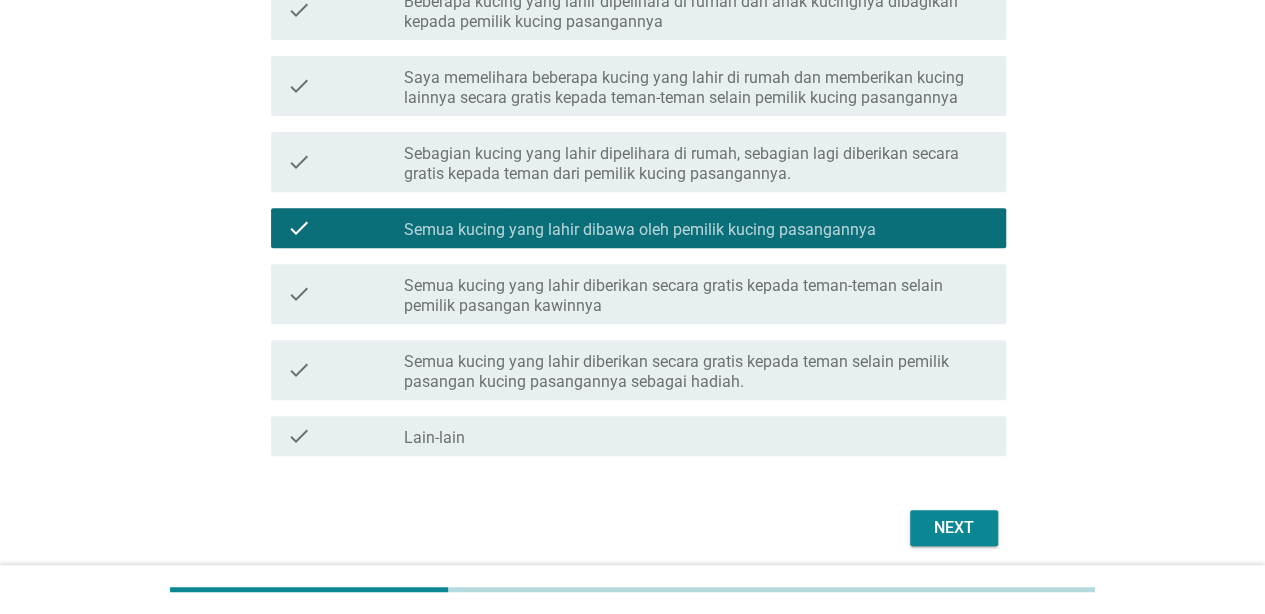 scroll, scrollTop: 393, scrollLeft: 0, axis: vertical 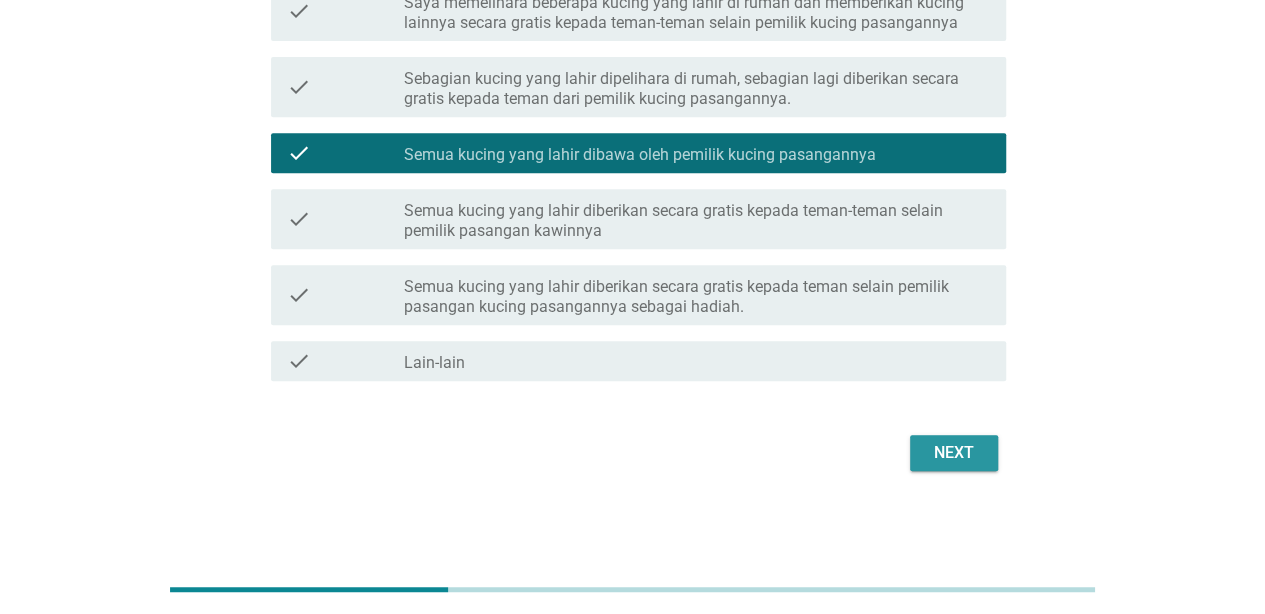 click on "Next" at bounding box center [954, 453] 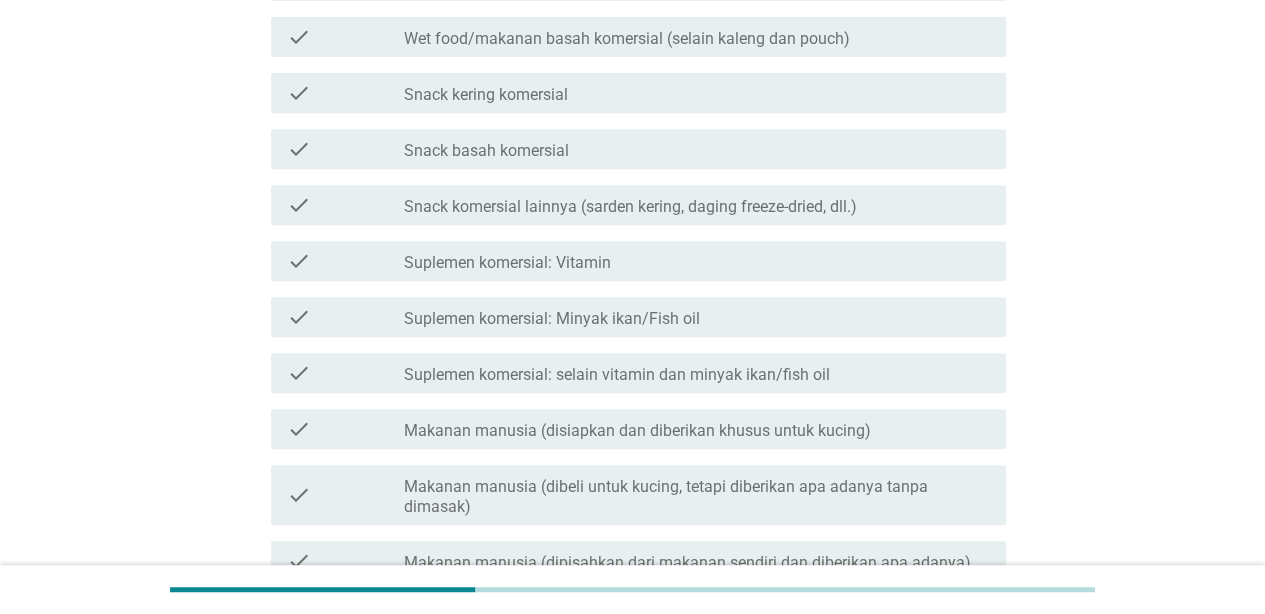 scroll, scrollTop: 0, scrollLeft: 0, axis: both 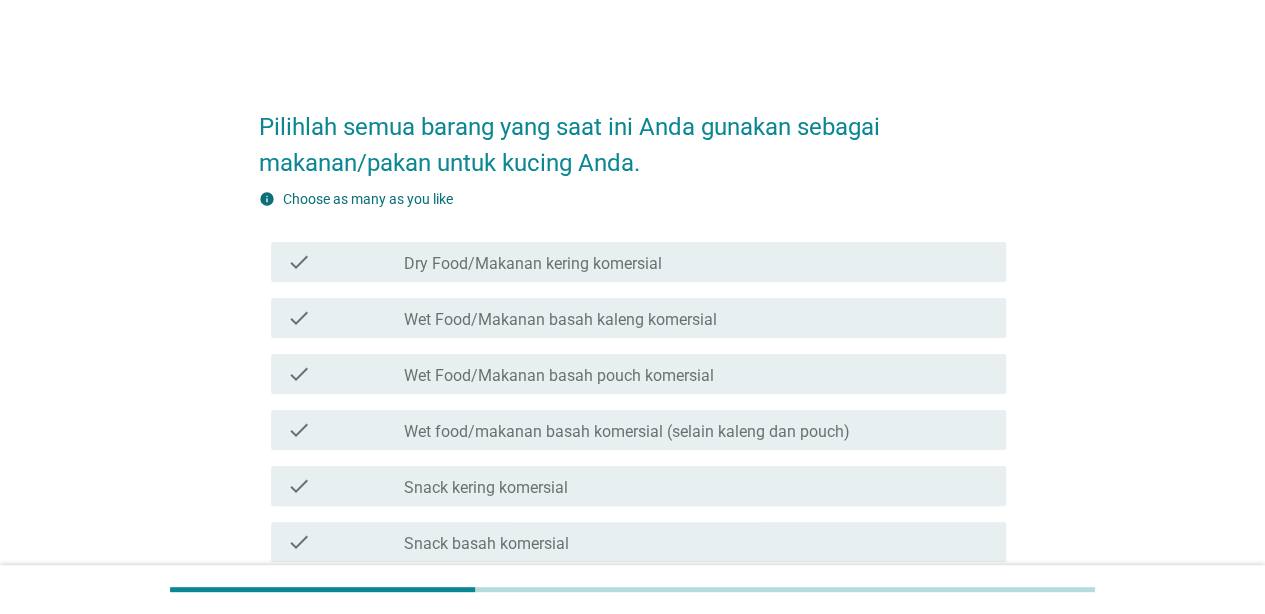 click on "Dry Food/Makanan kering komersial" at bounding box center (533, 264) 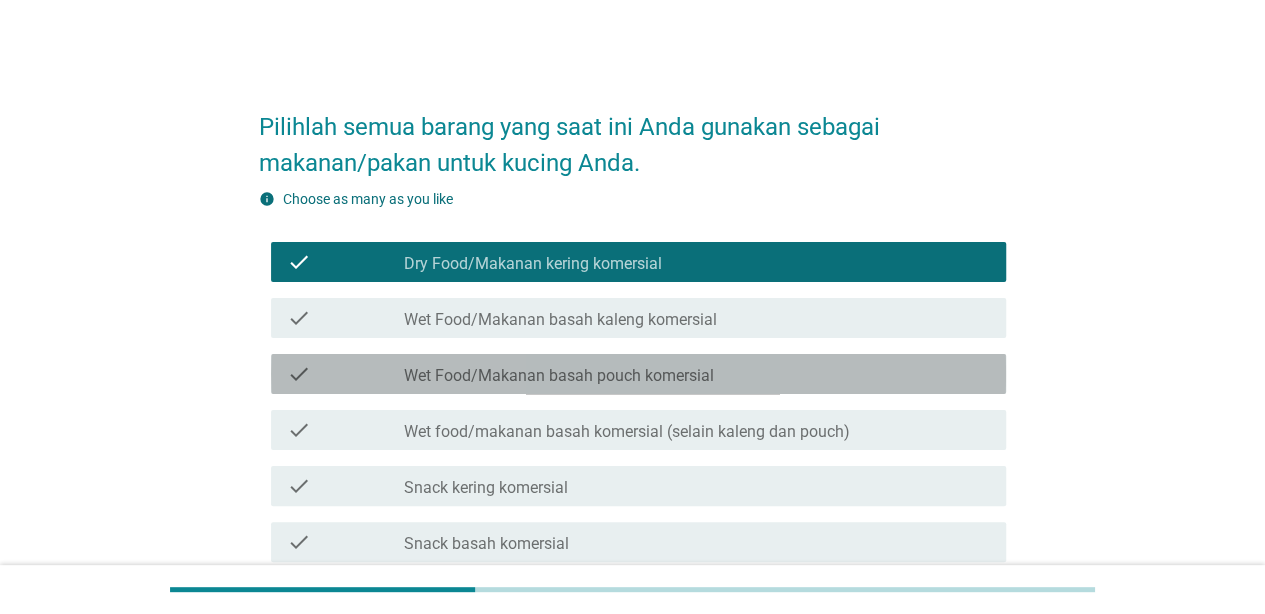 click on "check     check_box_outline_blank Wet Food/Makanan basah pouch komersial" at bounding box center (638, 374) 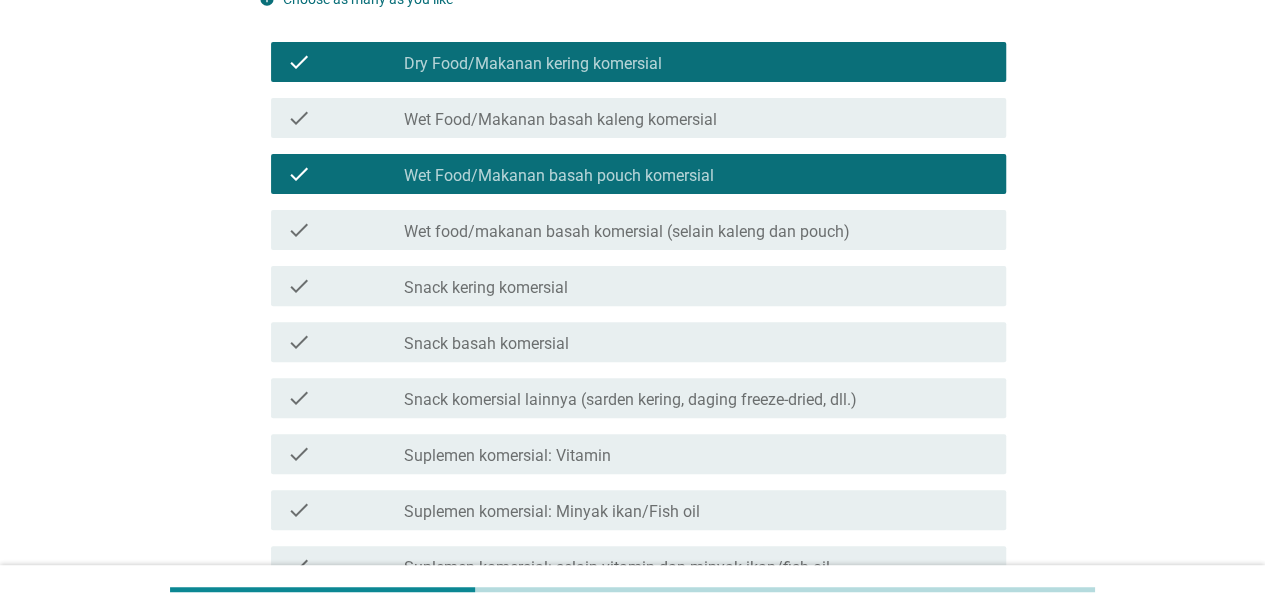 scroll, scrollTop: 300, scrollLeft: 0, axis: vertical 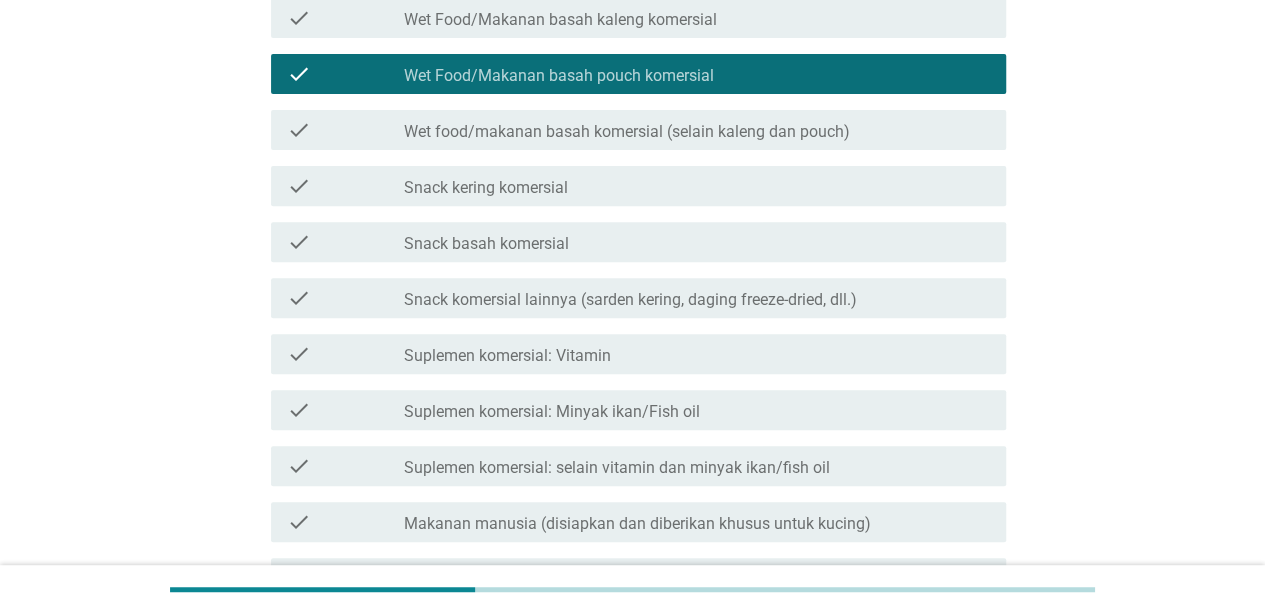 click on "check_box_outline_blank Suplemen komersial: Vitamin" at bounding box center (697, 354) 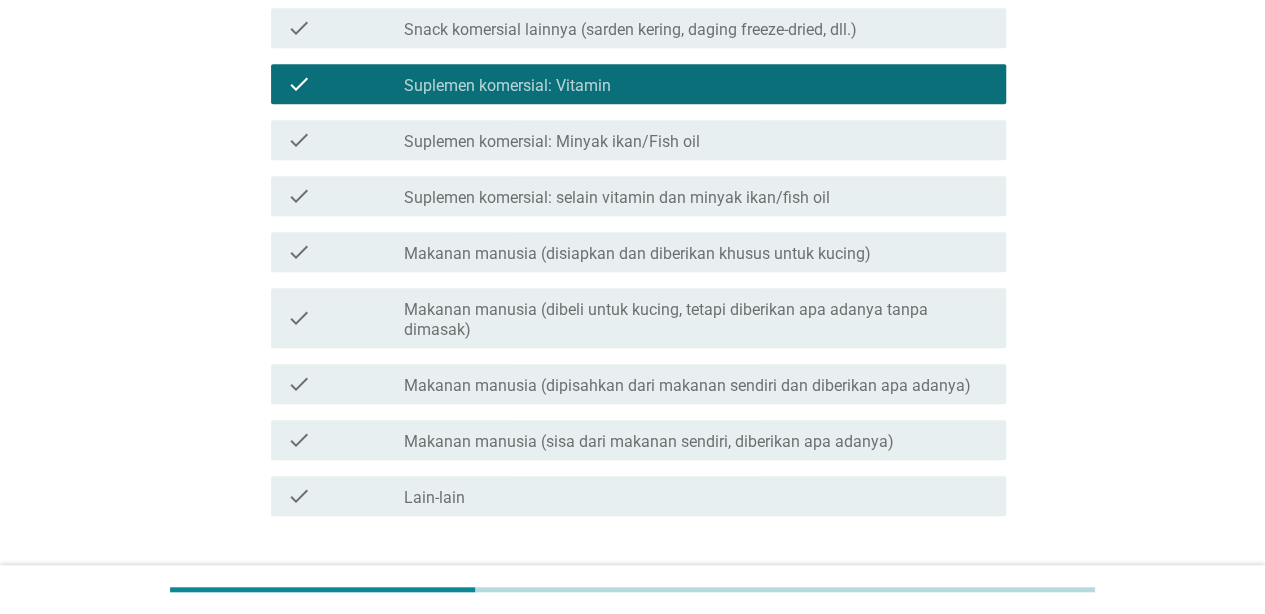scroll, scrollTop: 600, scrollLeft: 0, axis: vertical 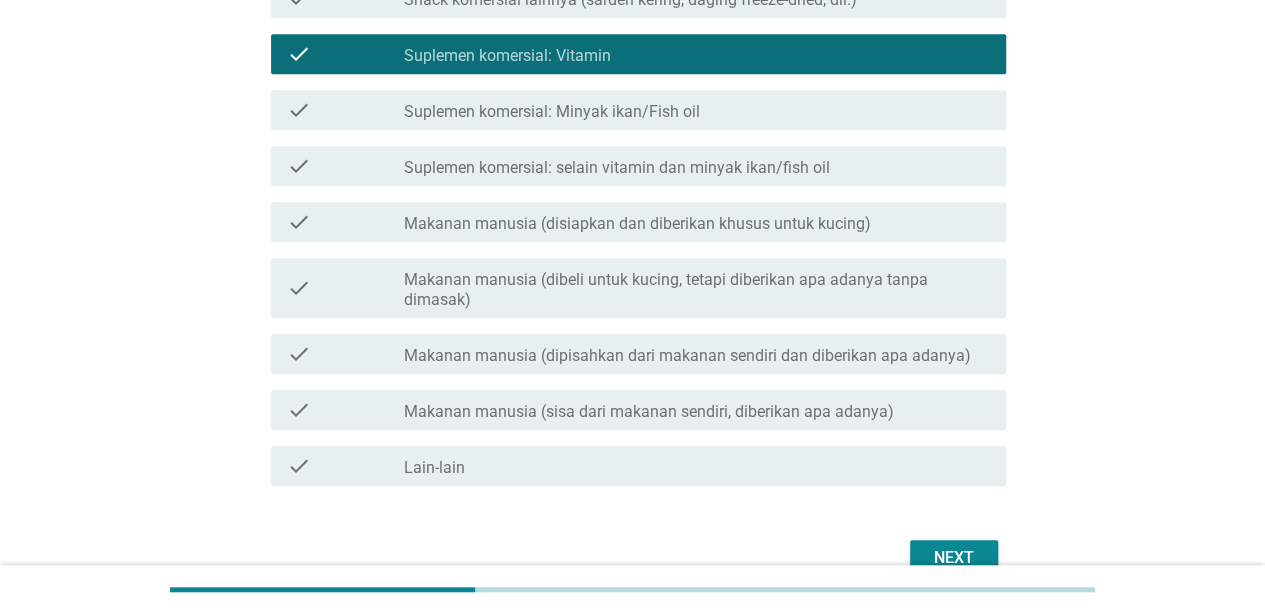 click on "check     check_box_outline_blank Makanan manusia (sisa dari makanan sendiri, diberikan apa adanya)" at bounding box center [638, 410] 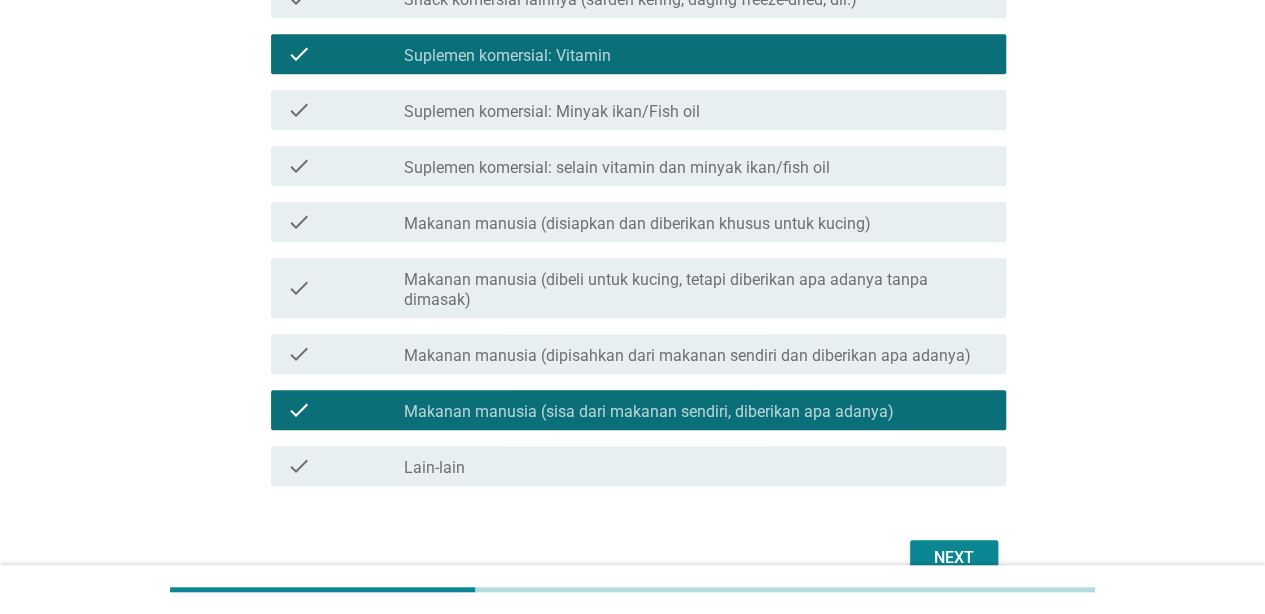 click on "Next" at bounding box center (954, 558) 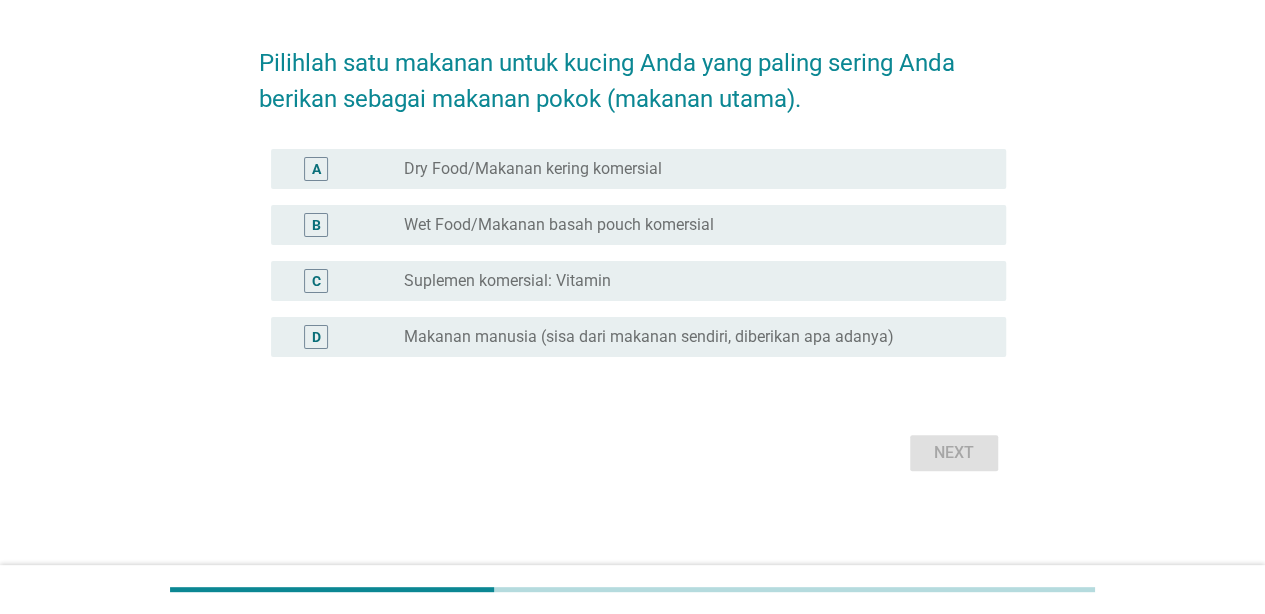 scroll, scrollTop: 0, scrollLeft: 0, axis: both 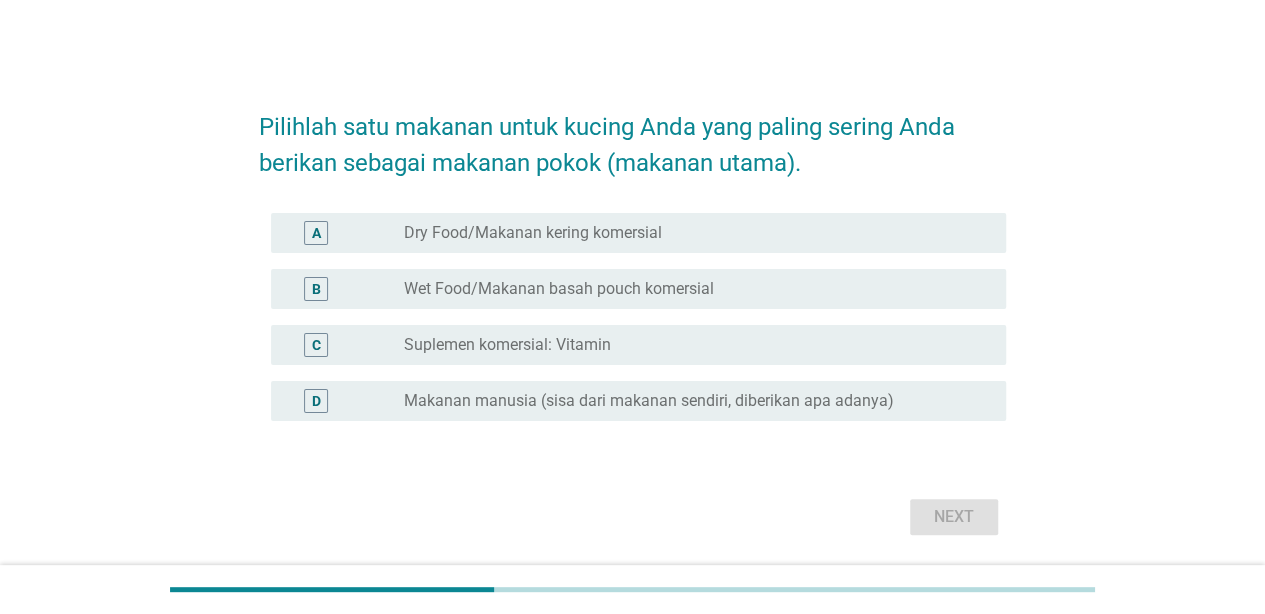 click on "A     radio_button_unchecked Dry Food/Makanan kering komersial" at bounding box center (632, 233) 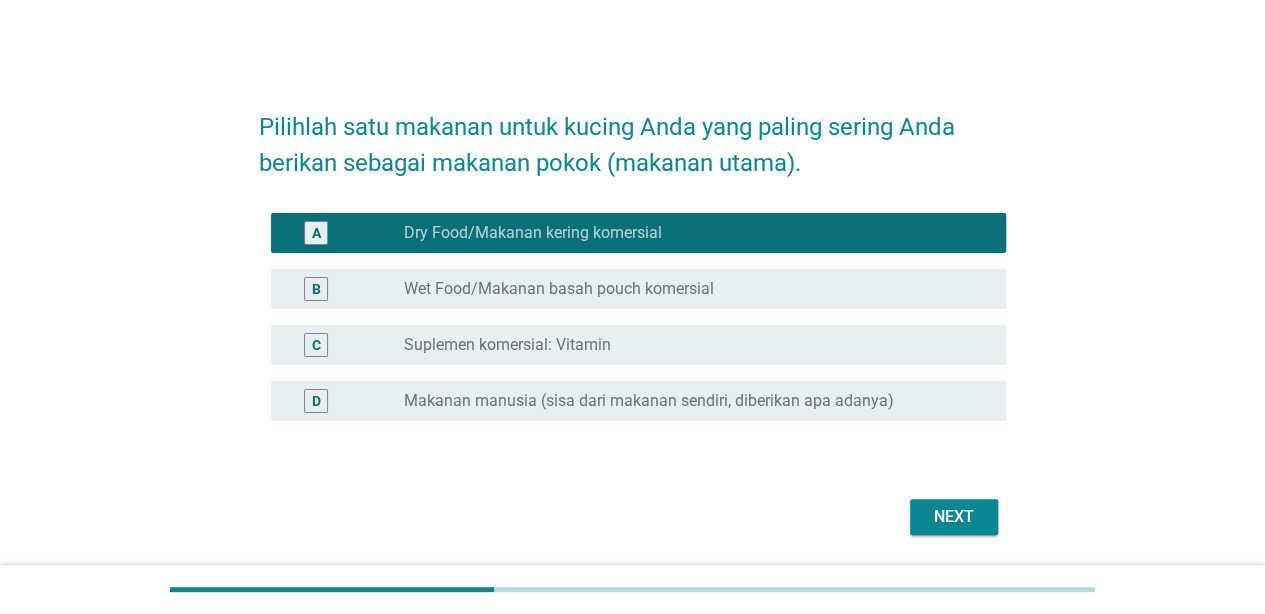 click on "A     radio_button_checked Dry Food/Makanan kering komersial" at bounding box center (632, 233) 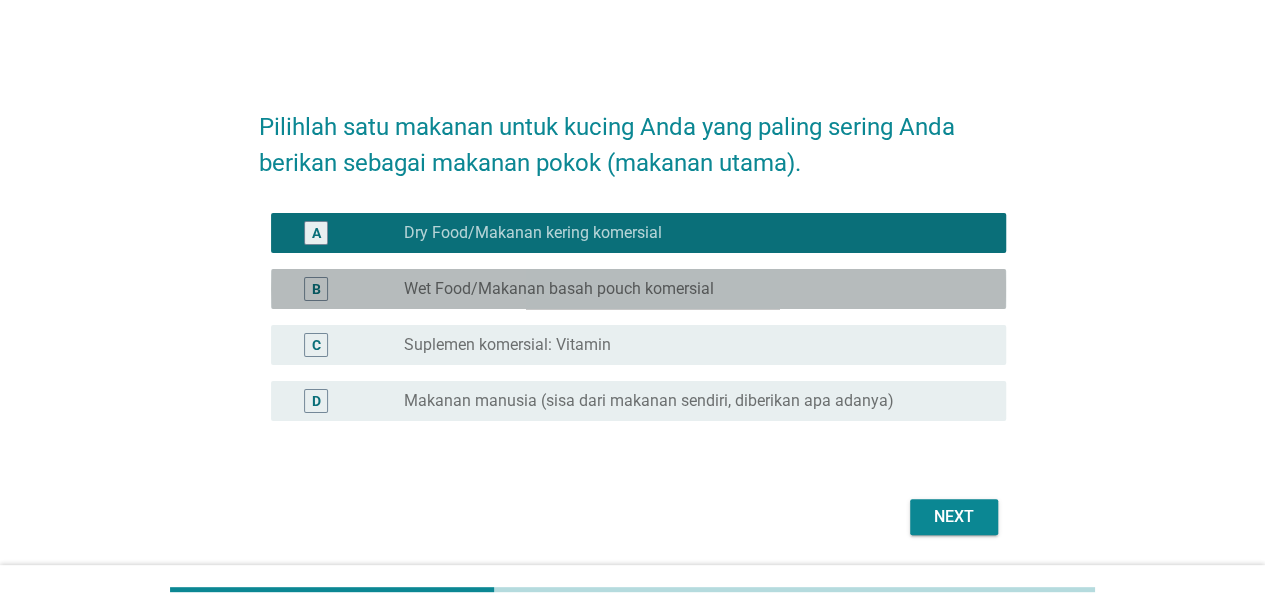 click on "radio_button_unchecked Wet Food/Makanan basah pouch komersial" at bounding box center (689, 289) 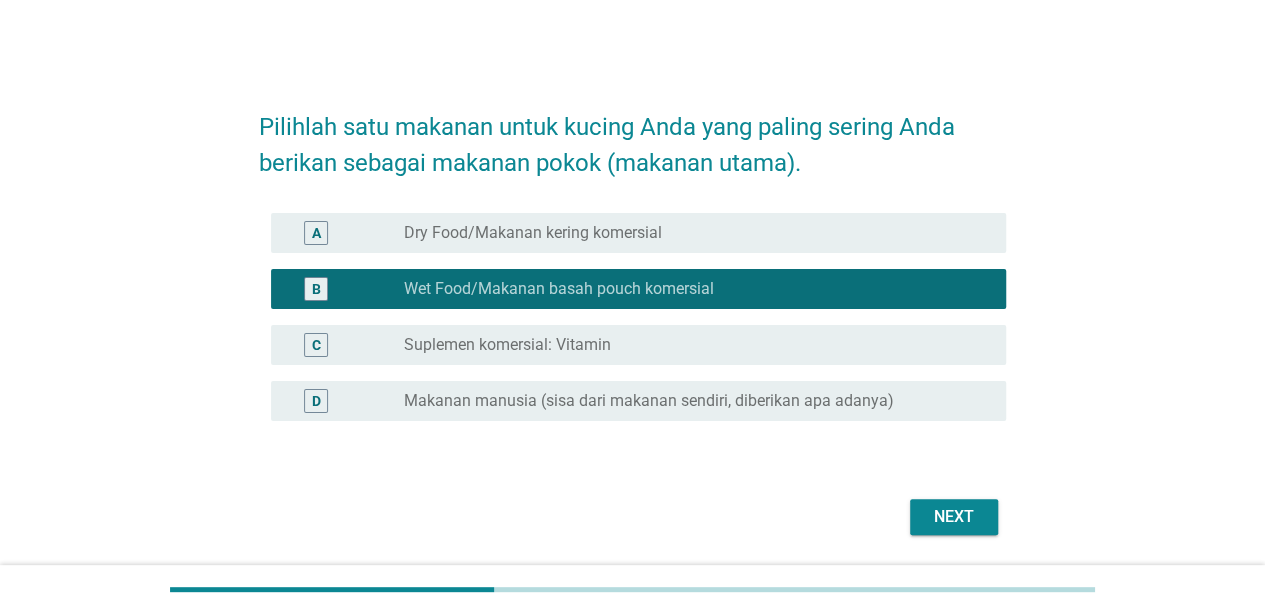 click on "radio_button_unchecked Dry Food/Makanan kering komersial" at bounding box center (689, 233) 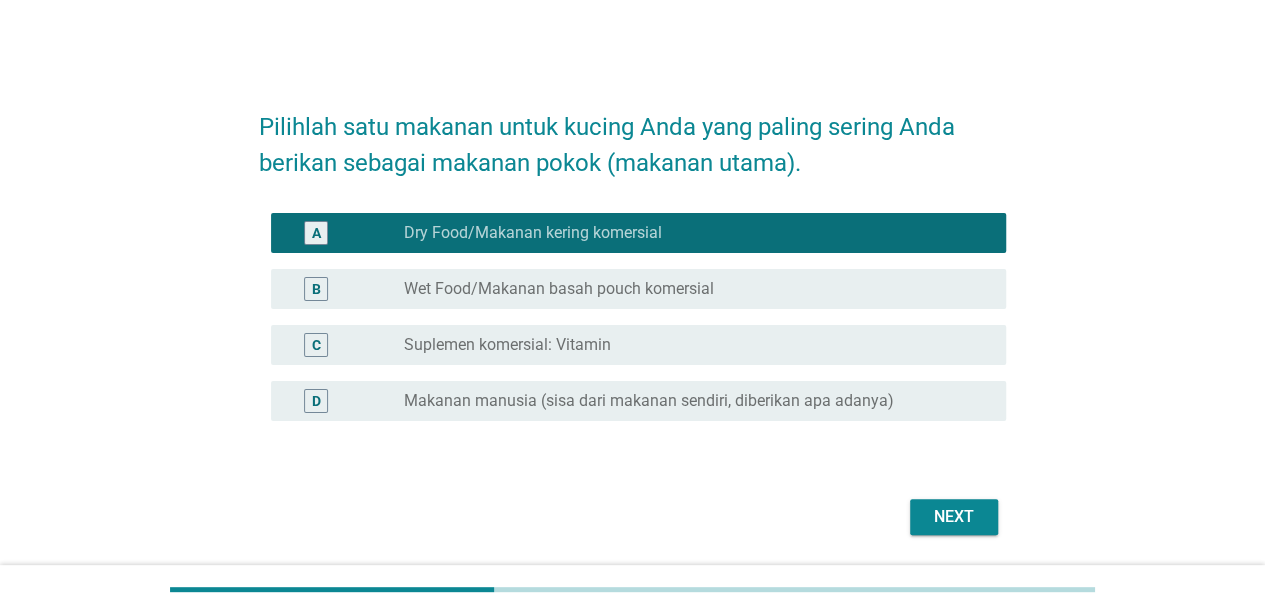 click on "Next" at bounding box center (954, 517) 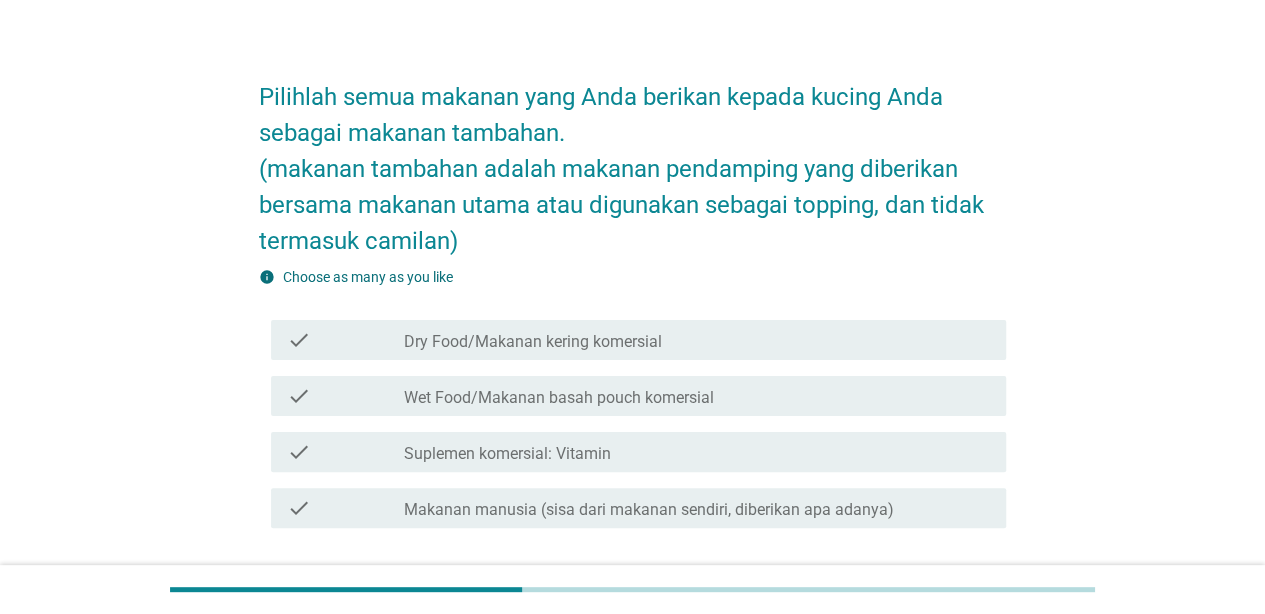scroll, scrollTop: 0, scrollLeft: 0, axis: both 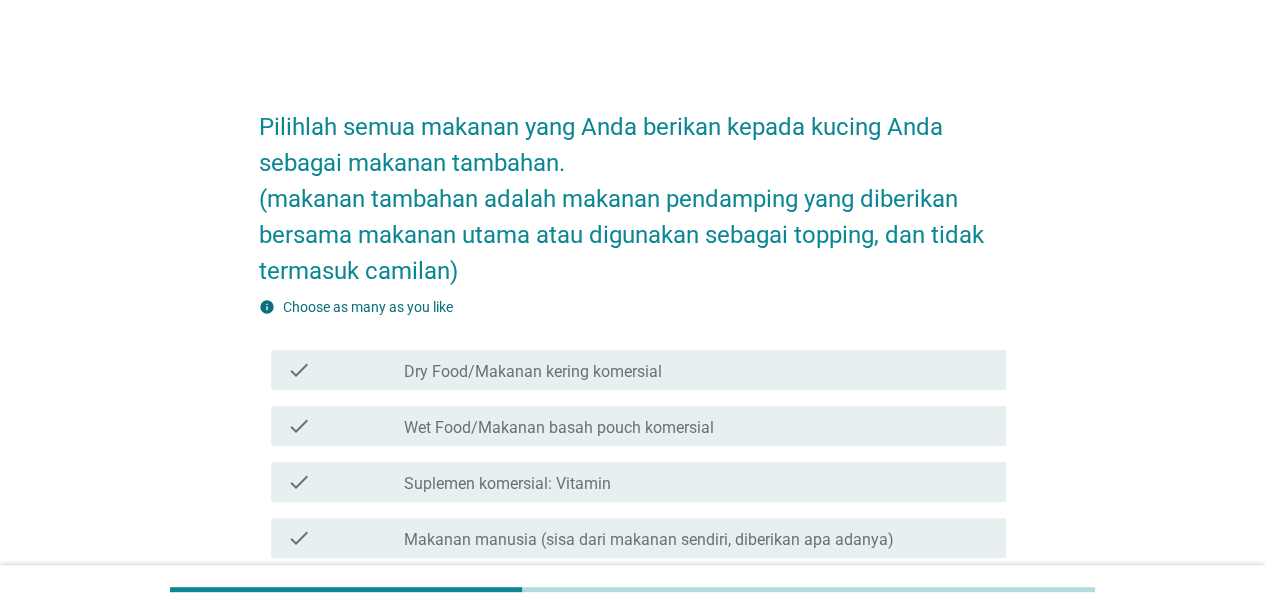 click on "check_box_outline_blank Wet Food/Makanan basah pouch komersial" at bounding box center (697, 426) 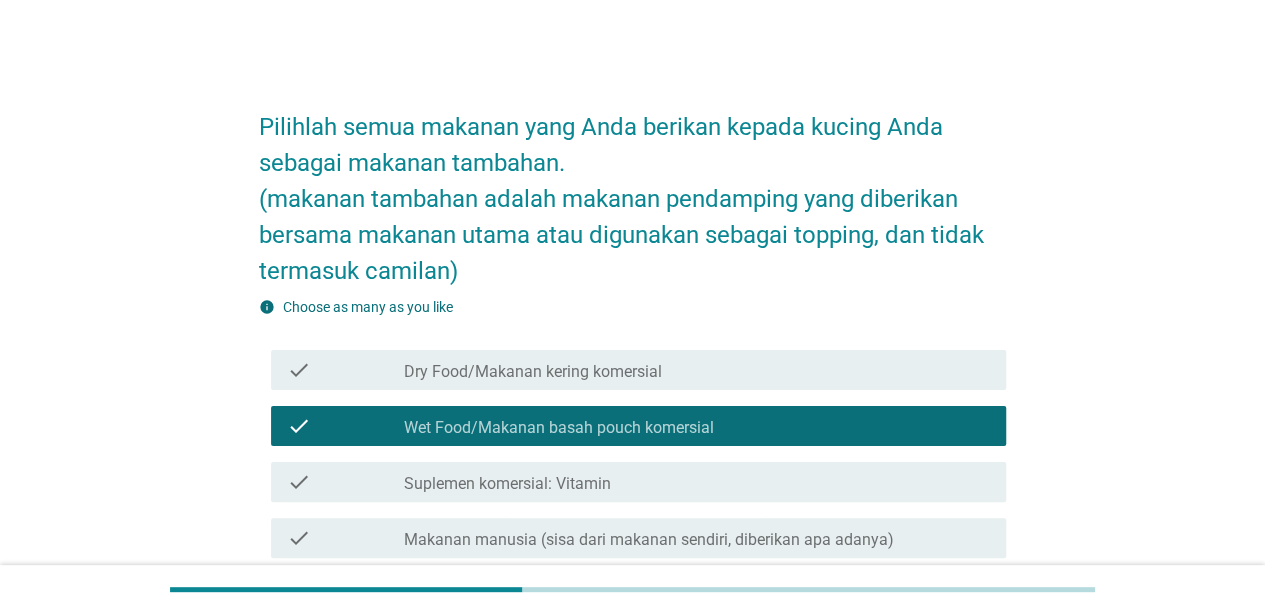 click on "check     check_box_outline_blank Suplemen komersial: Vitamin" at bounding box center [632, 482] 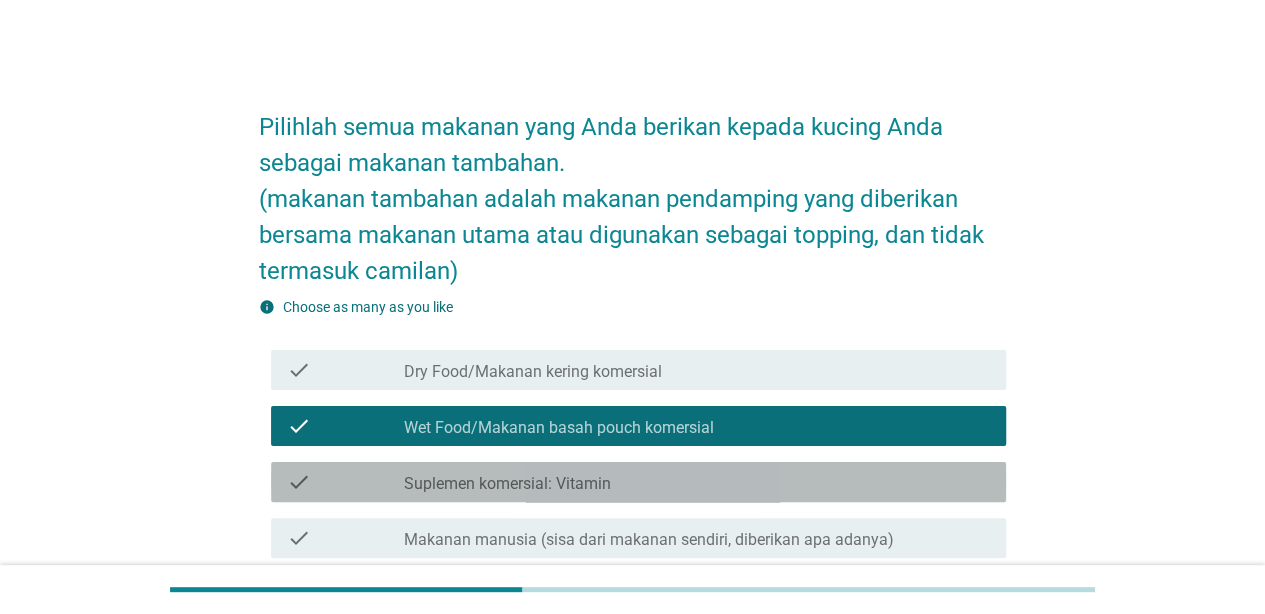 click on "check_box_outline_blank Suplemen komersial: Vitamin" at bounding box center [697, 482] 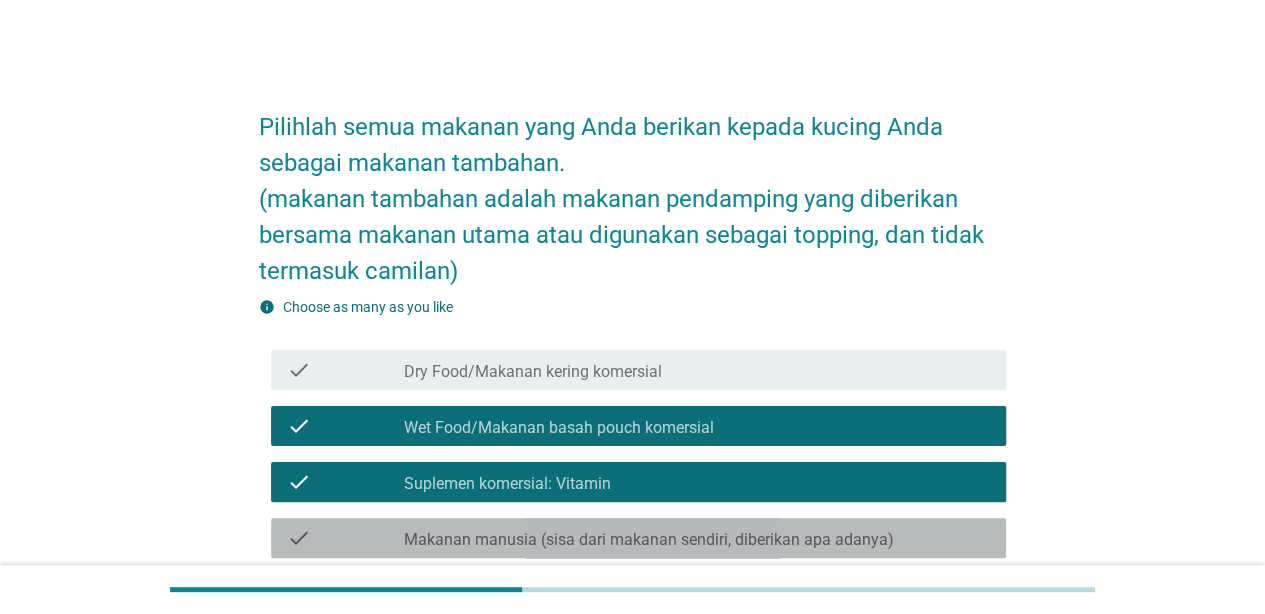 click on "Makanan manusia (sisa dari makanan sendiri, diberikan apa adanya)" at bounding box center [649, 540] 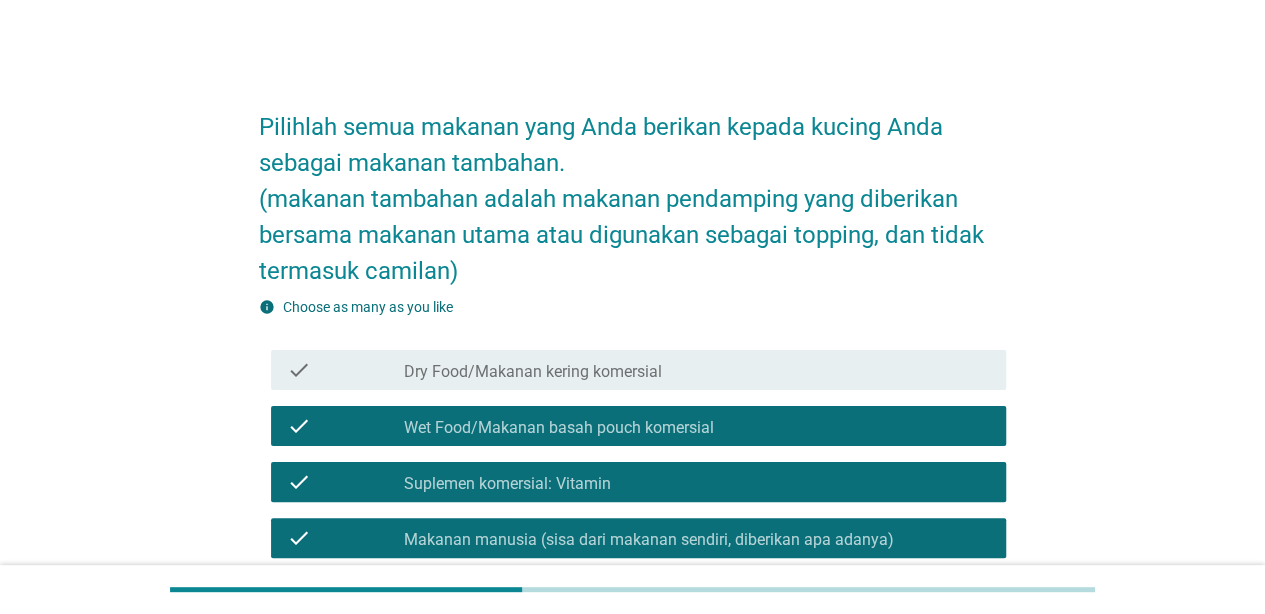 click on "check     check_box_outline_blank Dry Food/Makanan kering komersial" at bounding box center (638, 370) 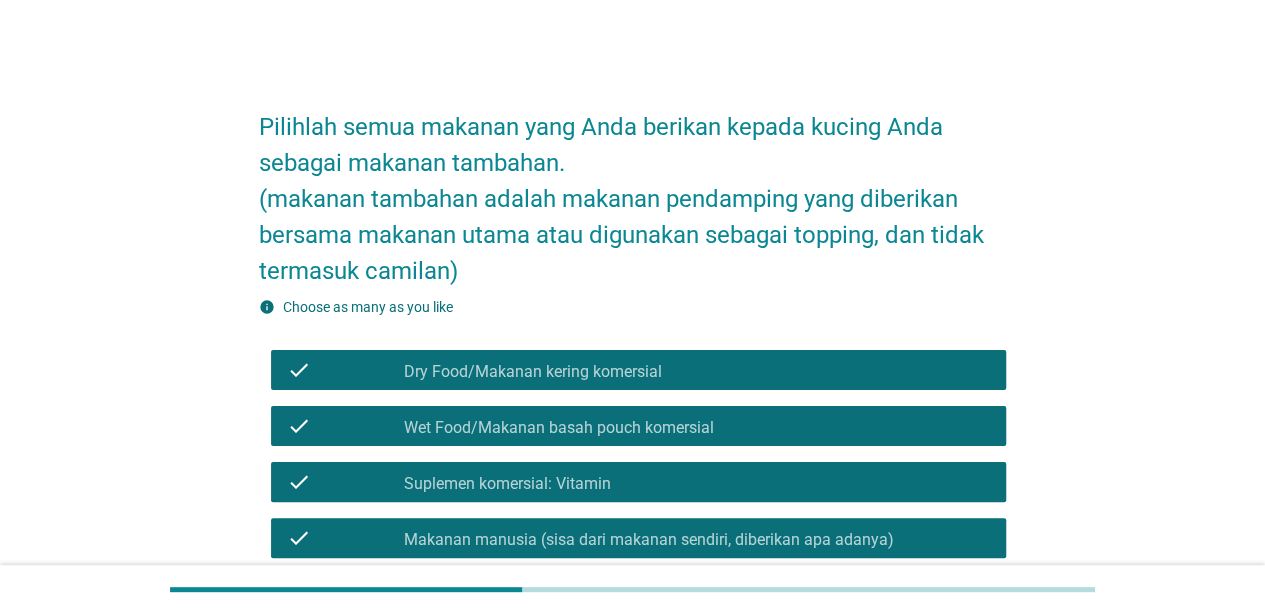 click on "check     check_box_outline_blank Dry Food/Makanan kering komersial" at bounding box center (638, 370) 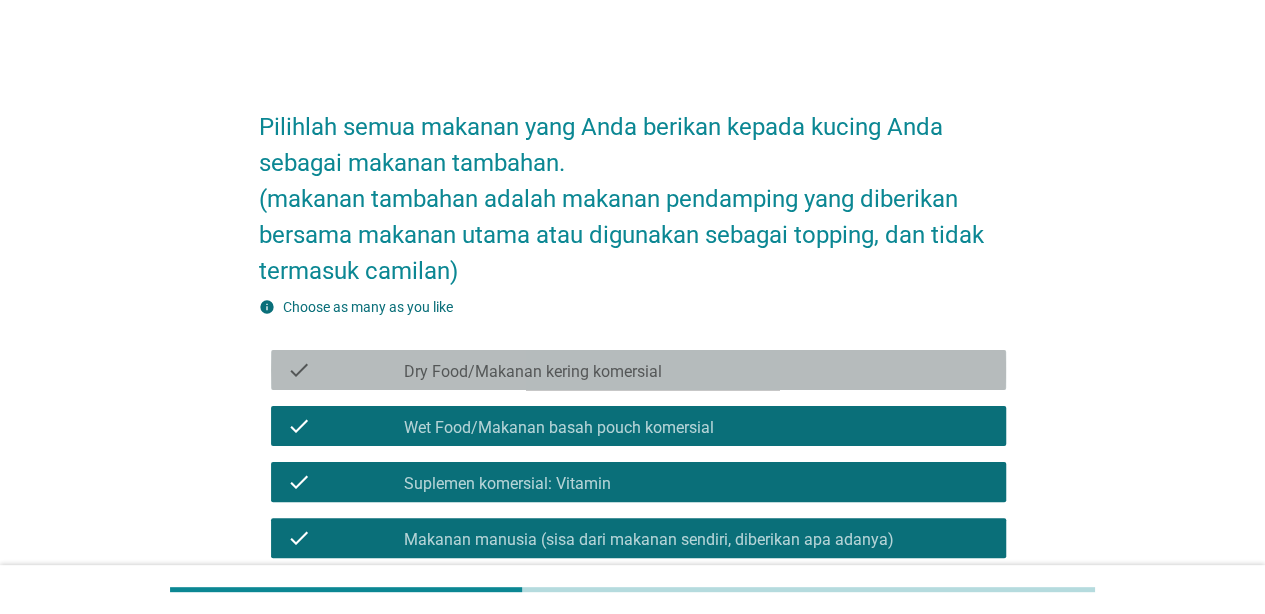 click on "check     check_box_outline_blank Dry Food/Makanan kering komersial" at bounding box center (638, 370) 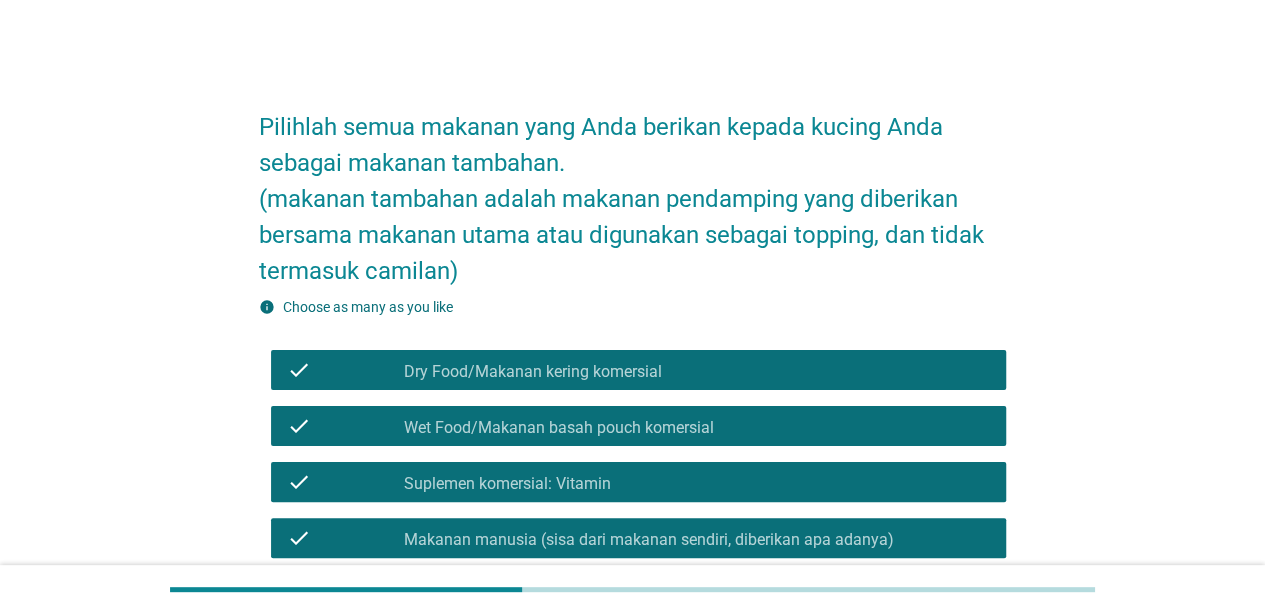 click on "check     check_box_outline_blank Dry Food/Makanan kering komersial" at bounding box center [638, 370] 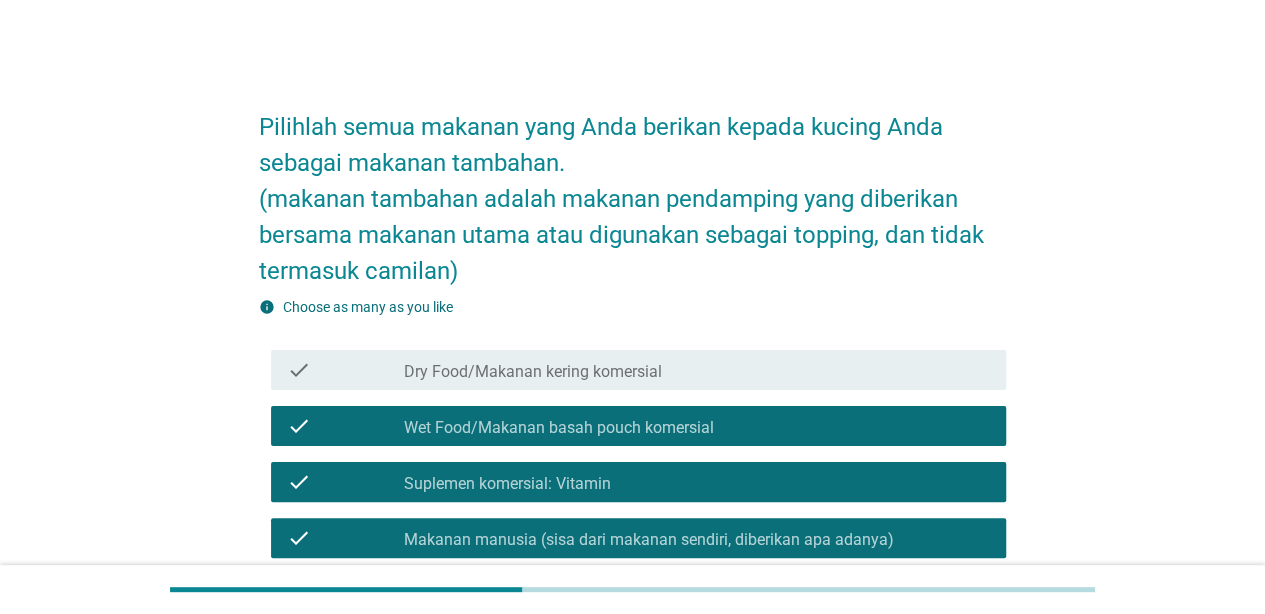 click on "check     check_box_outline_blank Dry Food/Makanan kering komersial" at bounding box center (638, 370) 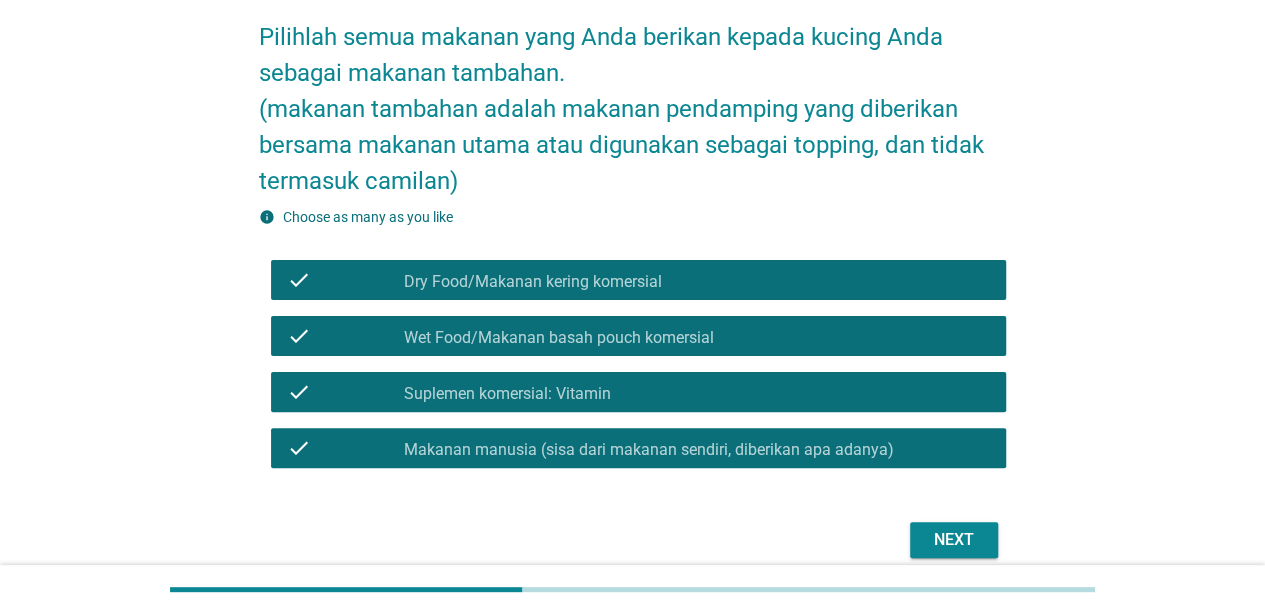 scroll, scrollTop: 177, scrollLeft: 0, axis: vertical 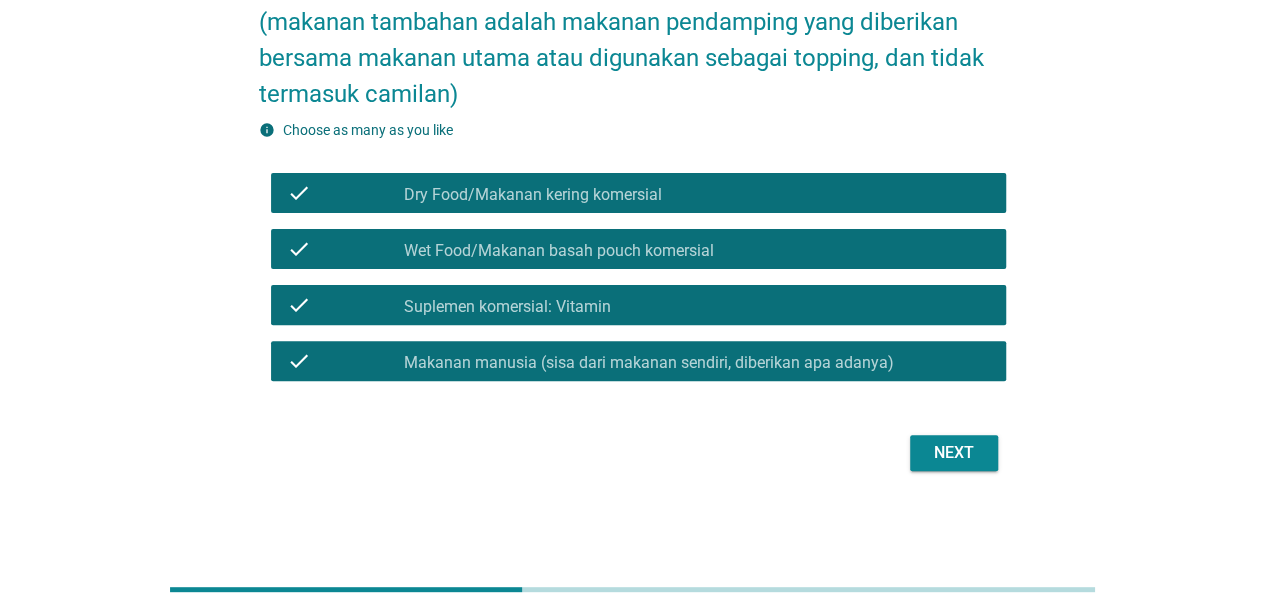 click on "Next" at bounding box center (954, 453) 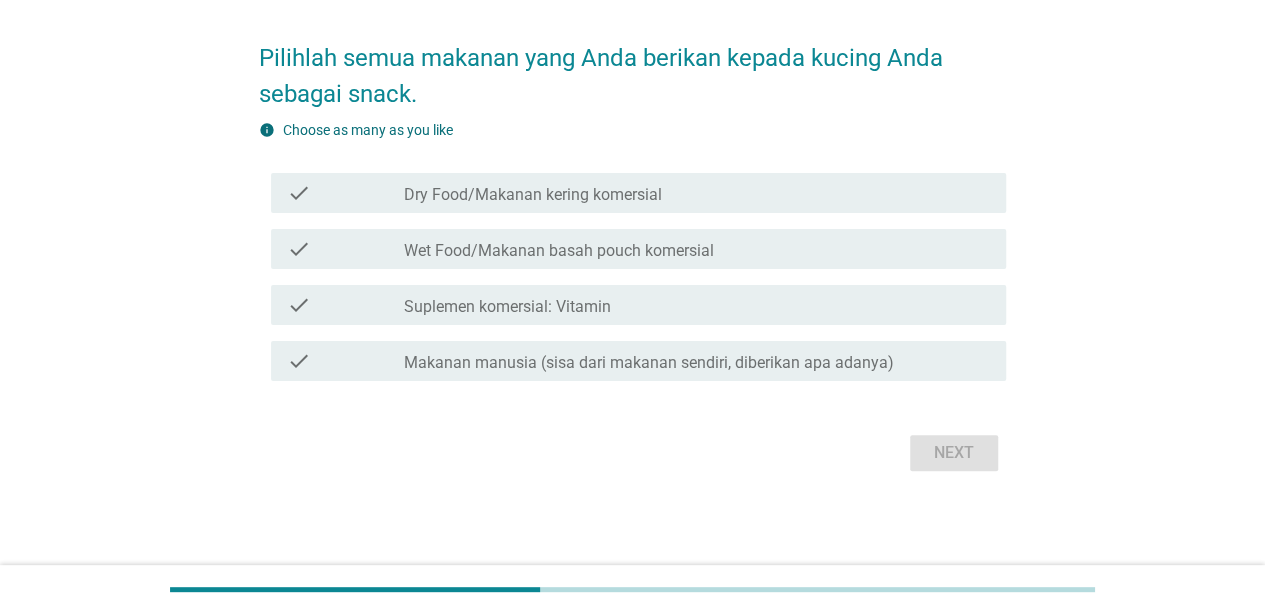 scroll, scrollTop: 0, scrollLeft: 0, axis: both 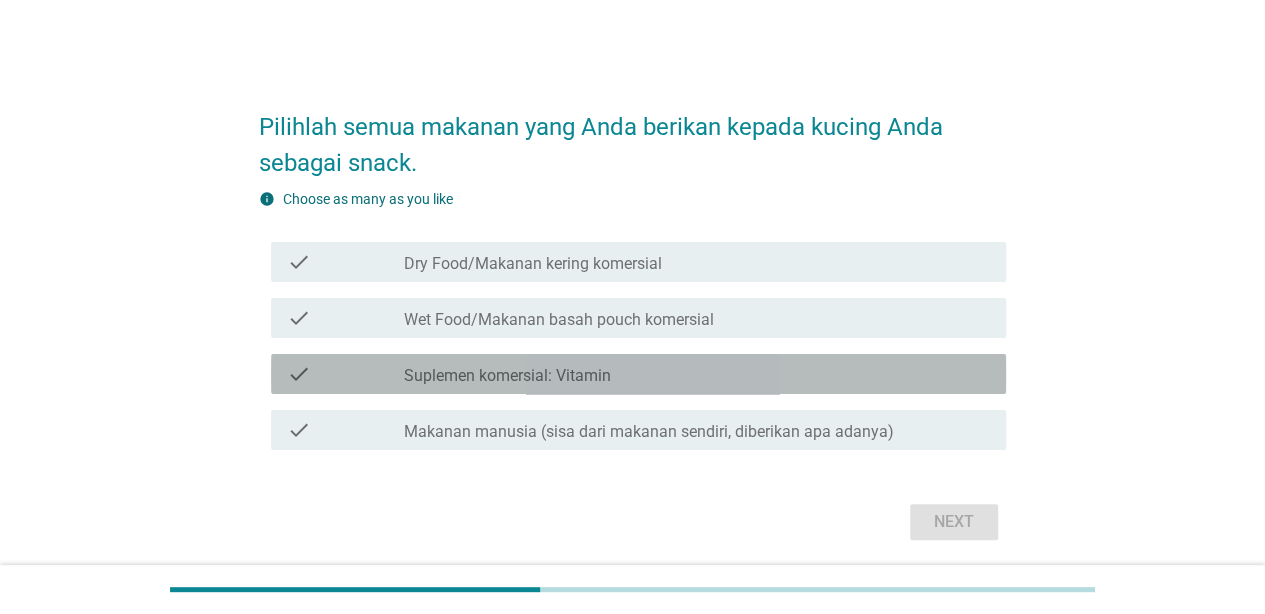 click on "check     check_box_outline_blank Suplemen komersial: Vitamin" at bounding box center [638, 374] 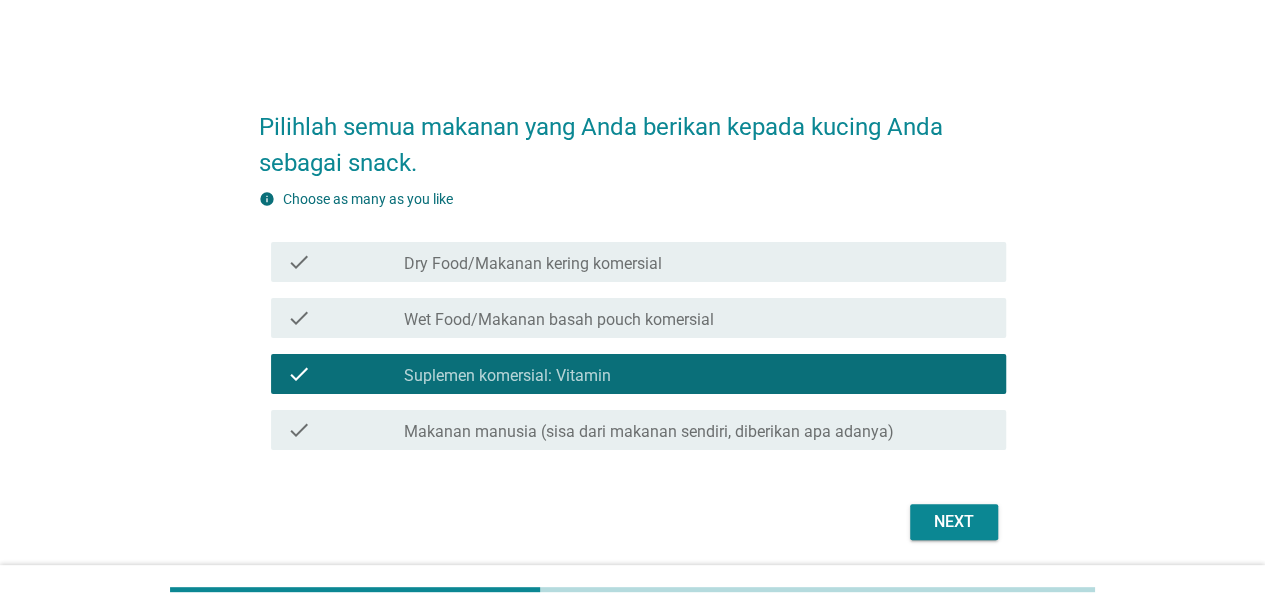 click on "Next" at bounding box center (954, 522) 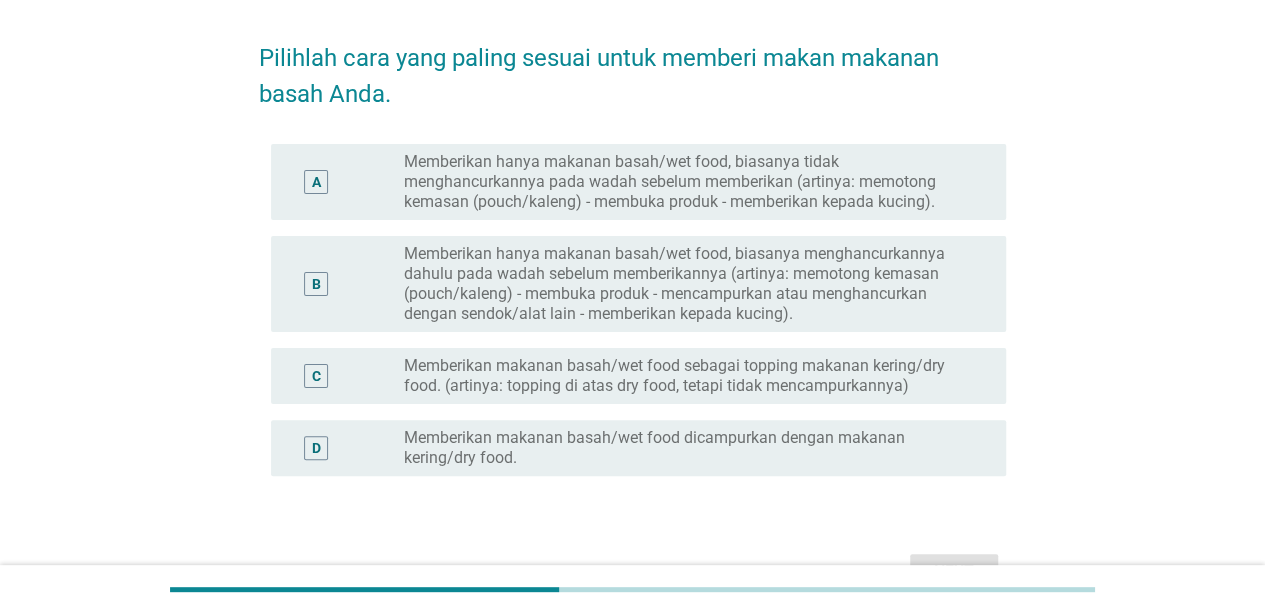 scroll, scrollTop: 100, scrollLeft: 0, axis: vertical 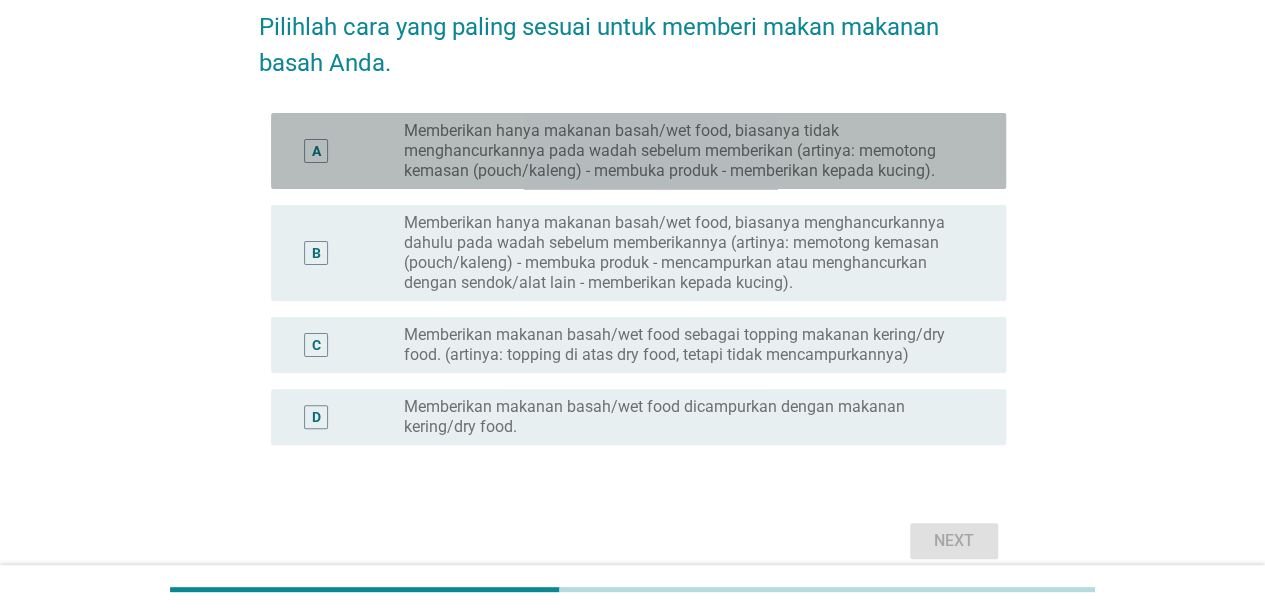 click on "Memberikan hanya makanan basah/wet food, biasanya tidak menghancurkannya pada wadah sebelum memberikan (artinya: memotong kemasan (pouch/kaleng) - membuka produk - memberikan kepada kucing)." at bounding box center (689, 151) 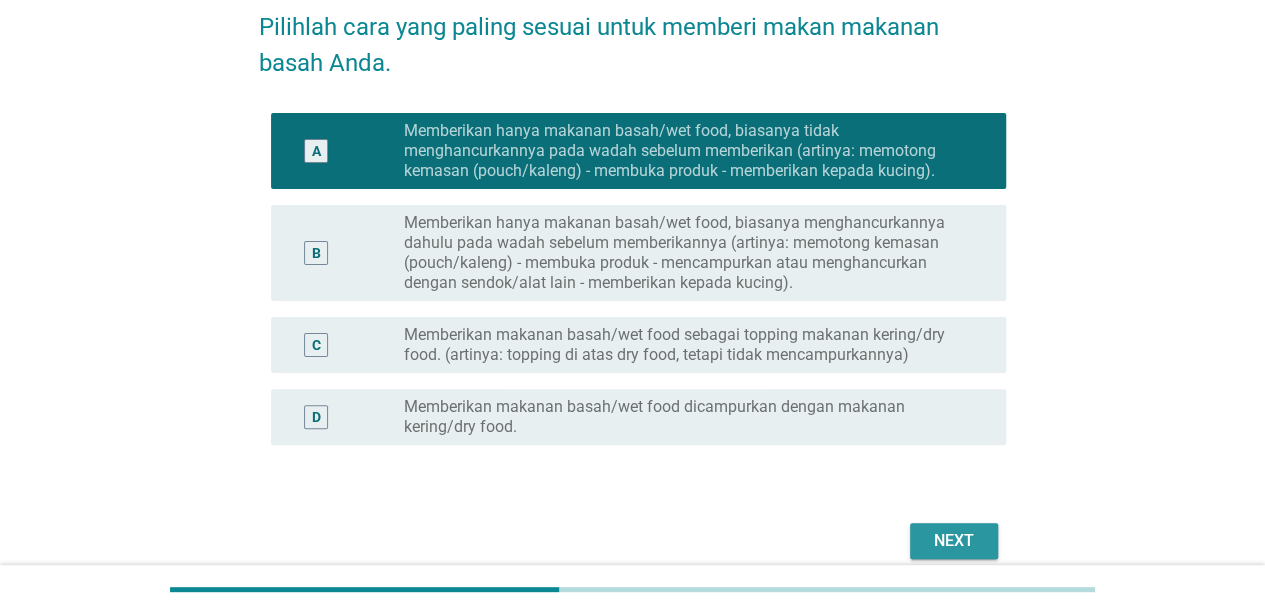 click on "Next" at bounding box center [954, 541] 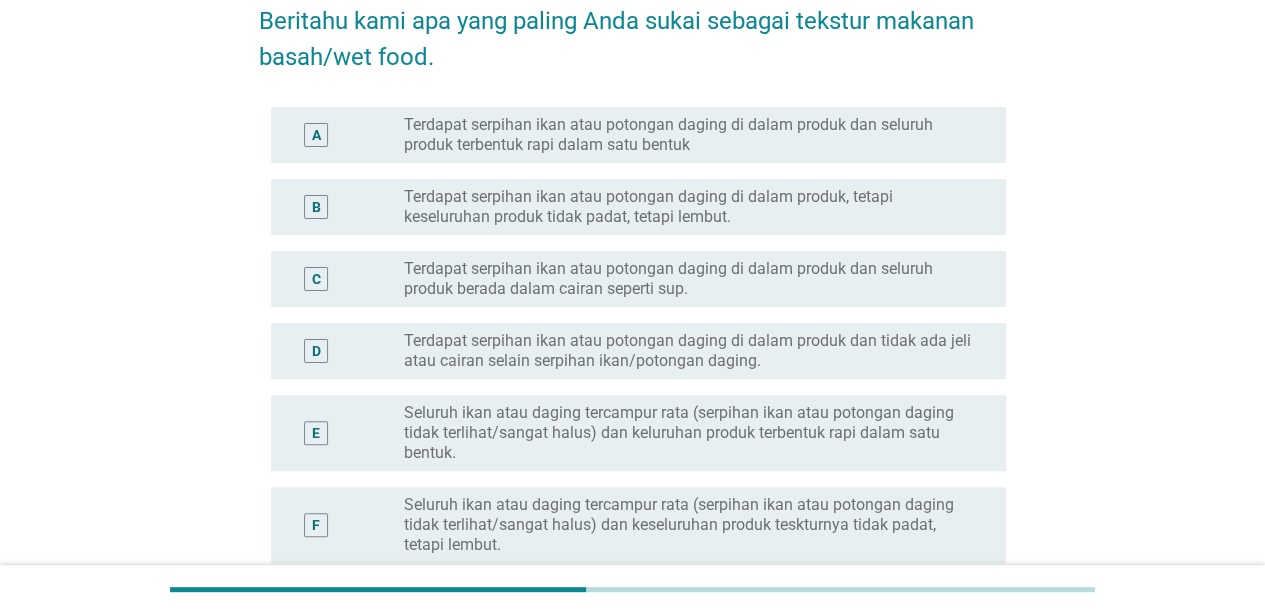 scroll, scrollTop: 0, scrollLeft: 0, axis: both 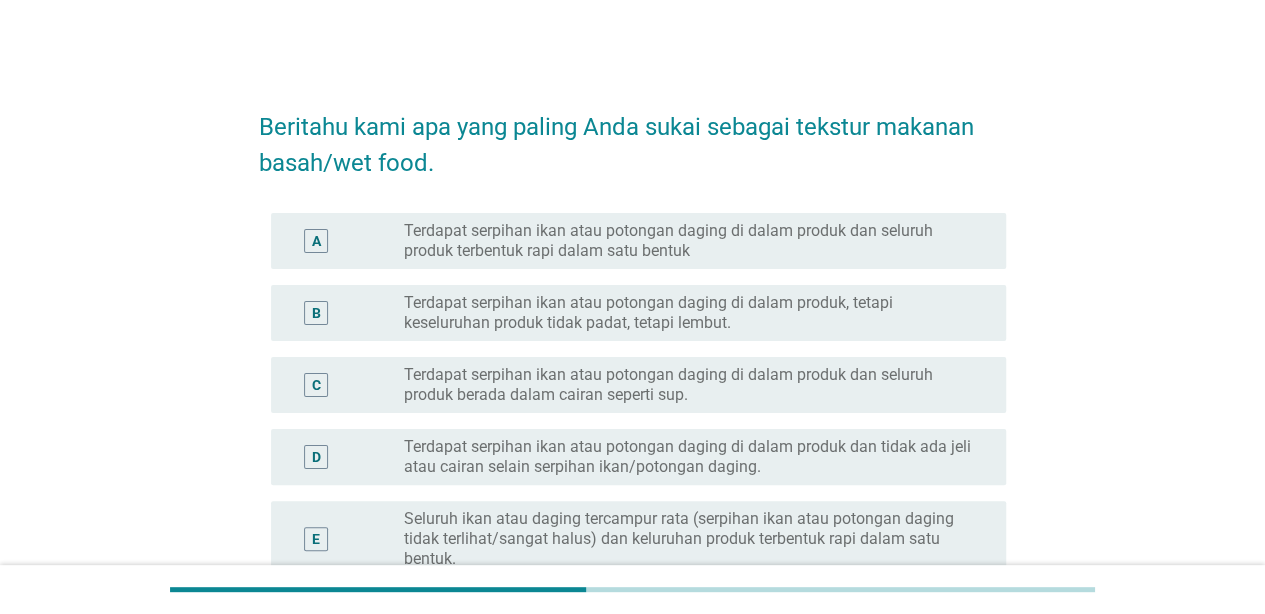 click on "A     radio_button_unchecked Terdapat serpihan ikan atau potongan daging di dalam produk dan seluruh produk terbentuk rapi dalam satu bentuk" at bounding box center (638, 241) 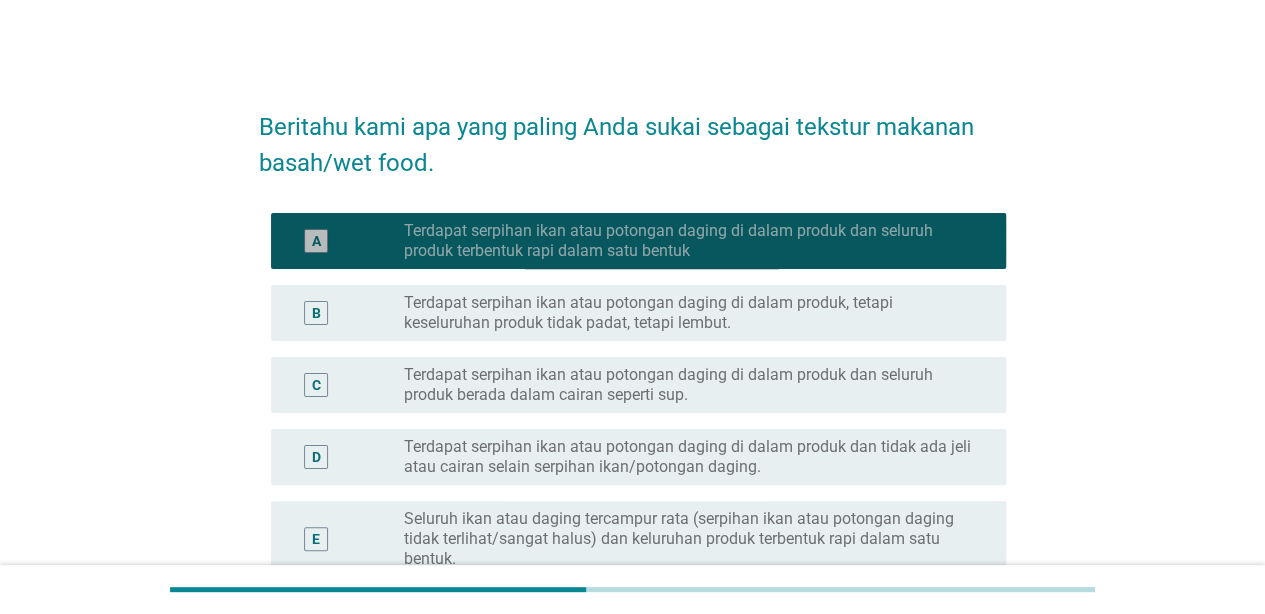 click on "A     radio_button_checked Terdapat serpihan ikan atau potongan daging di dalam produk dan seluruh produk terbentuk rapi dalam satu bentuk" at bounding box center [638, 241] 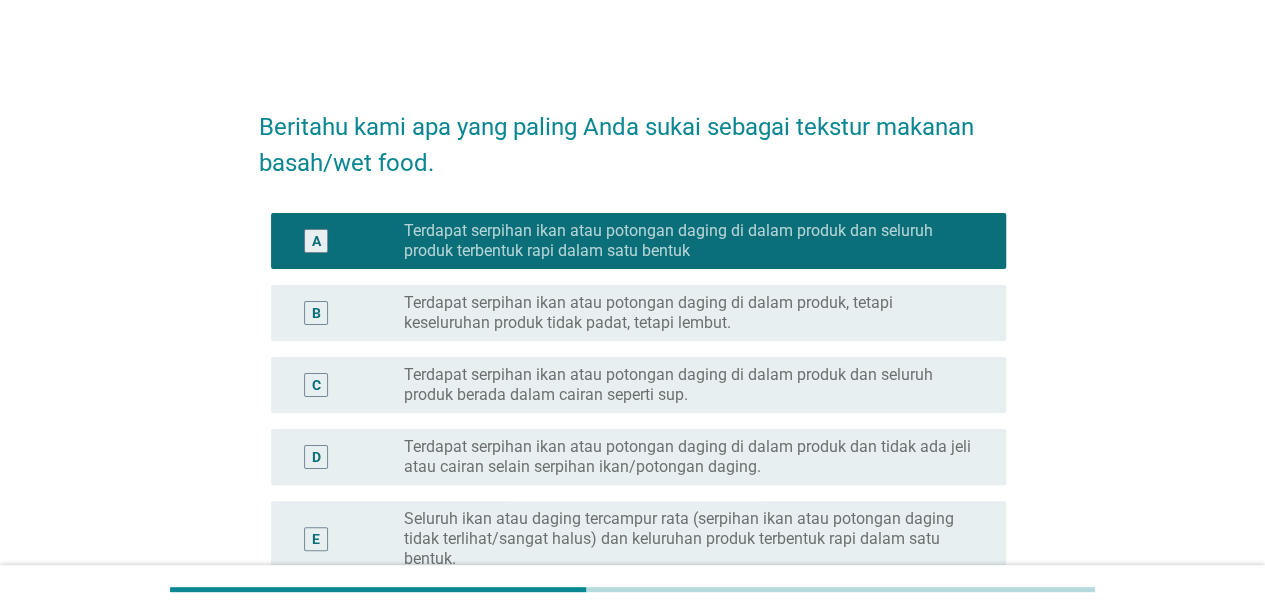 click on "Terdapat serpihan ikan atau potongan daging di dalam produk, tetapi keseluruhan produk tidak padat, tetapi lembut." at bounding box center [689, 313] 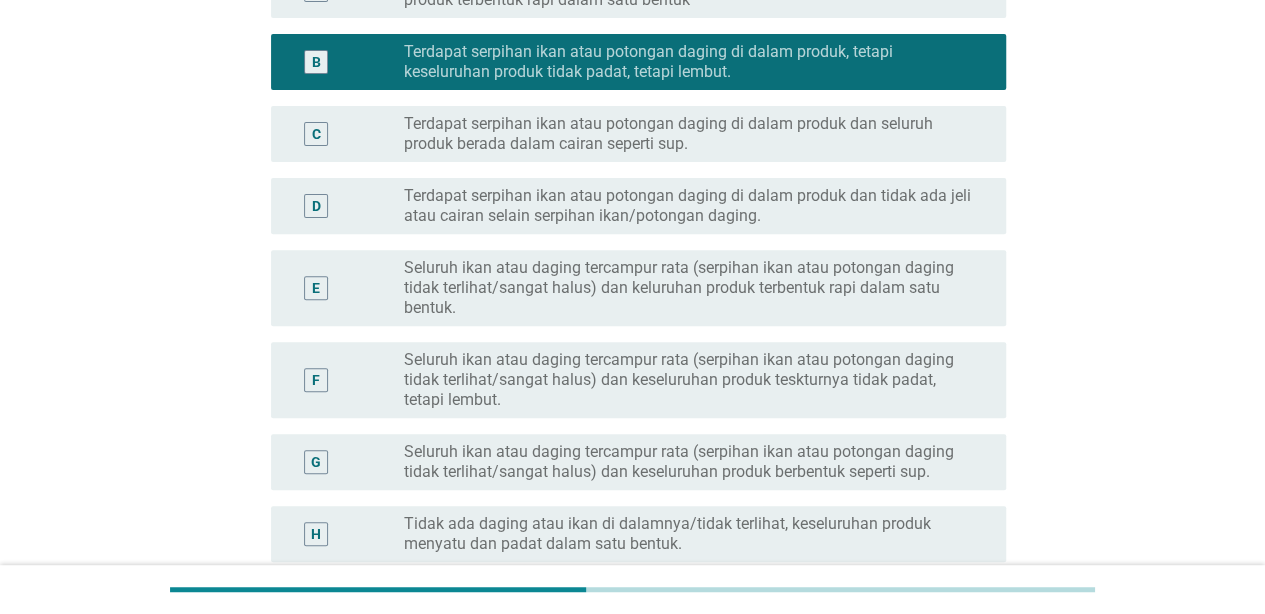 scroll, scrollTop: 500, scrollLeft: 0, axis: vertical 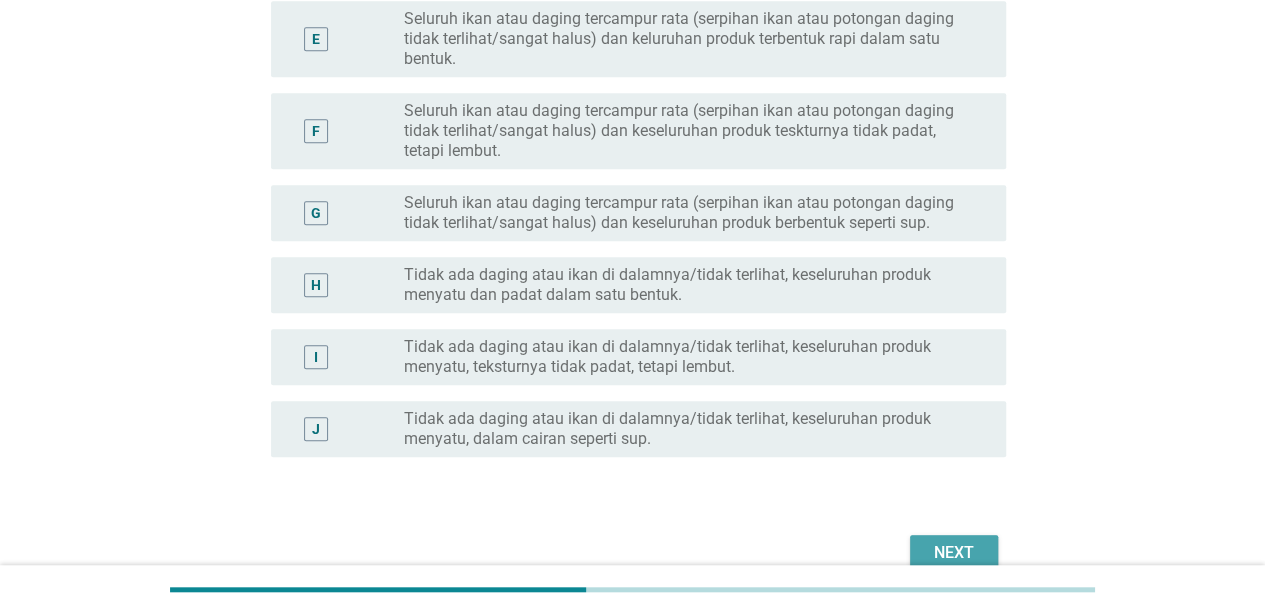 click on "Next" at bounding box center [954, 553] 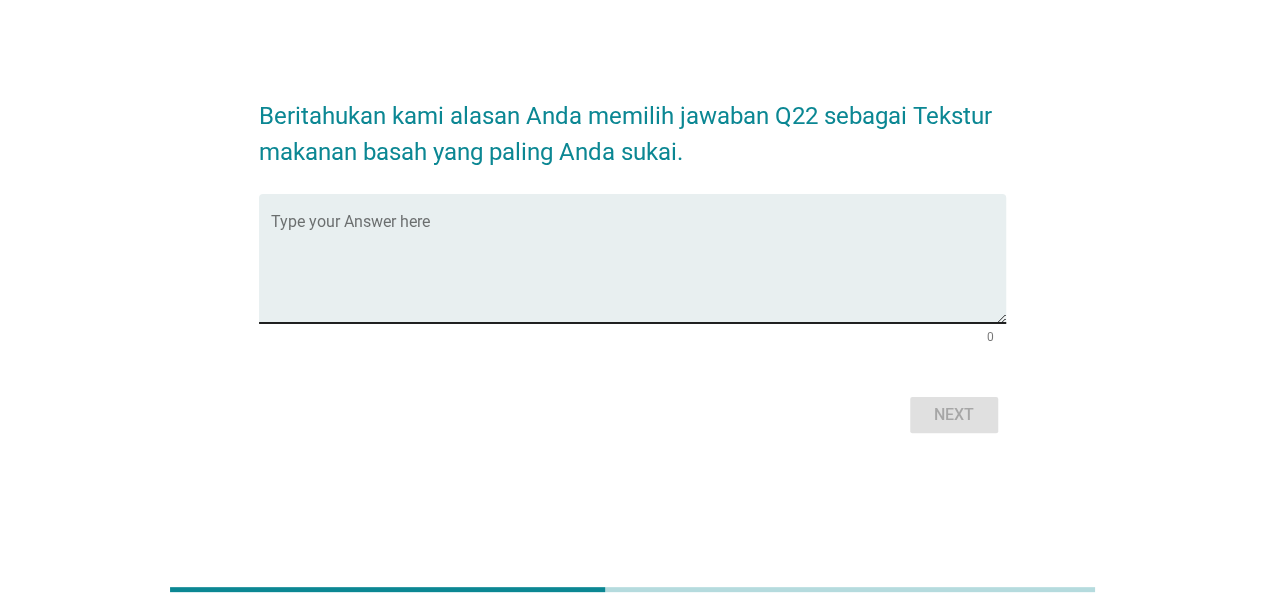 scroll, scrollTop: 0, scrollLeft: 0, axis: both 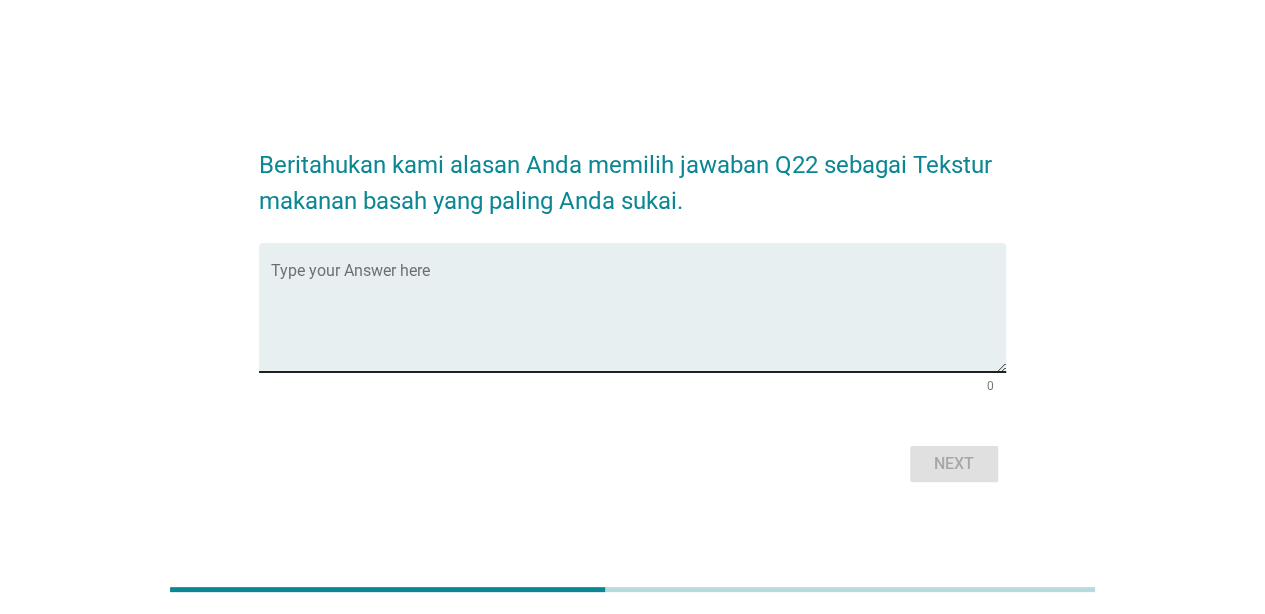 click on "Type your Answer here" at bounding box center (638, 307) 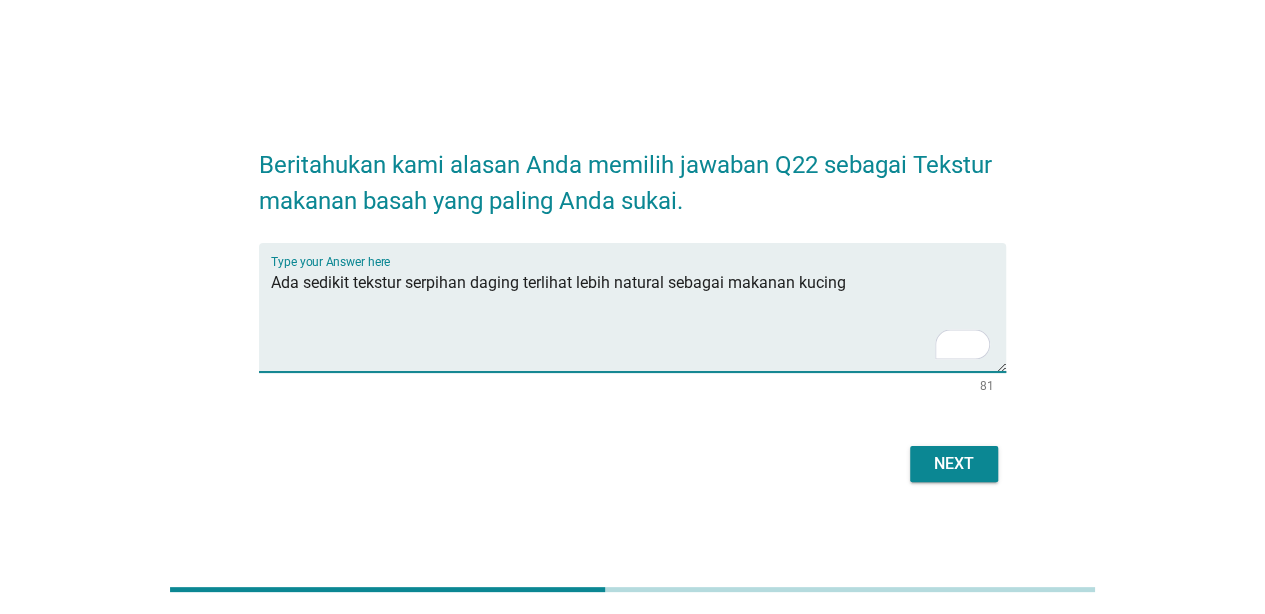 type on "Ada sedikit tekstur serpihan daging terlihat lebih natural sebagai makanan kucing" 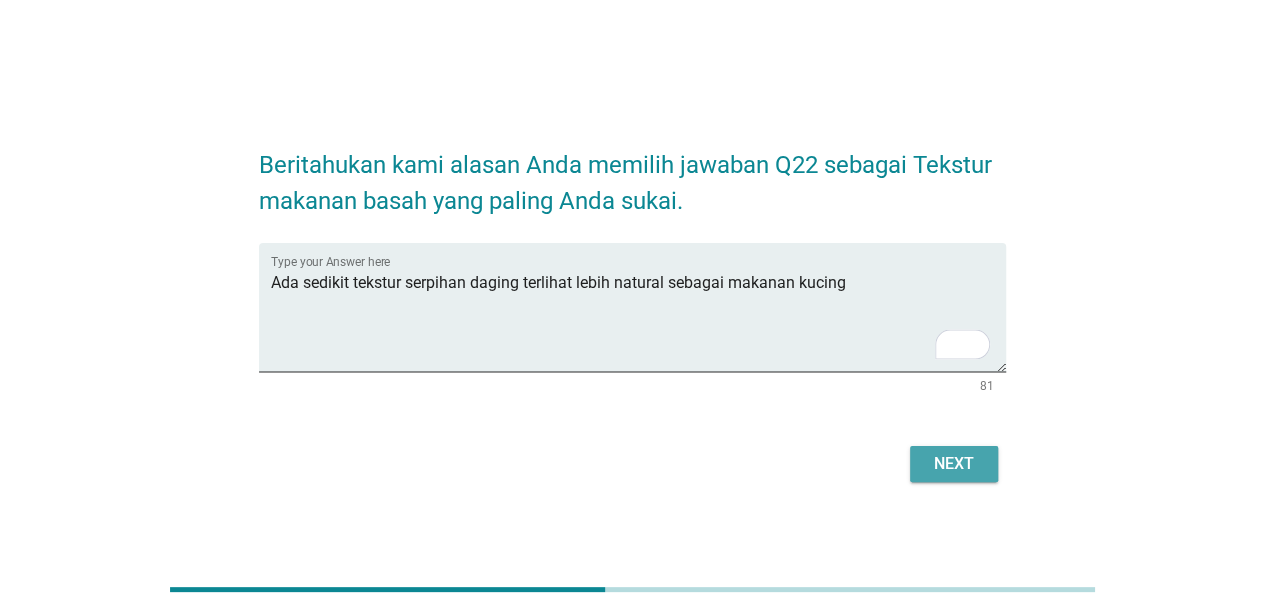 click on "Next" at bounding box center [954, 464] 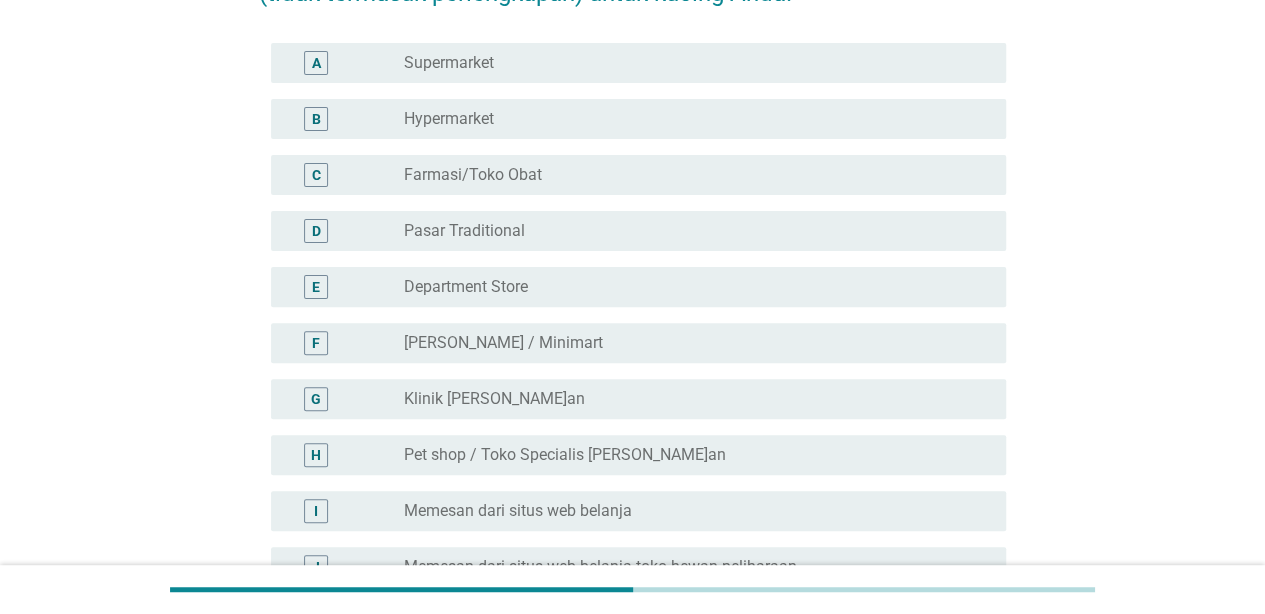 scroll, scrollTop: 200, scrollLeft: 0, axis: vertical 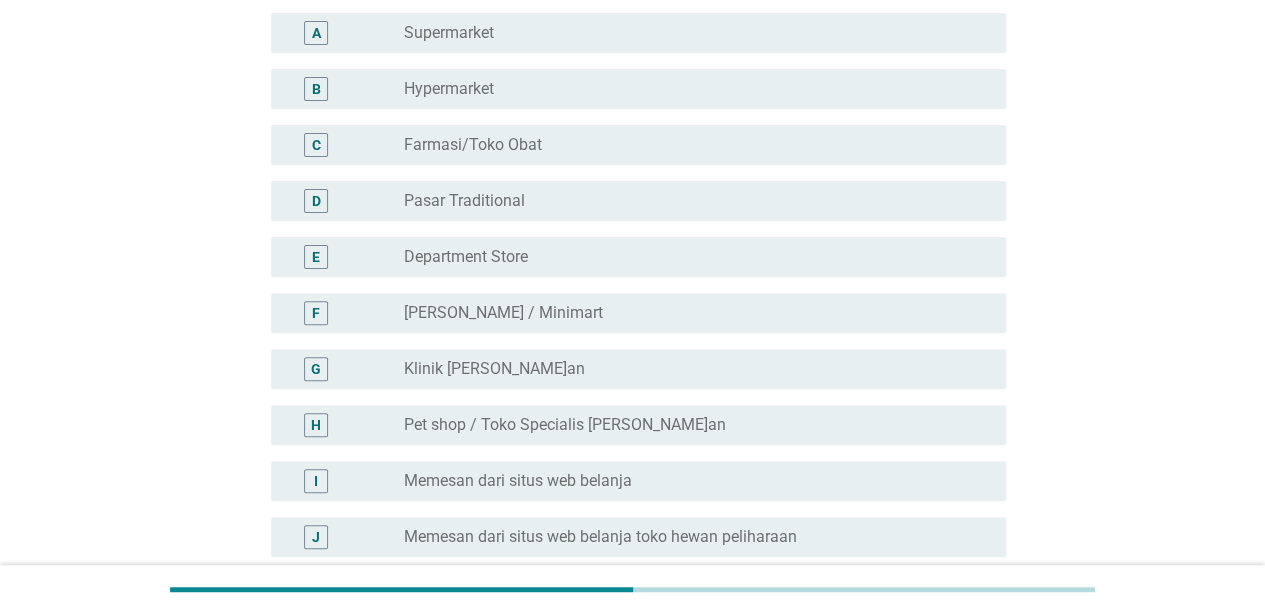 click on "H     radio_button_unchecked Pet shop / Toko Specialis [PERSON_NAME]an" at bounding box center [632, 425] 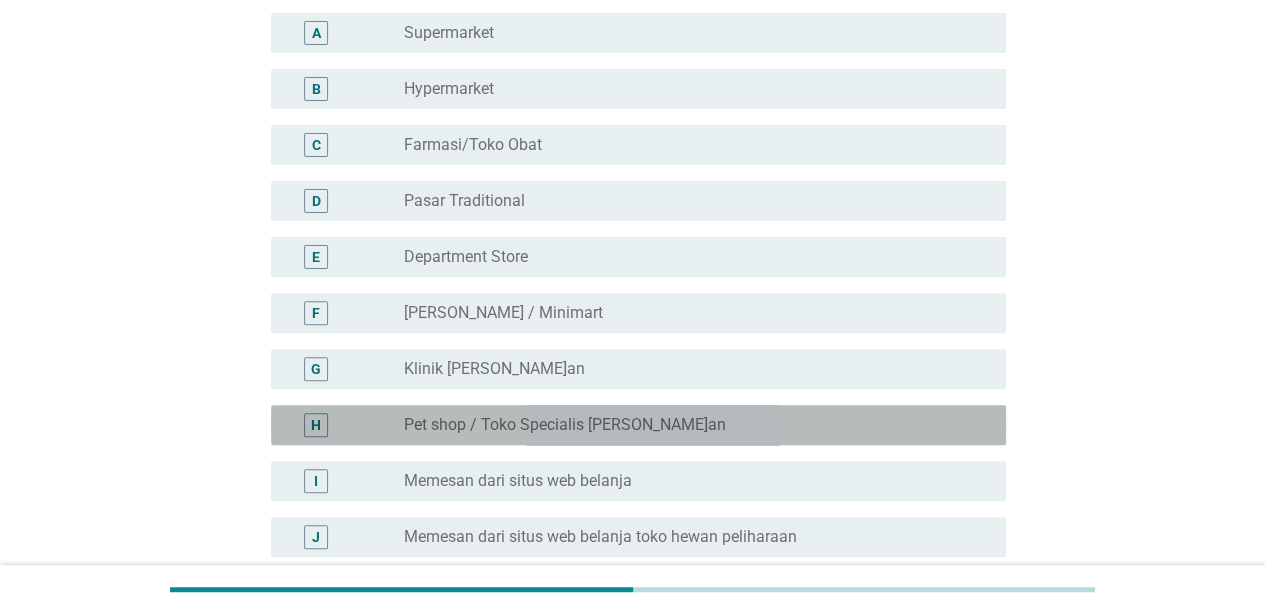 click on "radio_button_unchecked Pet shop / Toko Specialis [PERSON_NAME]an" at bounding box center [689, 425] 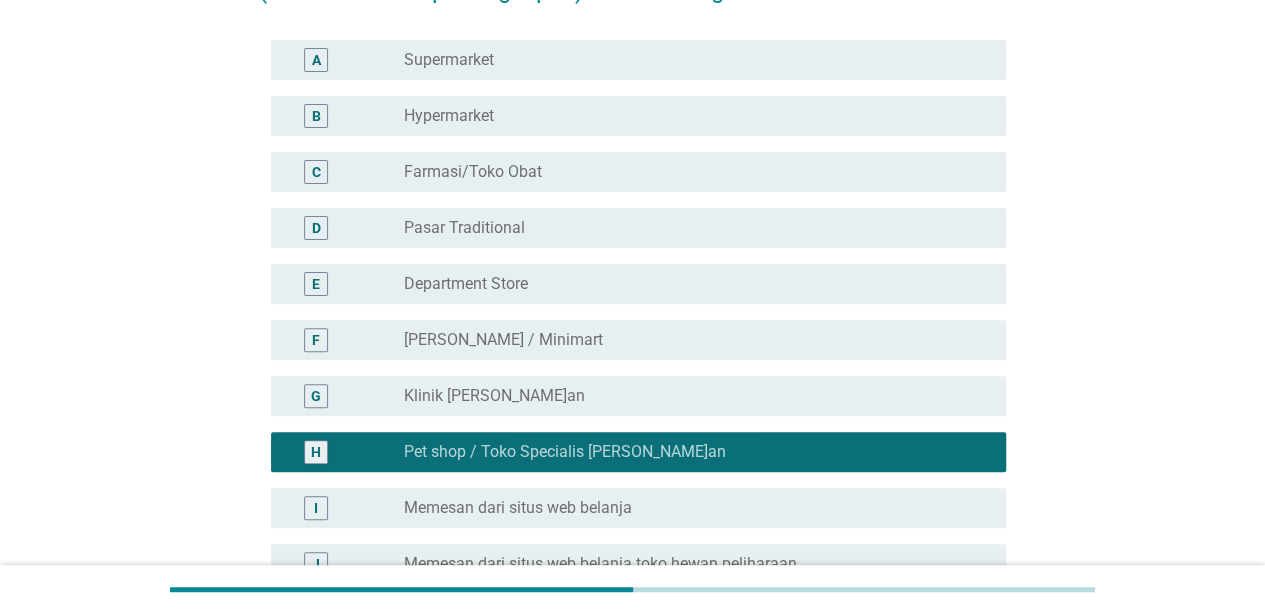 scroll, scrollTop: 0, scrollLeft: 0, axis: both 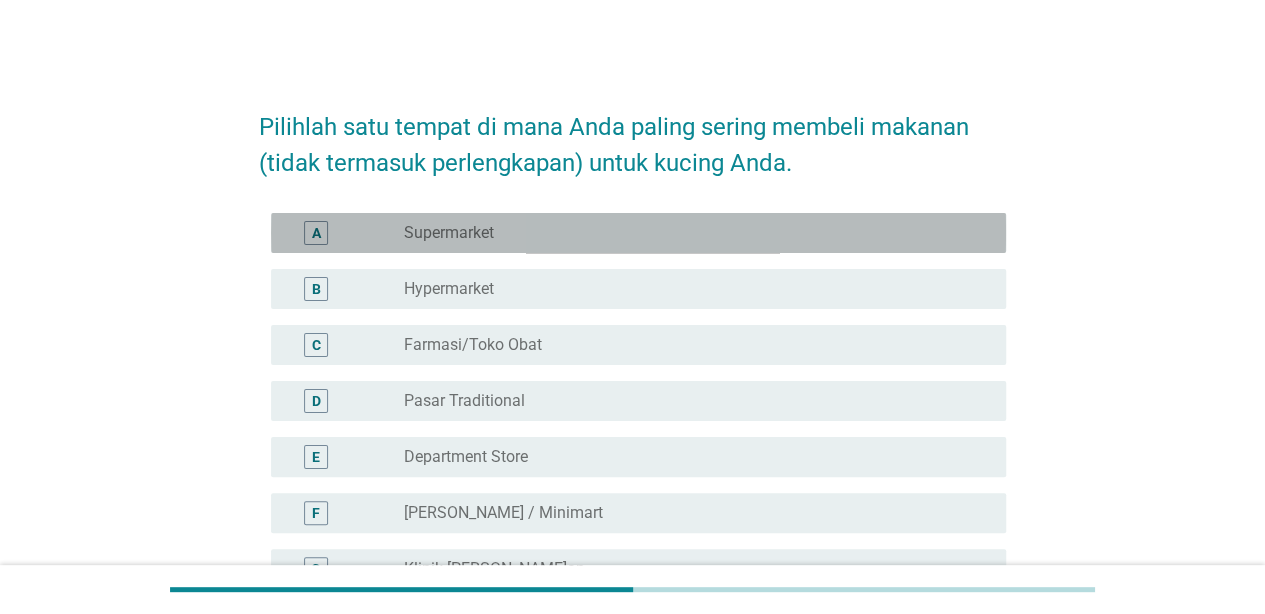 click on "radio_button_unchecked Supermarket" at bounding box center (689, 233) 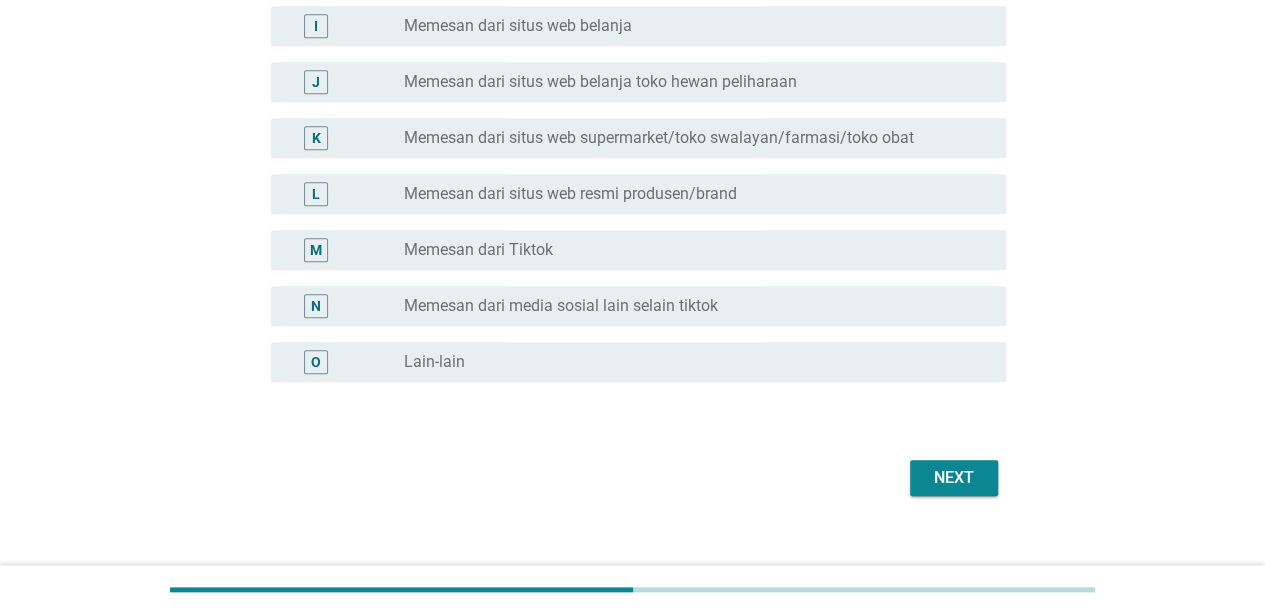 scroll, scrollTop: 680, scrollLeft: 0, axis: vertical 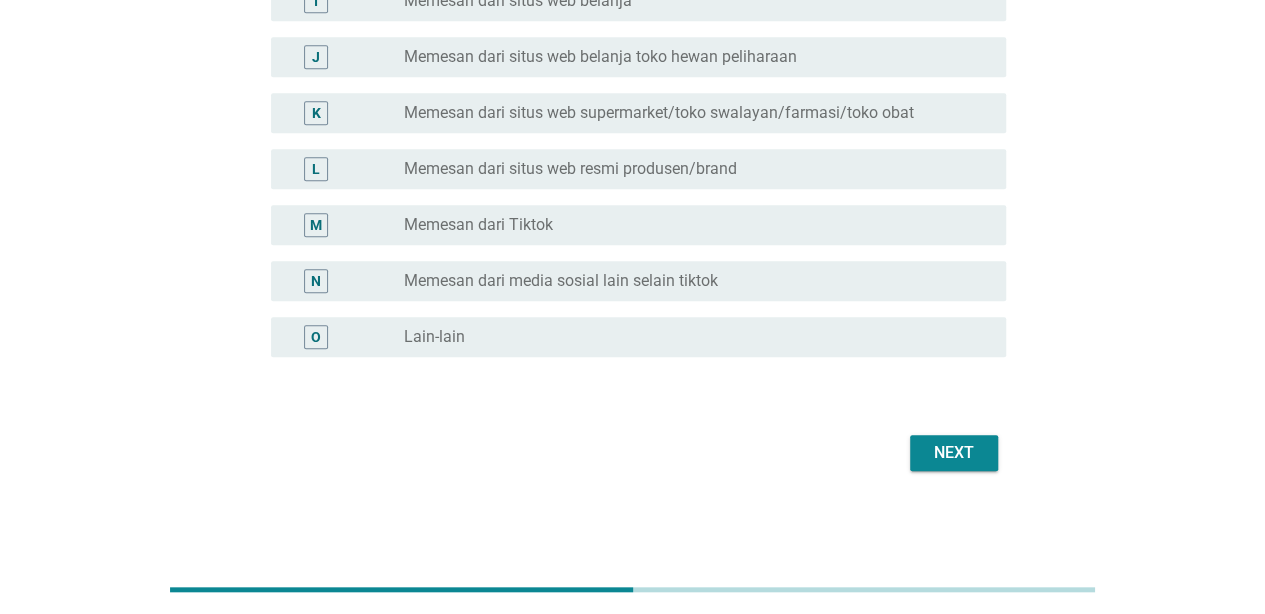 click on "Next" at bounding box center (632, 453) 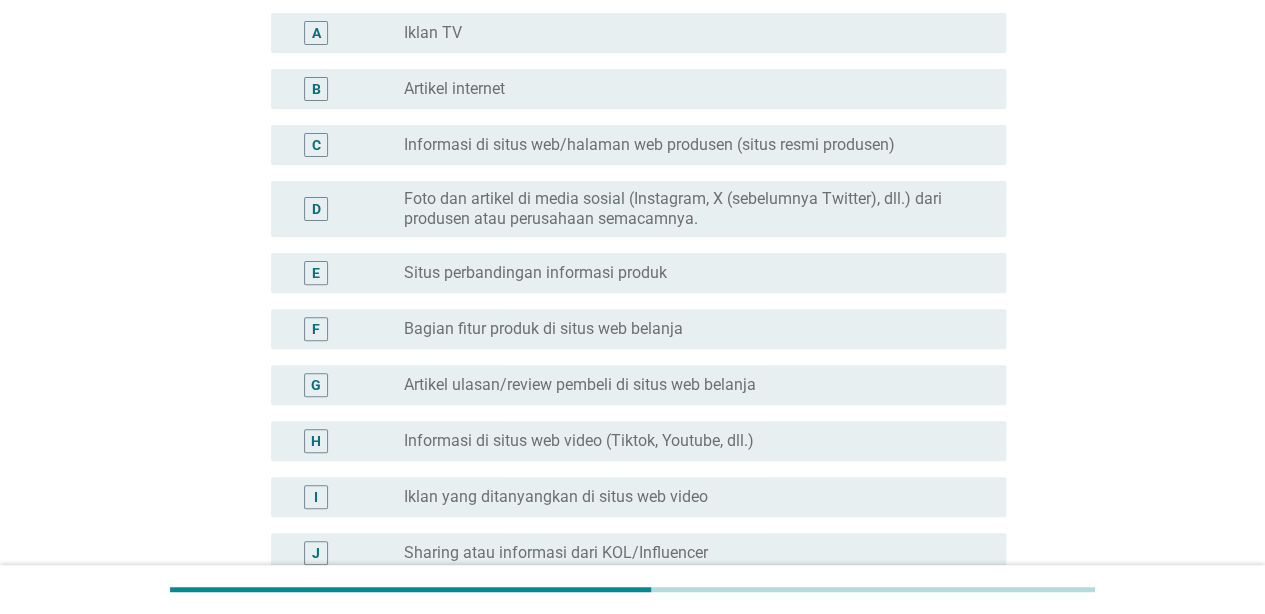 scroll, scrollTop: 0, scrollLeft: 0, axis: both 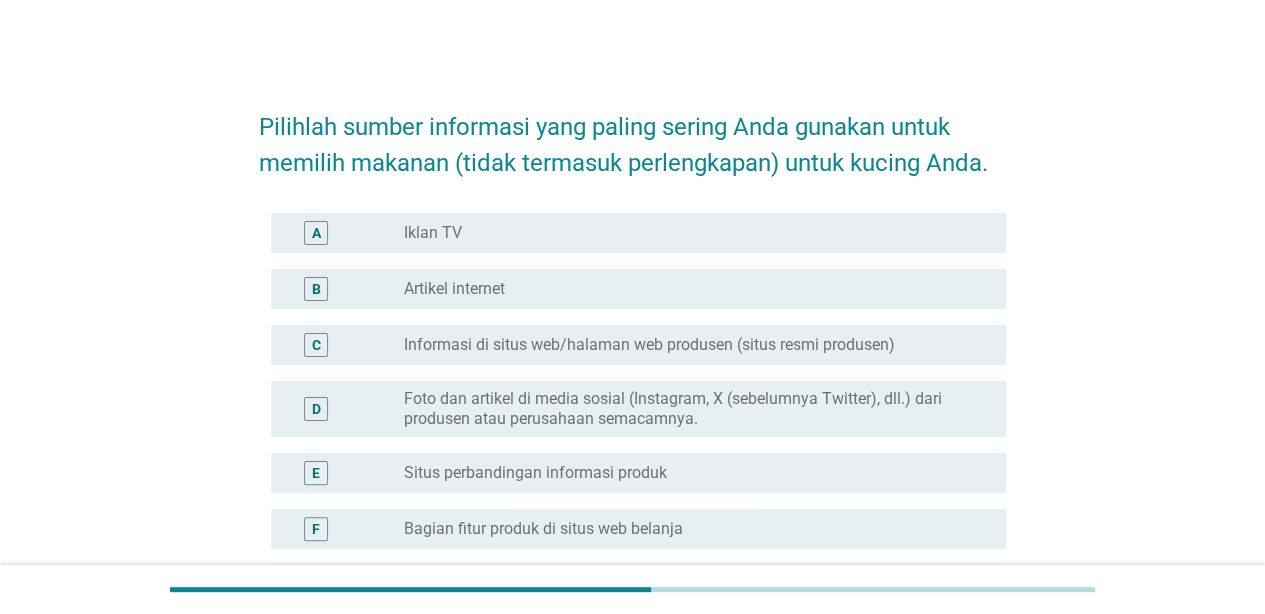 click on "radio_button_unchecked Artikel internet" at bounding box center (689, 289) 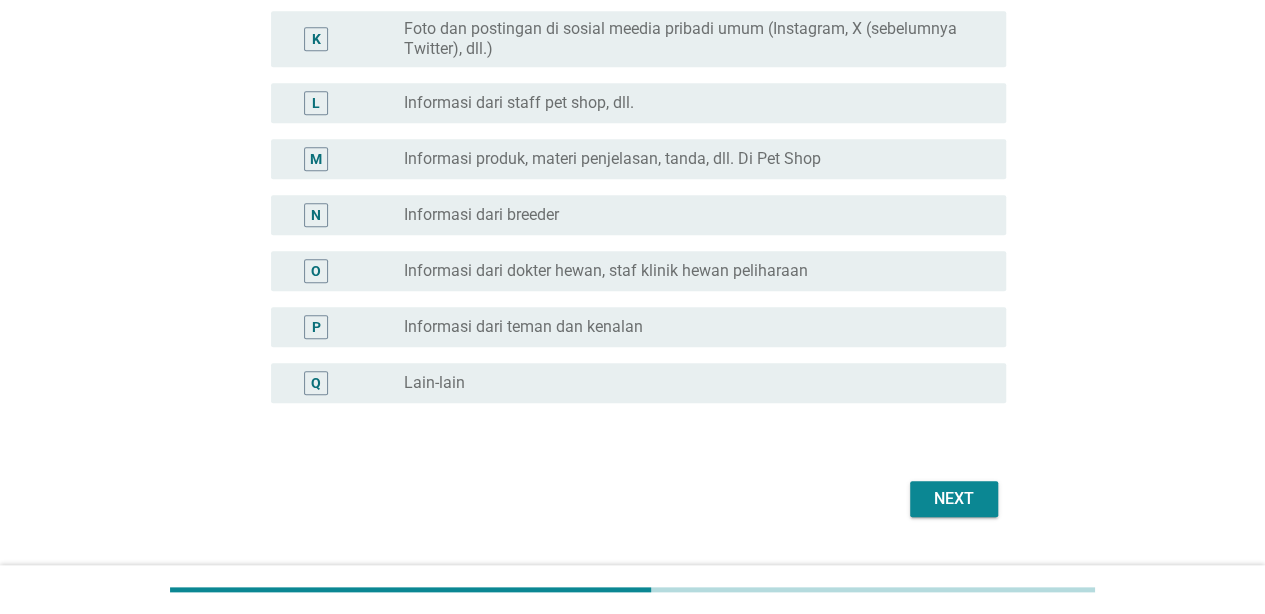 scroll, scrollTop: 824, scrollLeft: 0, axis: vertical 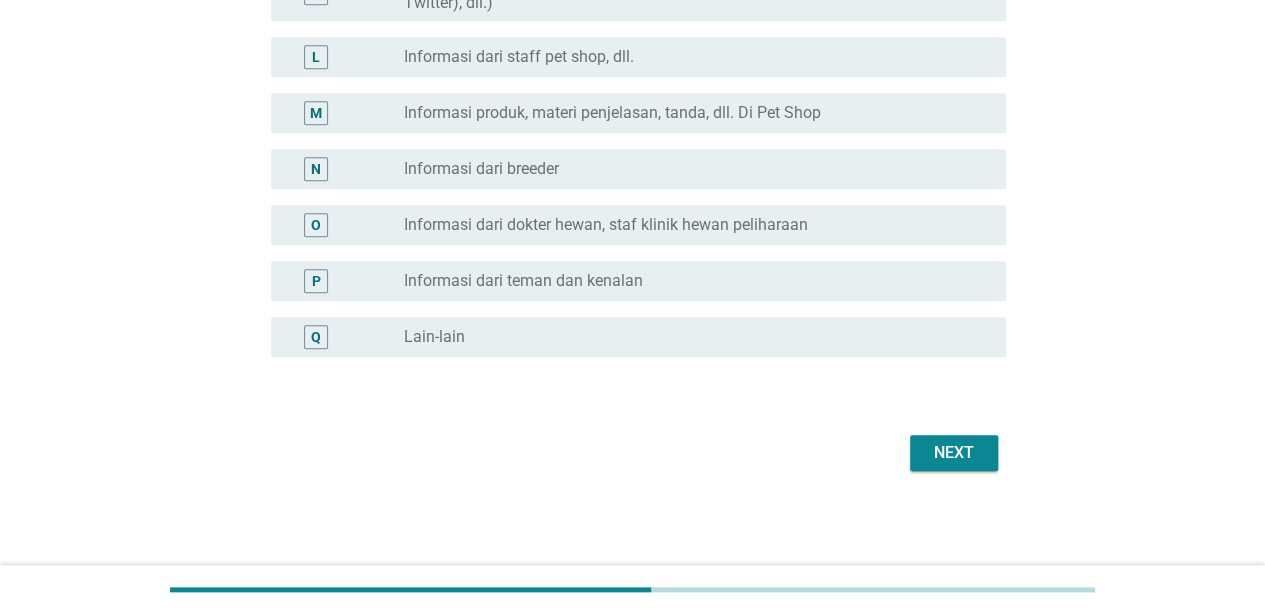 click on "Next" at bounding box center [954, 453] 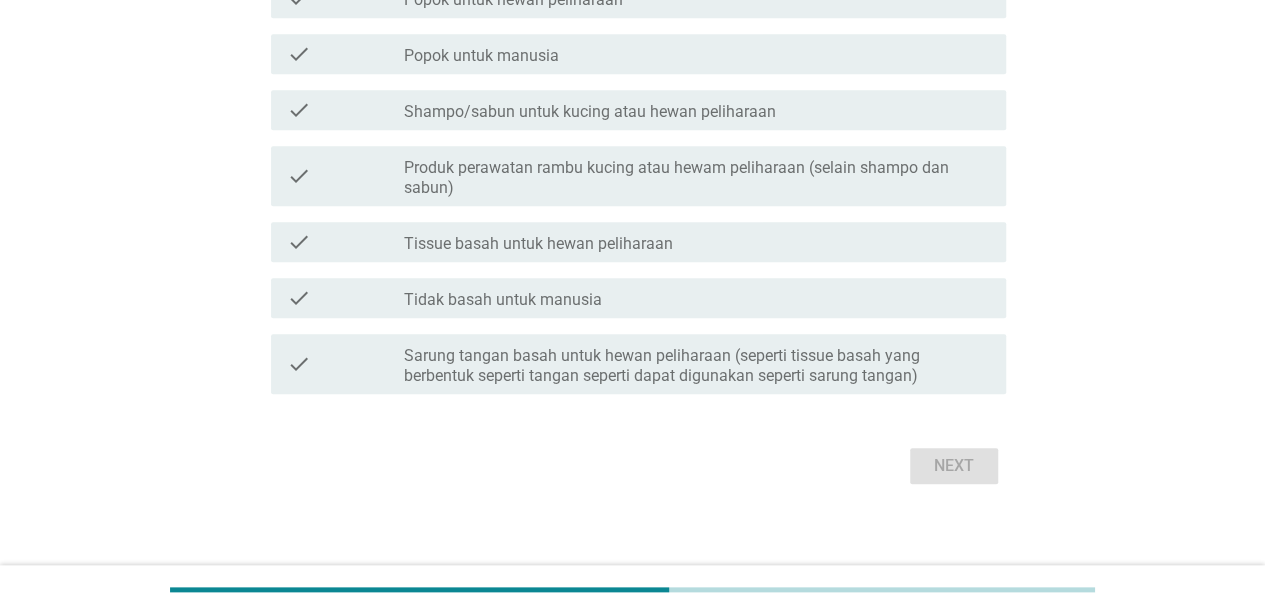 scroll, scrollTop: 0, scrollLeft: 0, axis: both 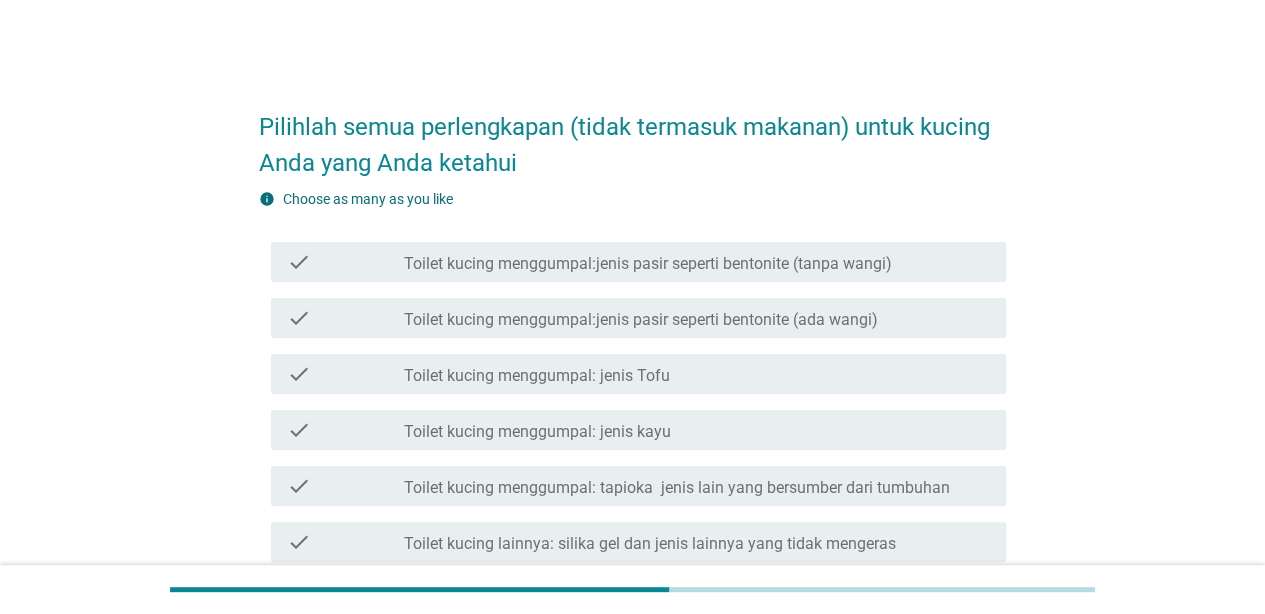 click on "Toilet kucing menggumpal:jenis pasir seperti bentonite (tanpa wangi)" at bounding box center (648, 264) 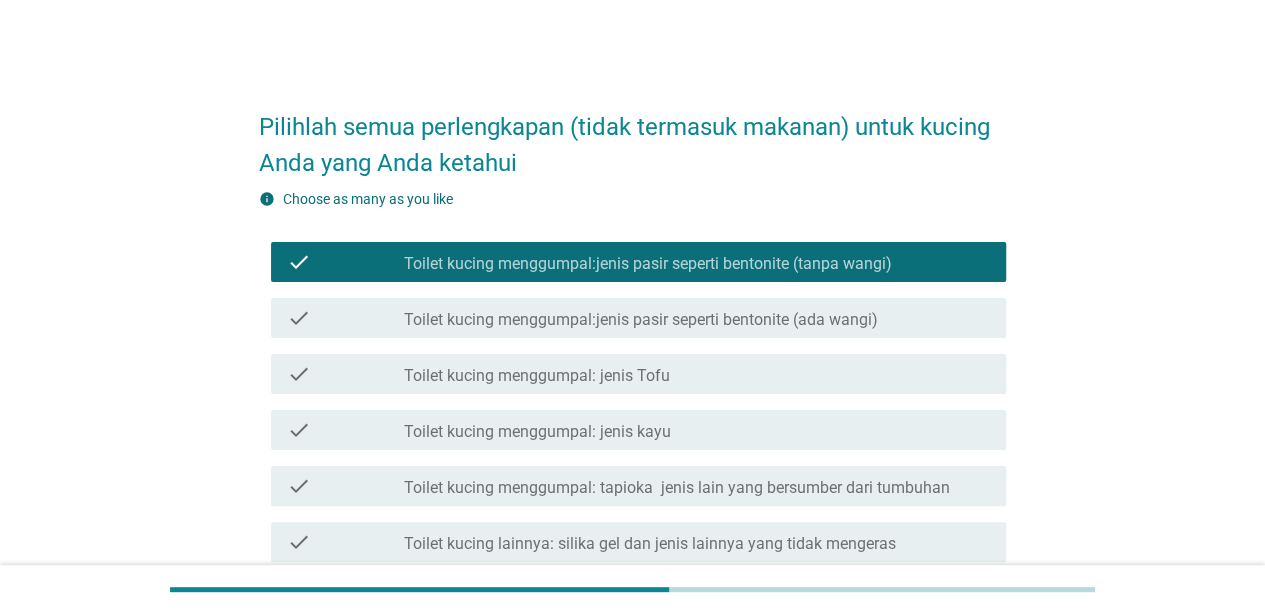 click on "Toilet kucing menggumpal:jenis pasir seperti bentonite (ada wangi)" at bounding box center (641, 320) 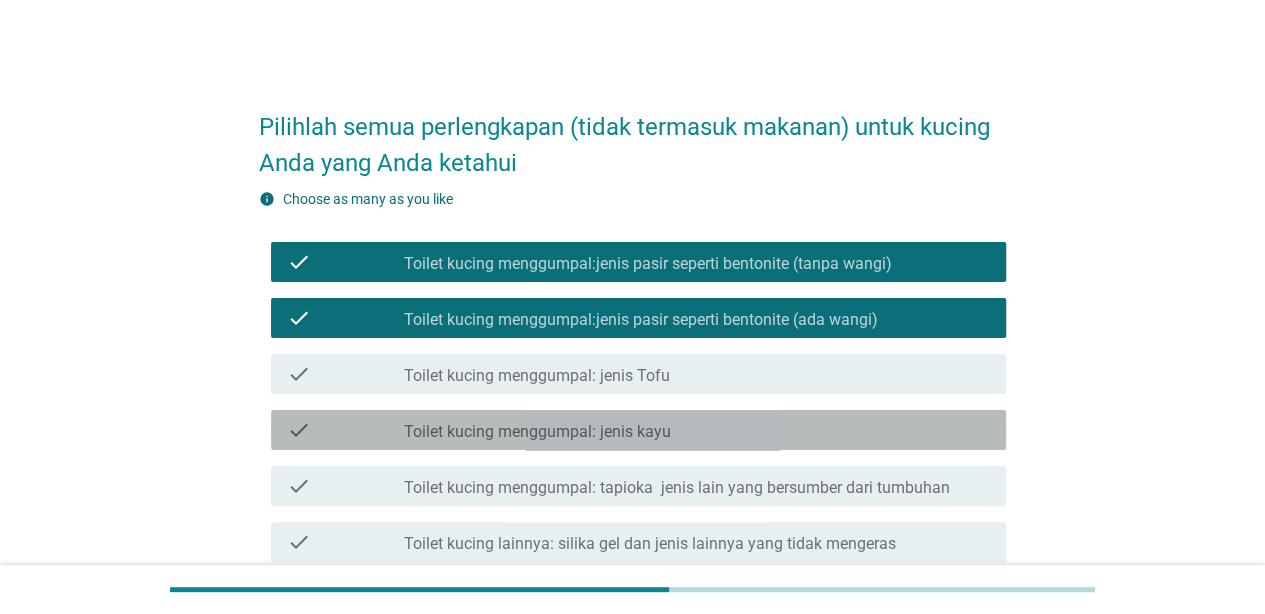 click on "check_box_outline_blank Toilet kucing menggumpal: jenis kayu" at bounding box center [697, 430] 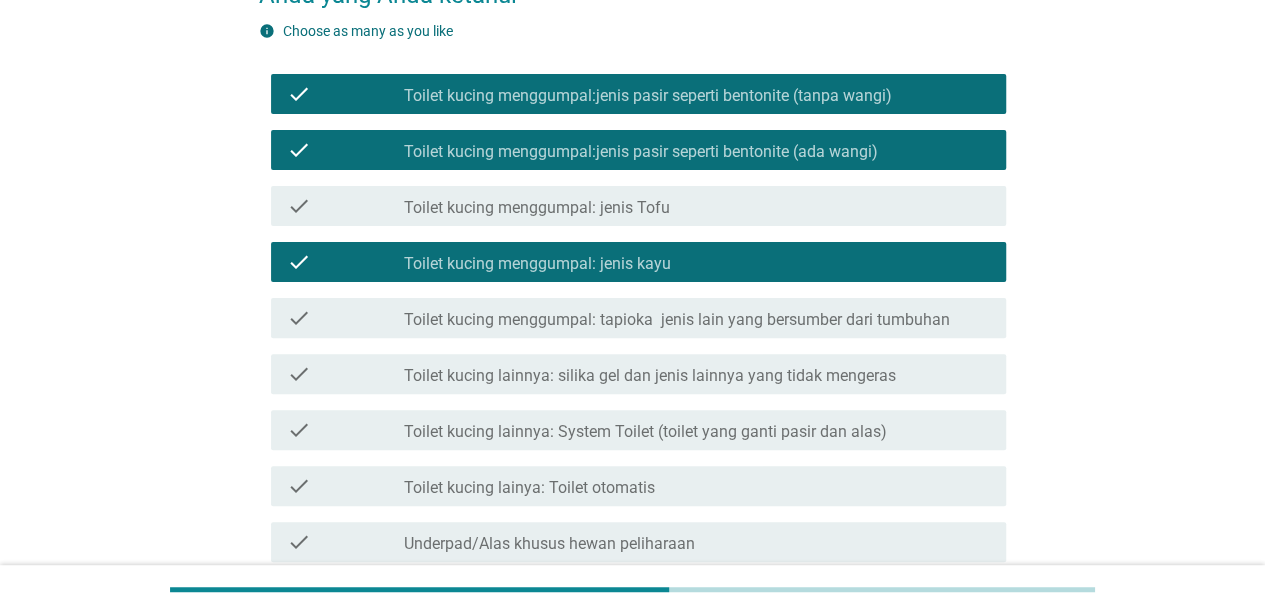 scroll, scrollTop: 200, scrollLeft: 0, axis: vertical 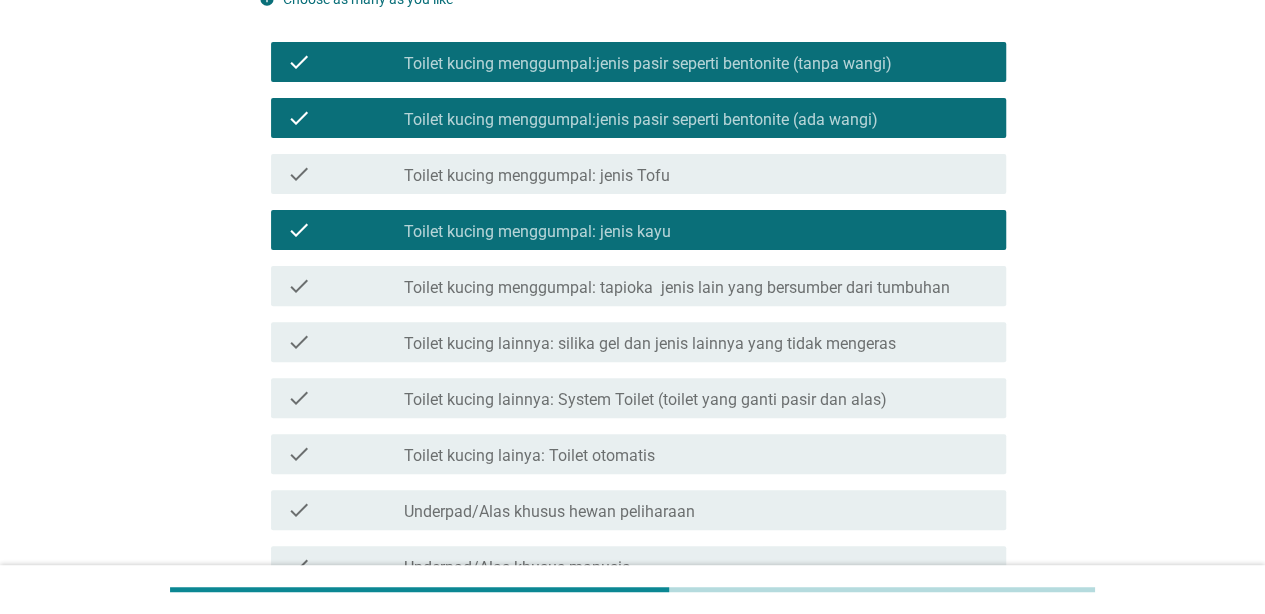 click on "check     check_box_outline_blank Toilet kucing lainya: Toilet otomatis" at bounding box center [638, 454] 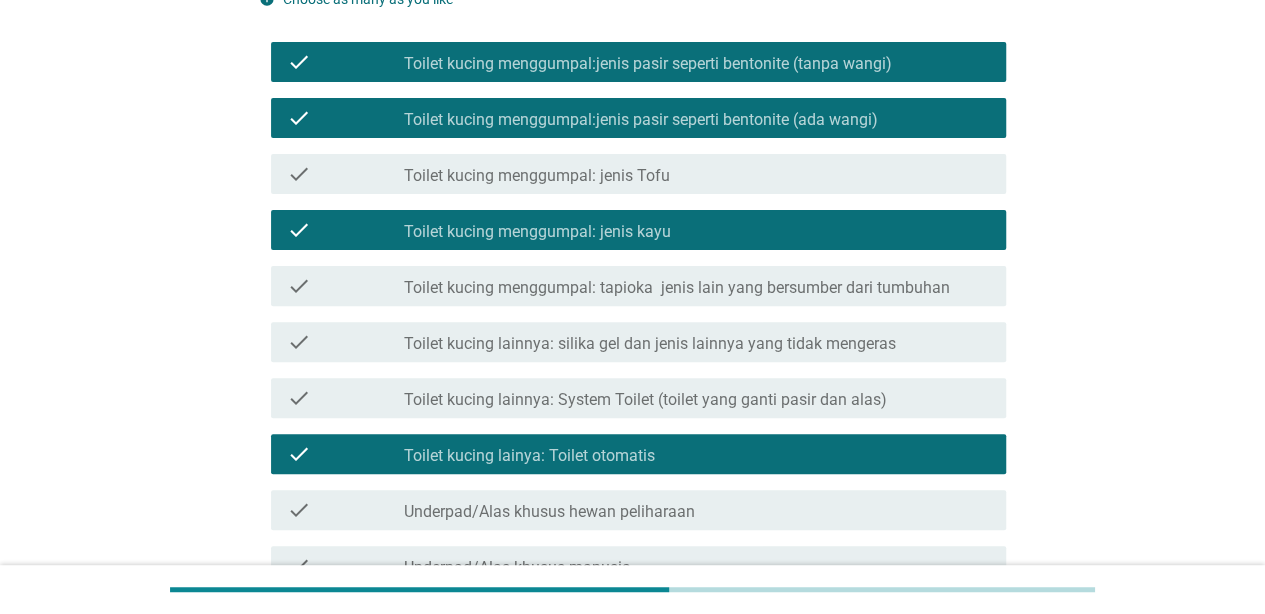 click on "check     check_box_outline_blank Toilet kucing lainnya: System Toilet (toilet yang ganti pasir dan alas)" at bounding box center [638, 398] 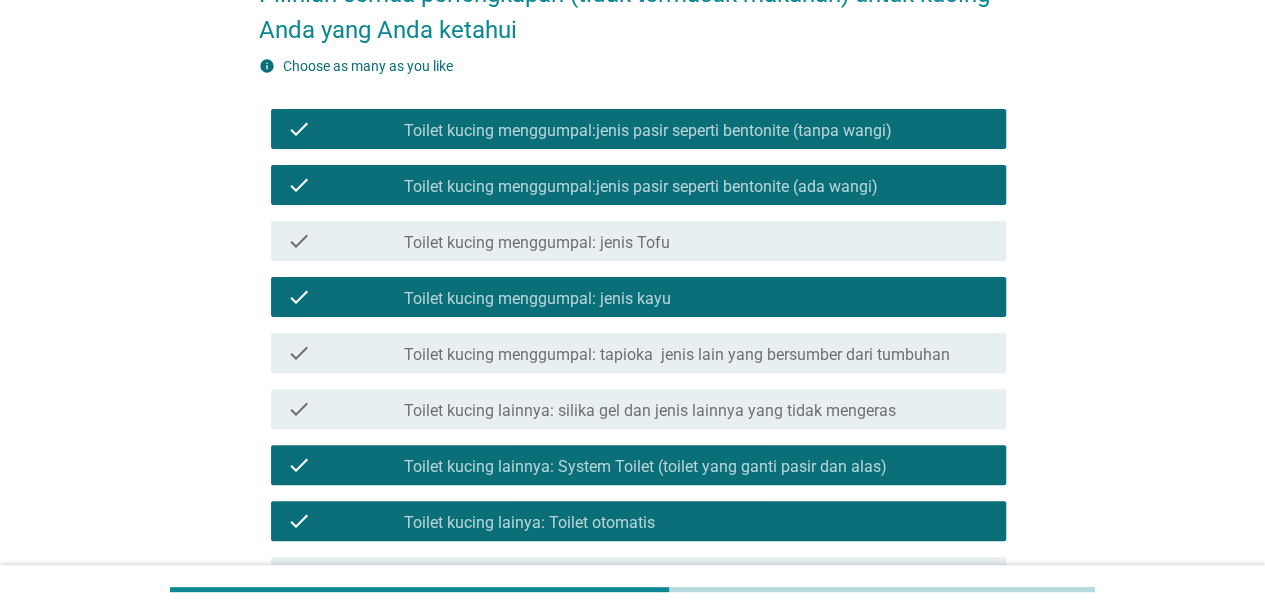 scroll, scrollTop: 200, scrollLeft: 0, axis: vertical 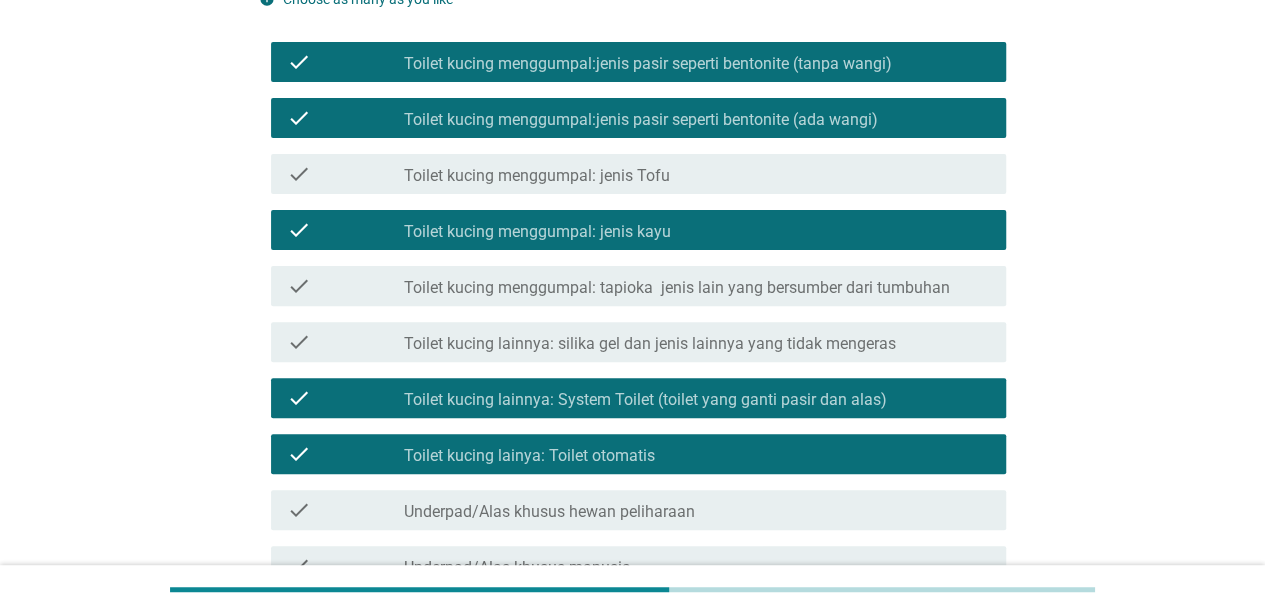 click on "Toilet kucing lainnya: System Toilet (toilet yang ganti pasir dan alas)" at bounding box center [645, 400] 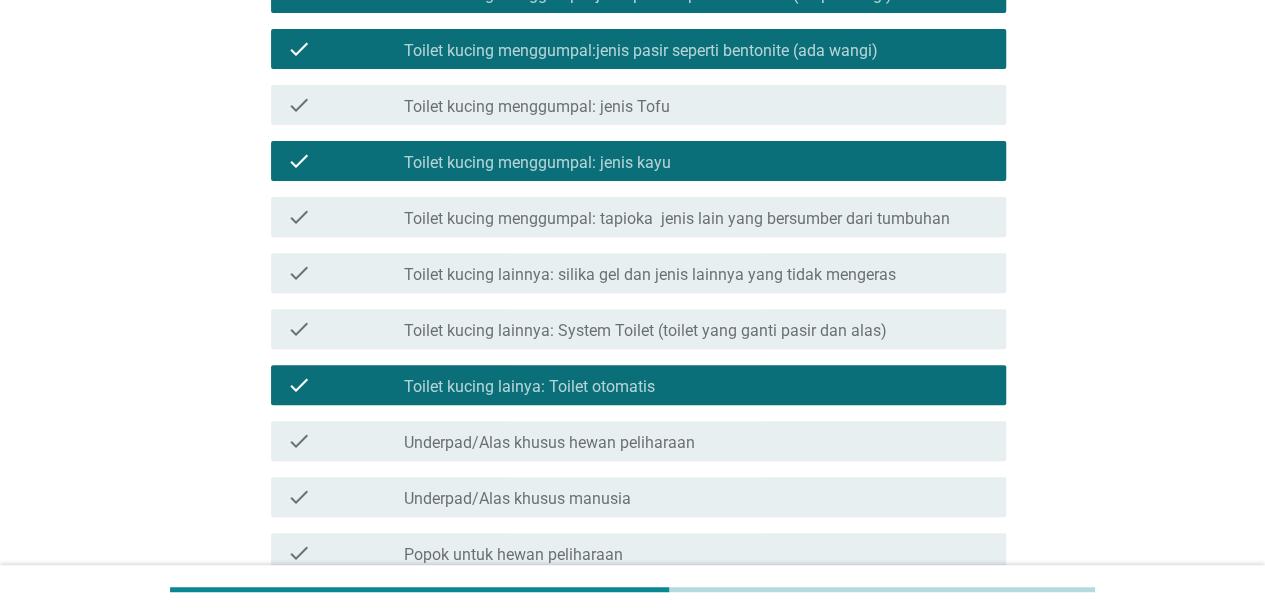 scroll, scrollTop: 300, scrollLeft: 0, axis: vertical 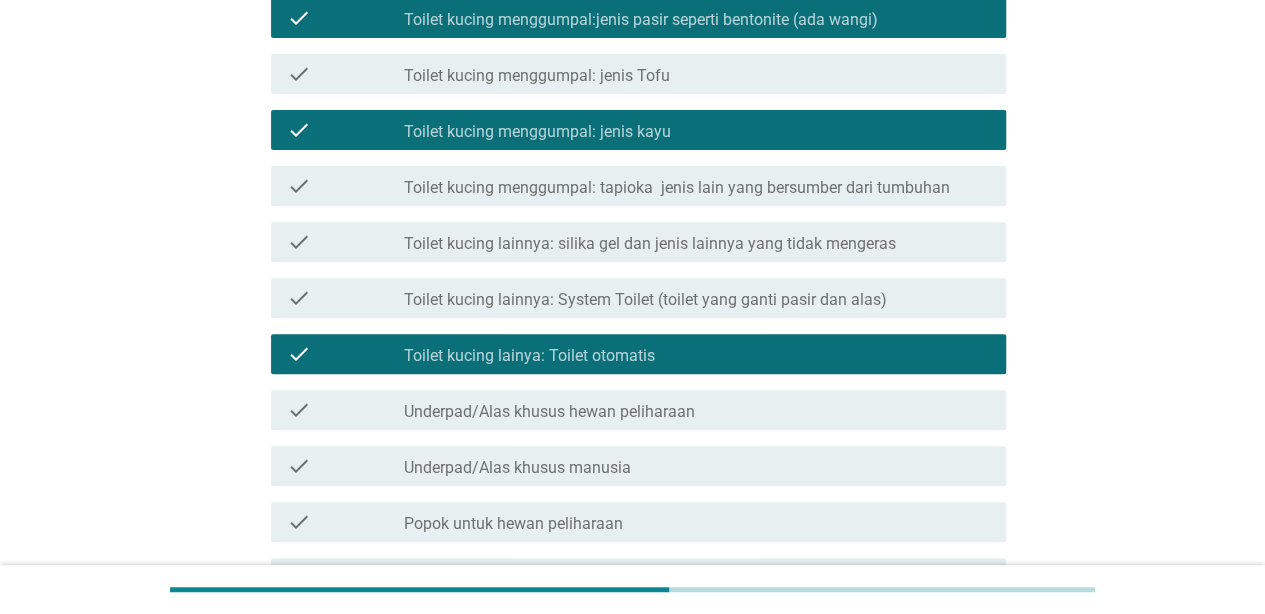 click on "check     check_box_outline_blank Underpad/Alas khusus hewan peliharaan" at bounding box center [638, 410] 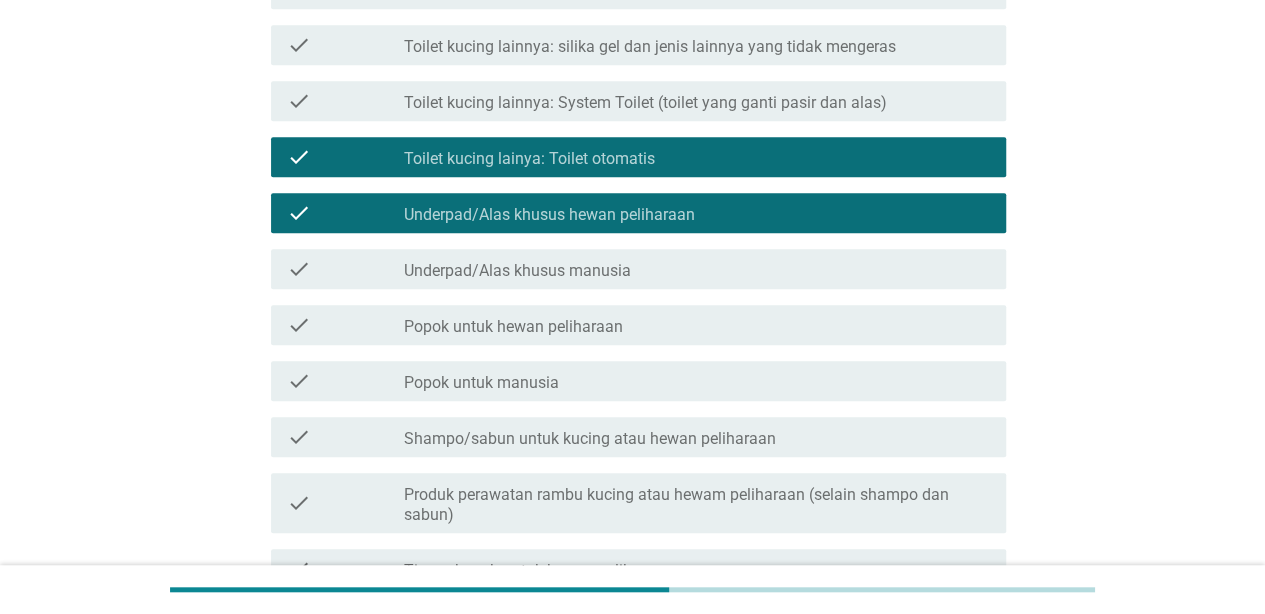 scroll, scrollTop: 500, scrollLeft: 0, axis: vertical 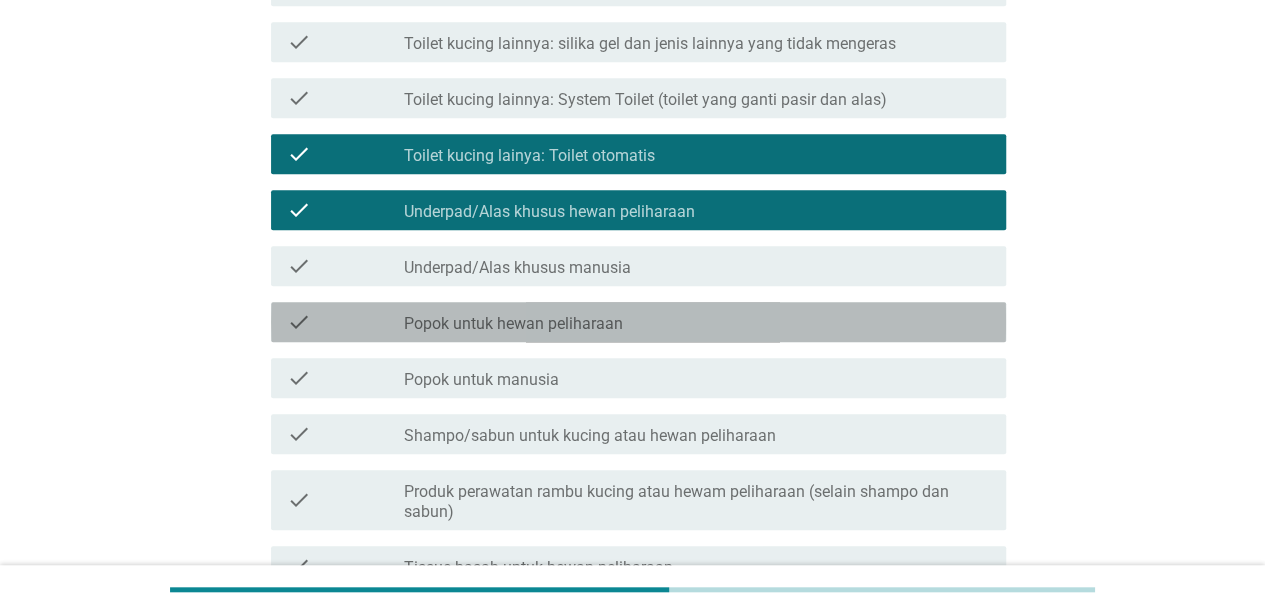 click on "check_box_outline_blank Popok untuk hewan peliharaan" at bounding box center (697, 322) 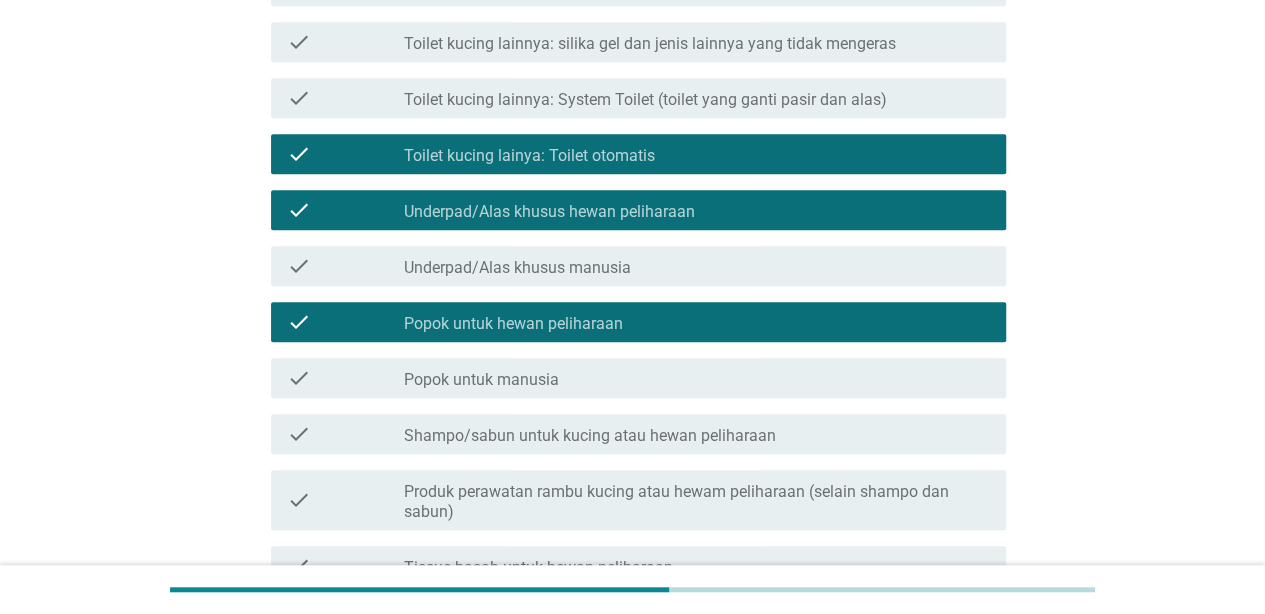 click on "check     check_box_outline_blank Popok untuk manusia" at bounding box center (638, 378) 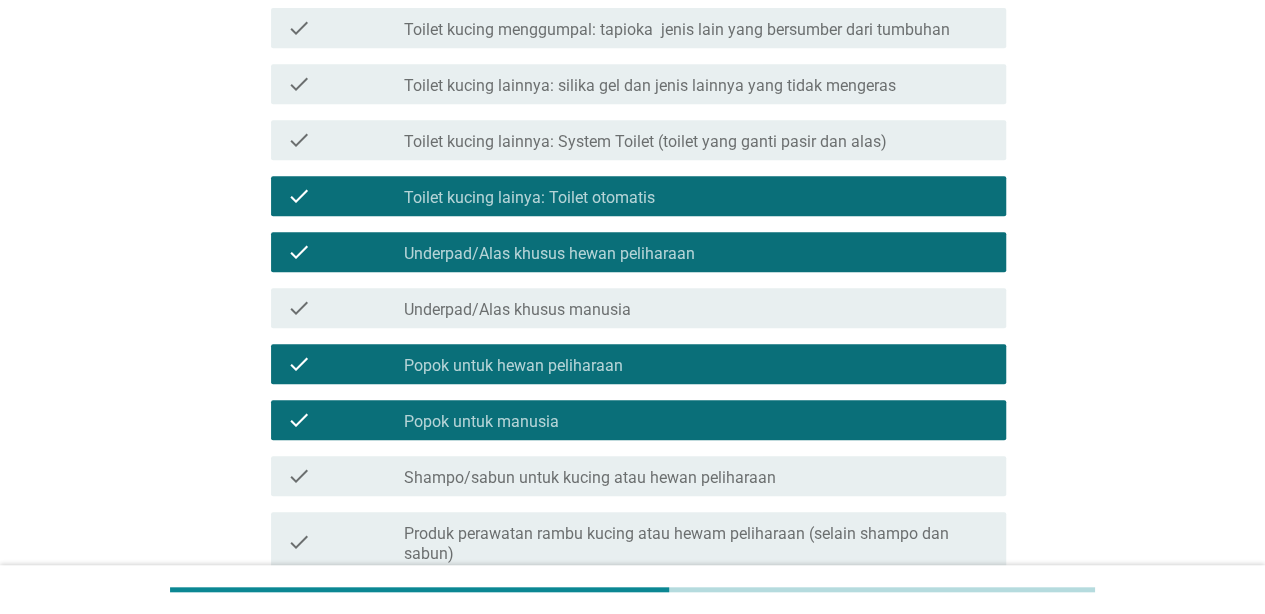 scroll, scrollTop: 500, scrollLeft: 0, axis: vertical 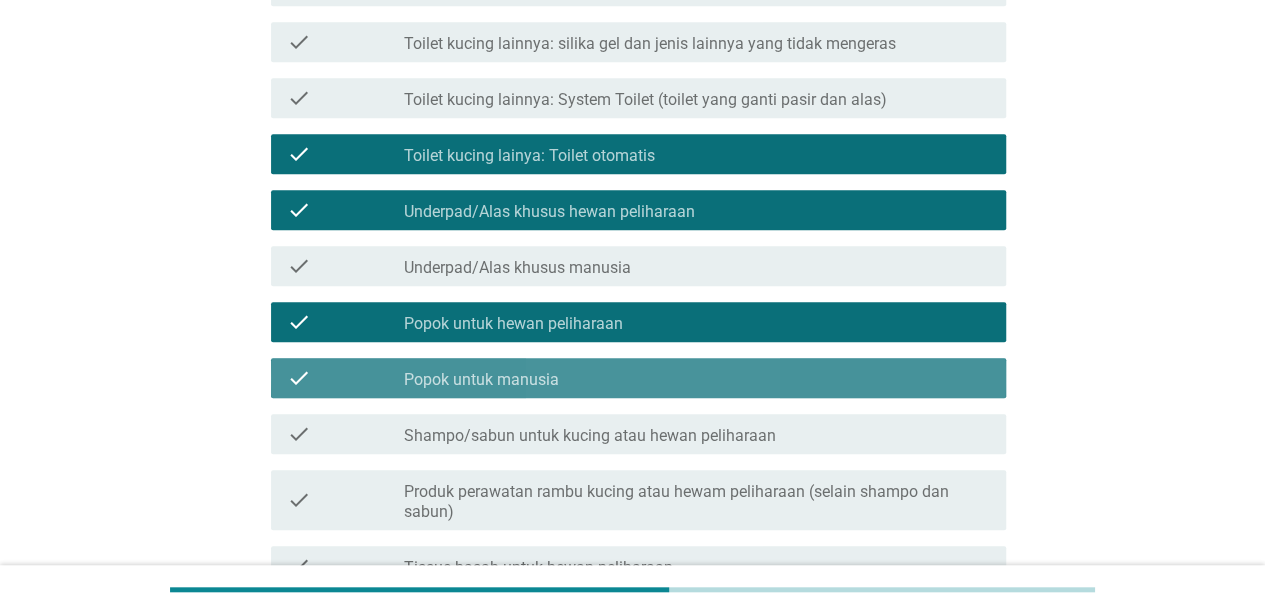 drag, startPoint x: 712, startPoint y: 387, endPoint x: 714, endPoint y: 411, distance: 24.083189 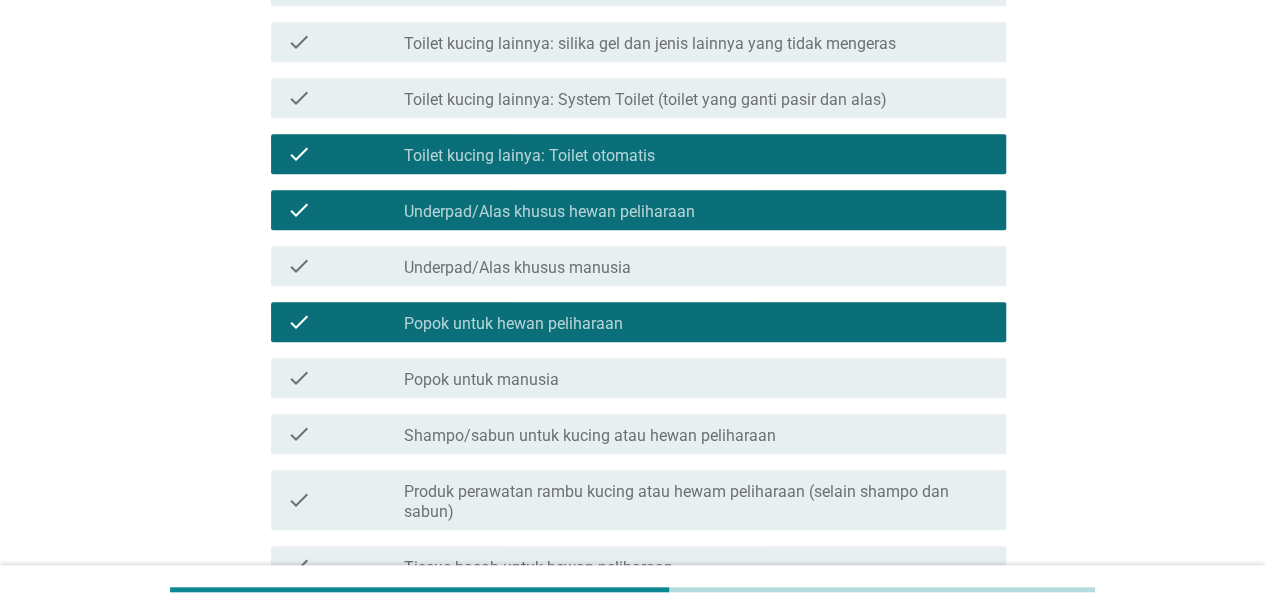 click on "Shampo/sabun untuk kucing atau hewan peliharaan" at bounding box center [590, 436] 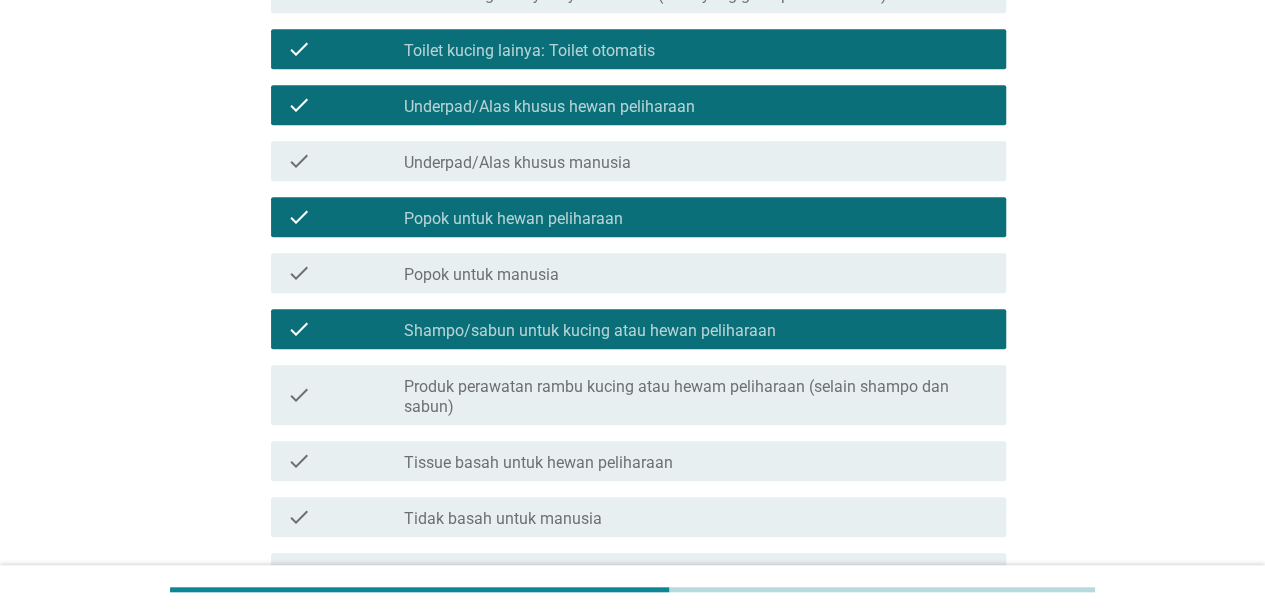 scroll, scrollTop: 700, scrollLeft: 0, axis: vertical 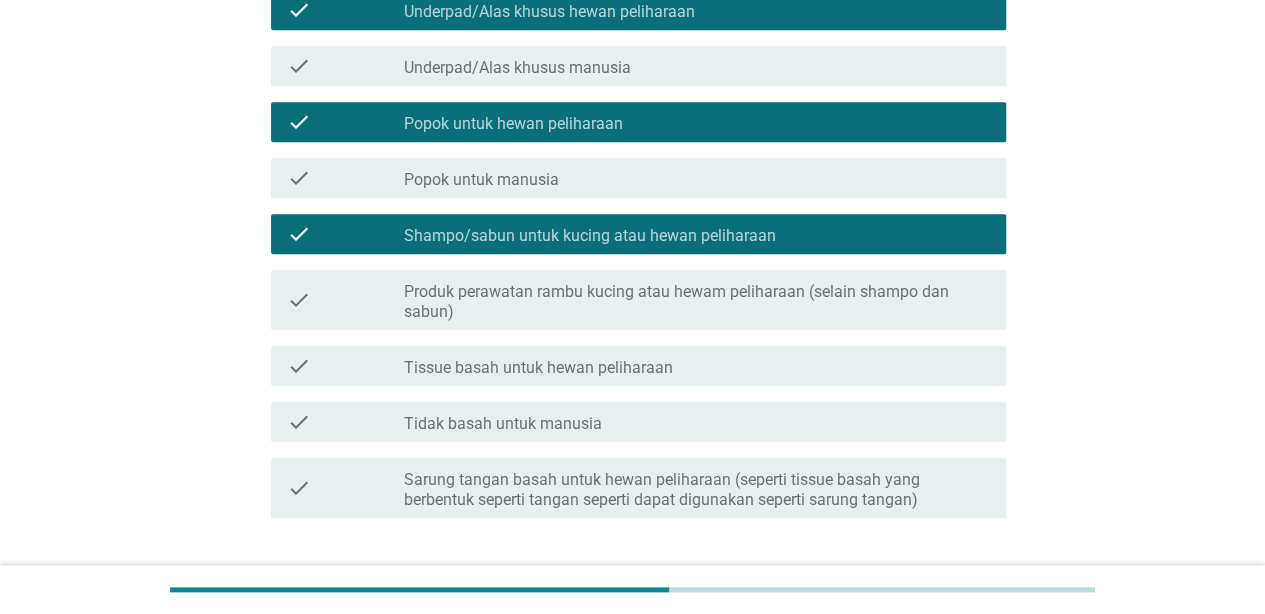 click on "check     check_box_outline_blank Tissue basah untuk hewan peliharaan" at bounding box center (638, 366) 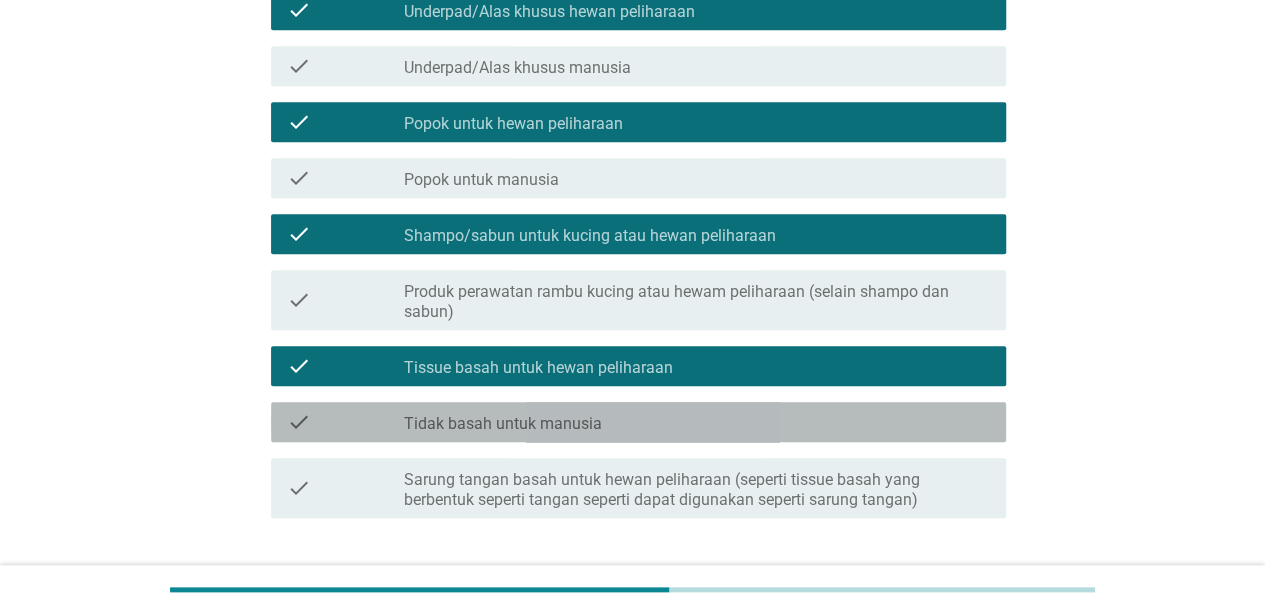 click on "check_box_outline_blank Tidak basah untuk manusia" at bounding box center (697, 422) 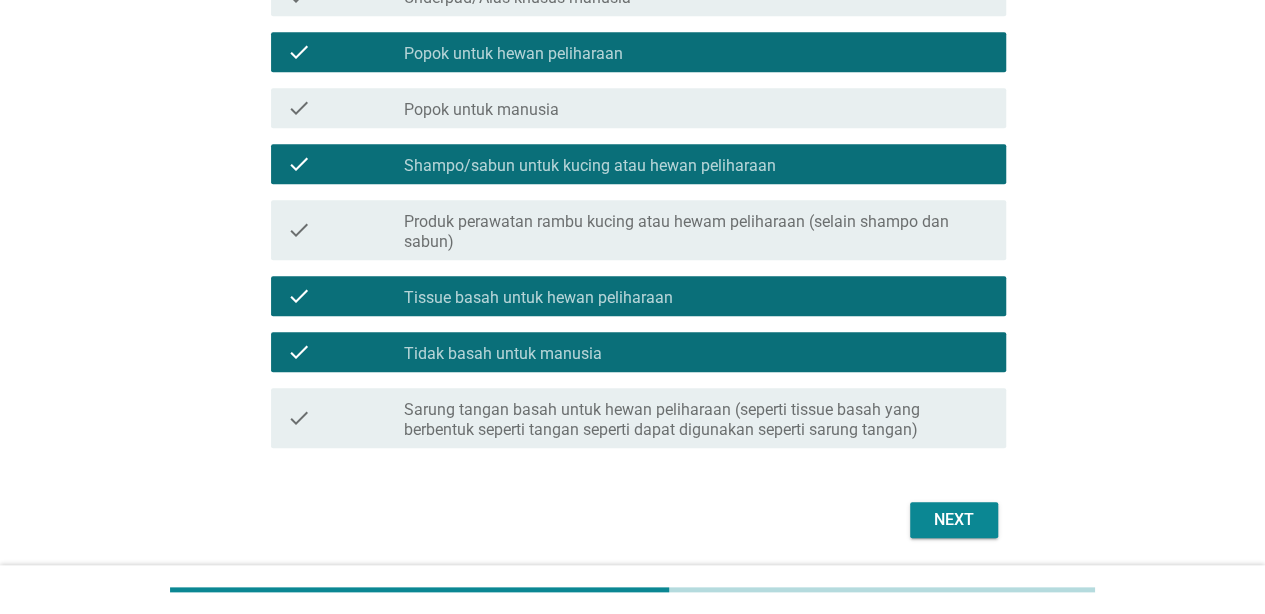 scroll, scrollTop: 800, scrollLeft: 0, axis: vertical 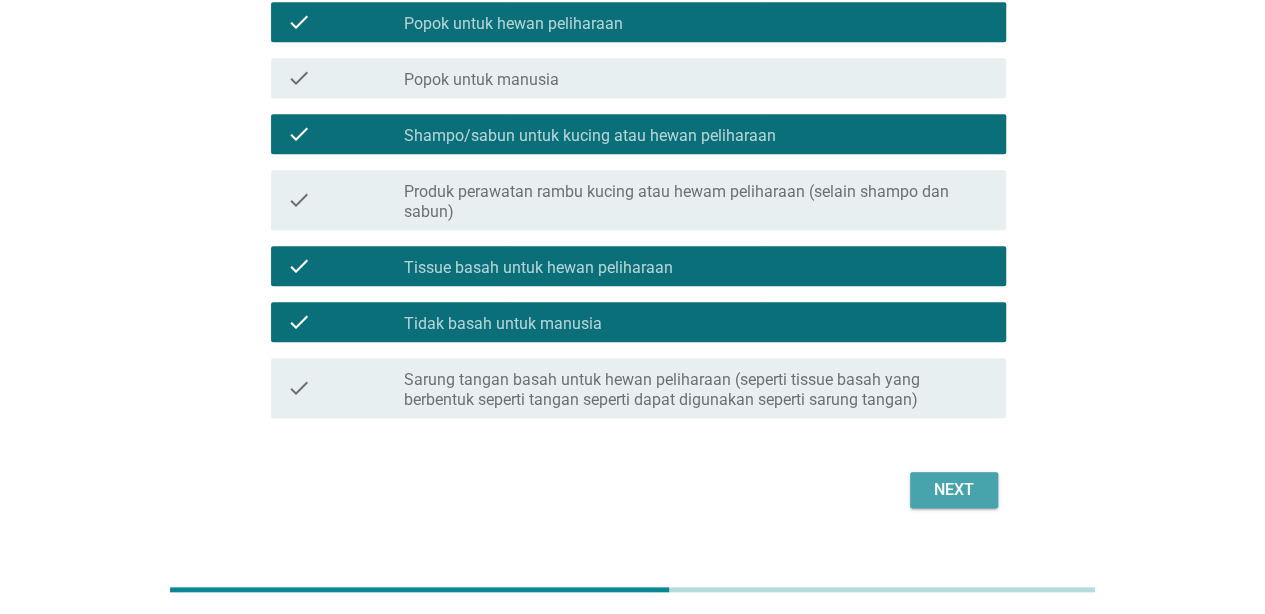 click on "Next" at bounding box center (954, 490) 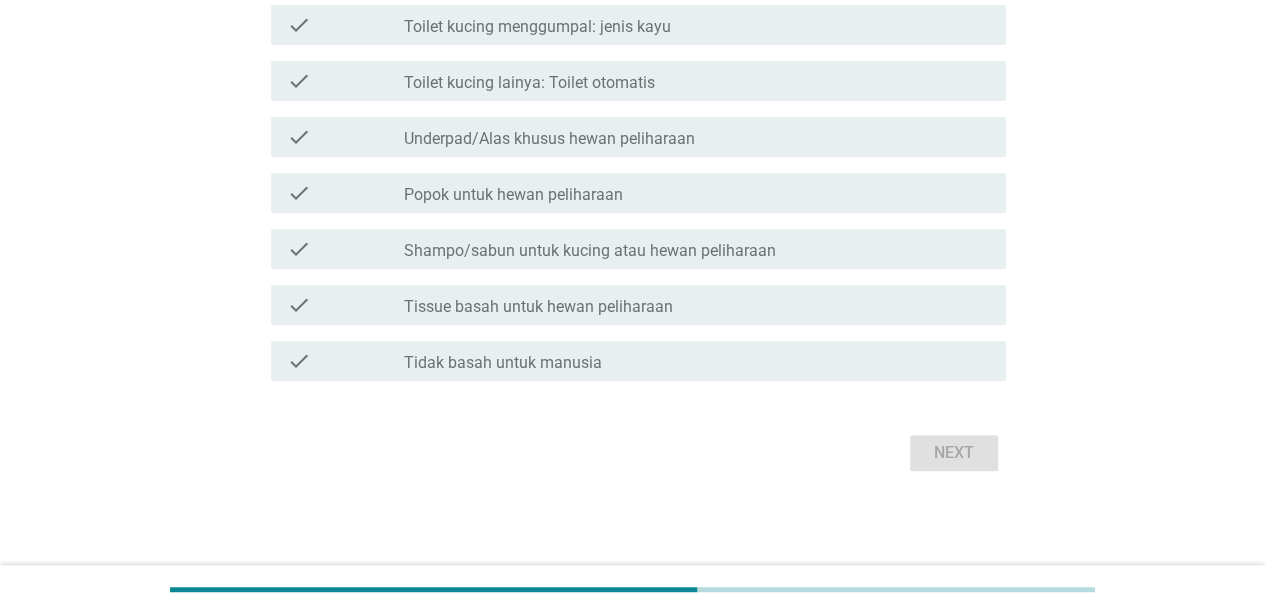 scroll, scrollTop: 0, scrollLeft: 0, axis: both 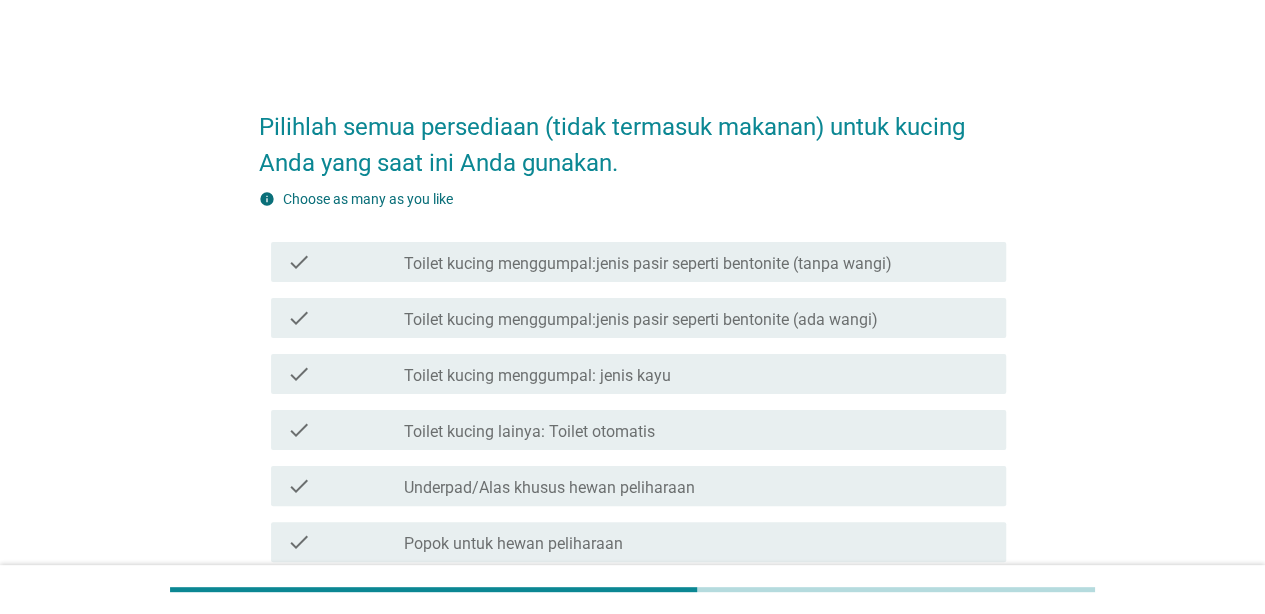 click on "Toilet kucing menggumpal:jenis pasir seperti bentonite (ada wangi)" at bounding box center (641, 320) 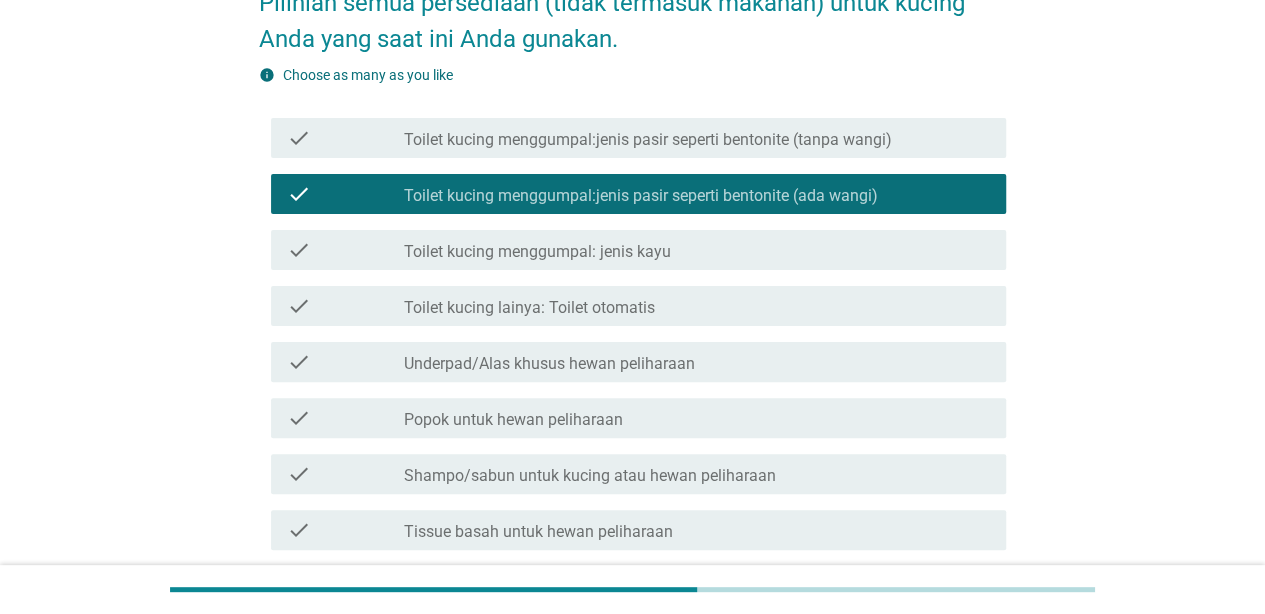 scroll, scrollTop: 200, scrollLeft: 0, axis: vertical 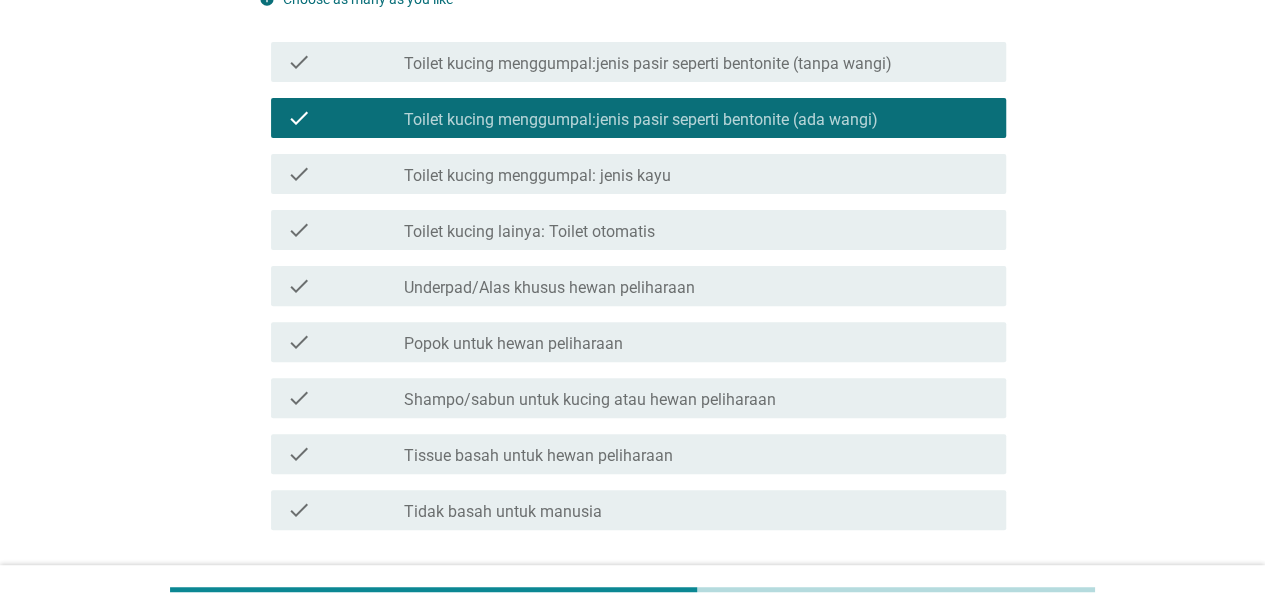 click on "Shampo/sabun untuk kucing atau hewan peliharaan" at bounding box center (590, 400) 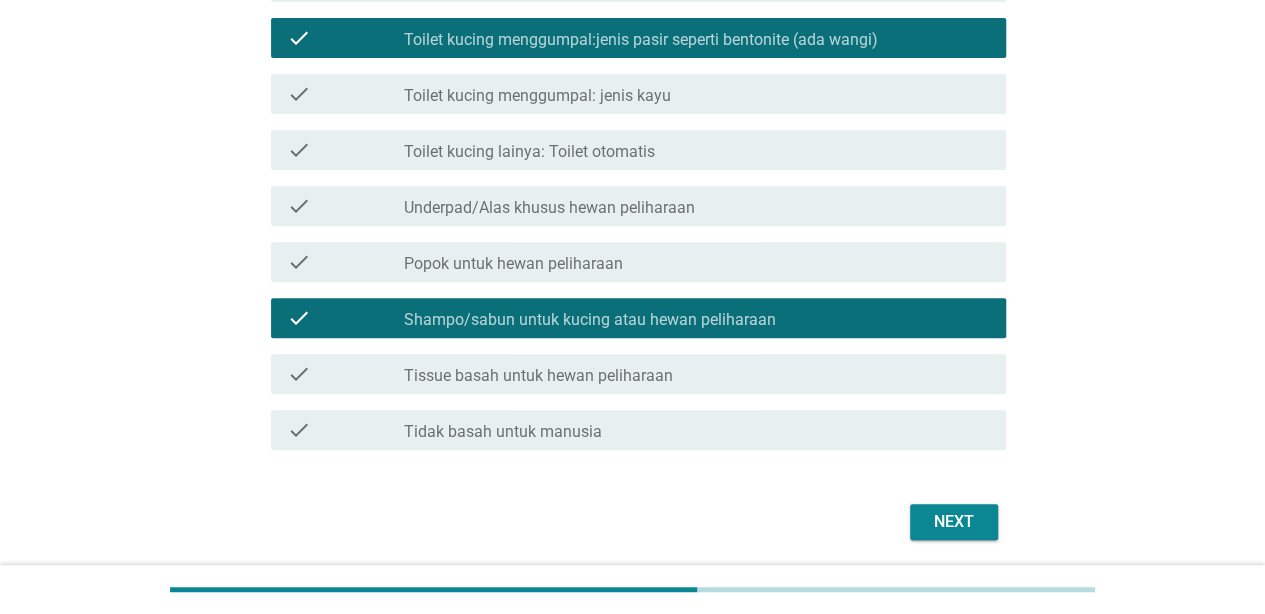 scroll, scrollTop: 349, scrollLeft: 0, axis: vertical 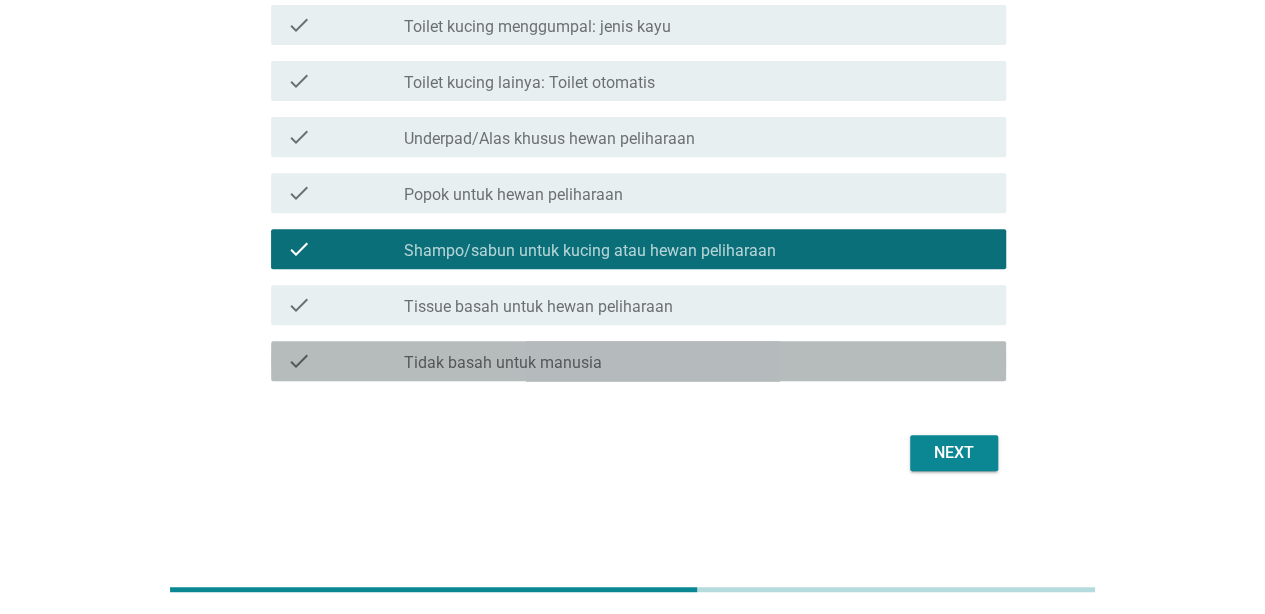 click on "check_box_outline_blank Tidak basah untuk manusia" at bounding box center (697, 361) 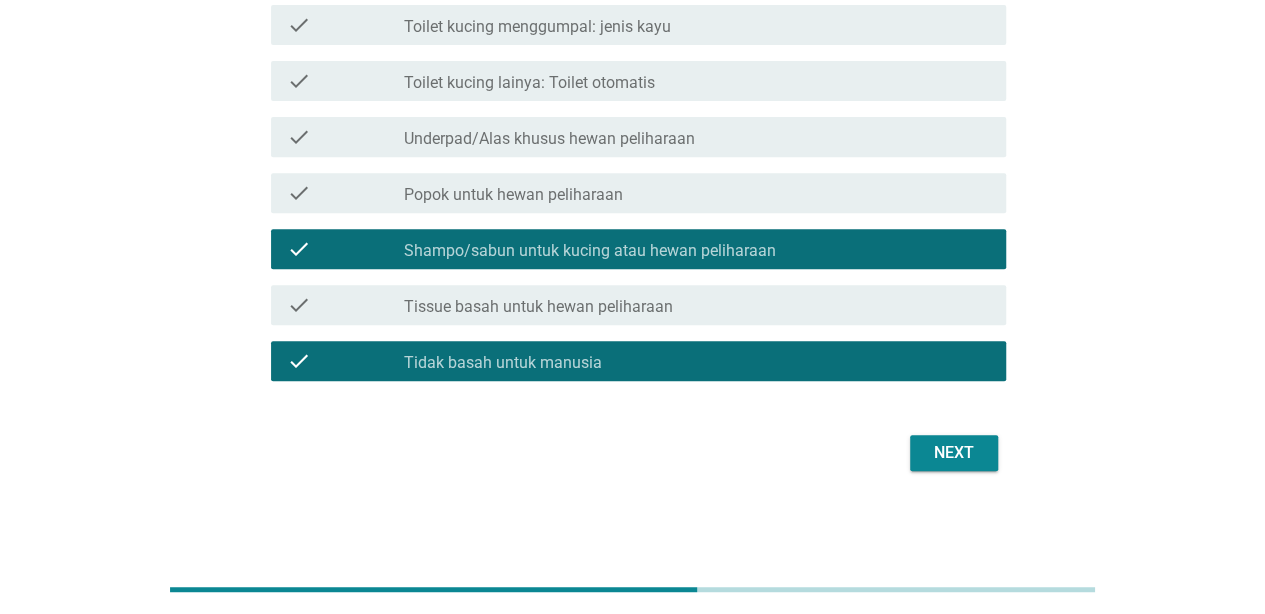 click on "Next" at bounding box center [954, 453] 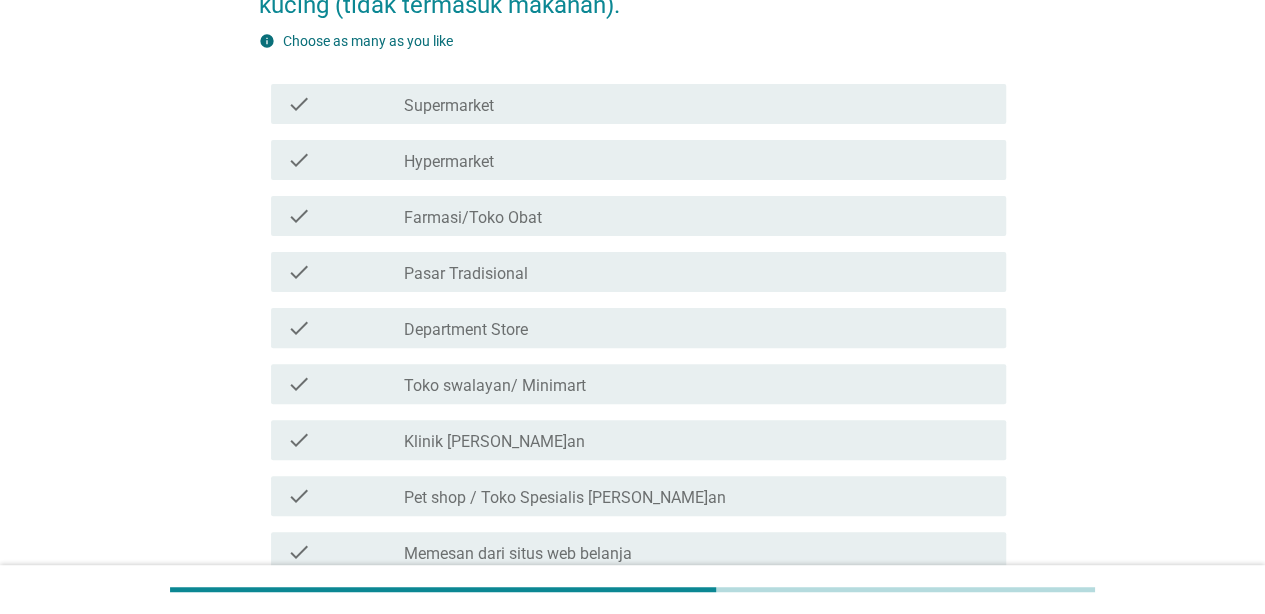 scroll, scrollTop: 200, scrollLeft: 0, axis: vertical 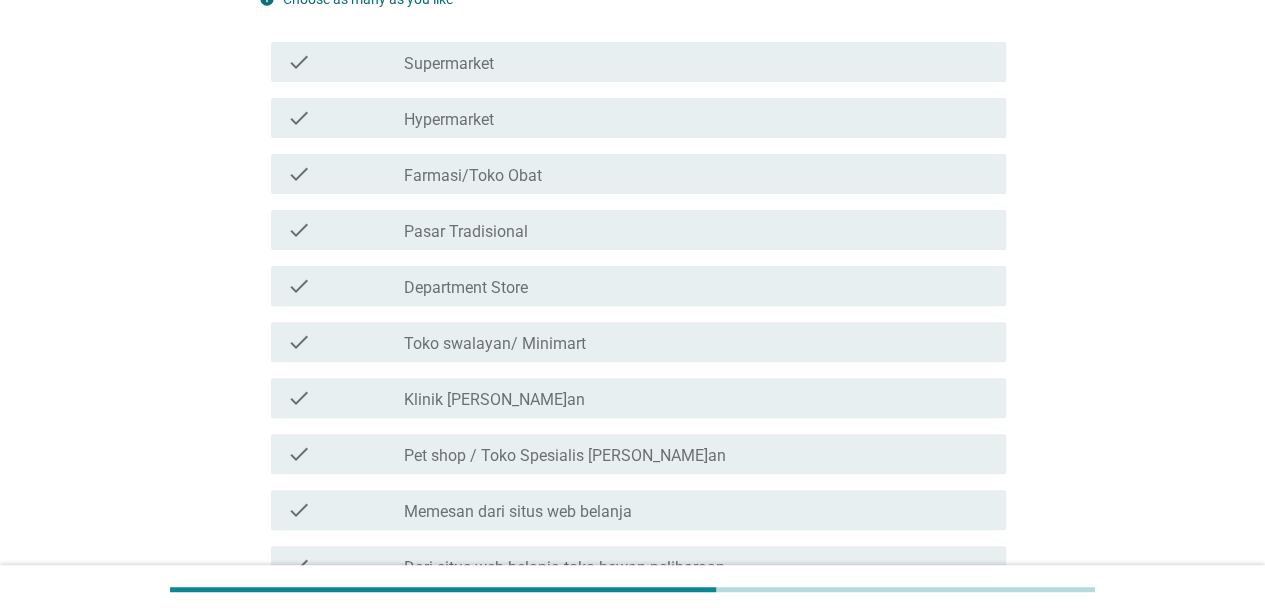 click on "check_box_outline_blank Pet shop / Toko Spesialis [PERSON_NAME]an" at bounding box center [697, 454] 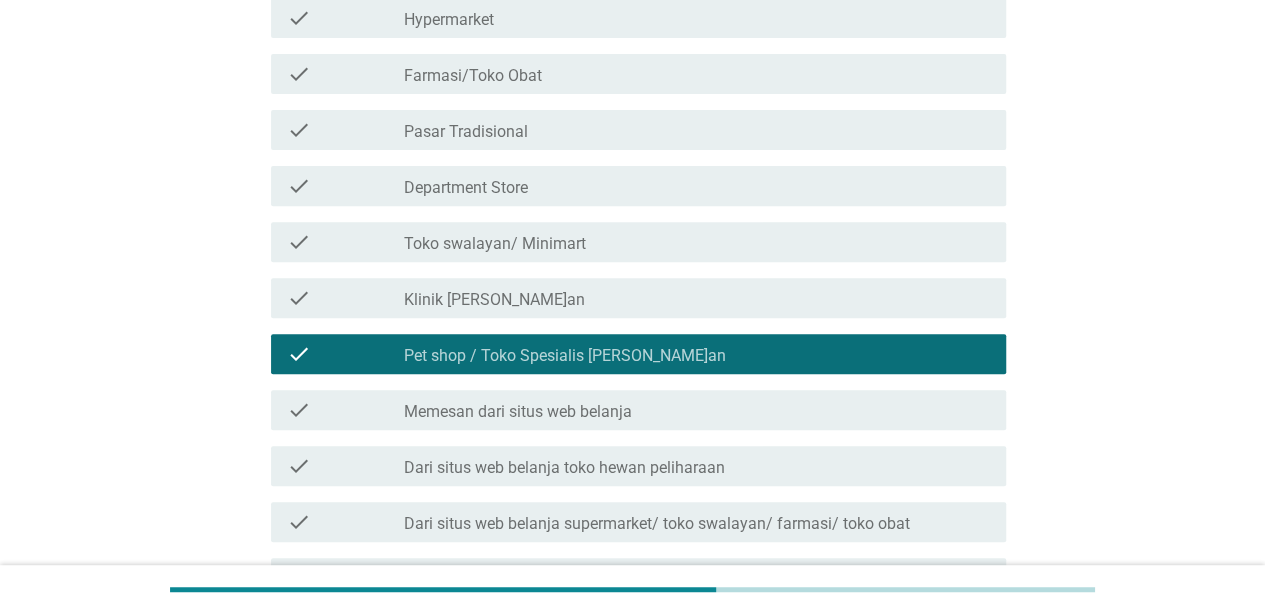 scroll, scrollTop: 500, scrollLeft: 0, axis: vertical 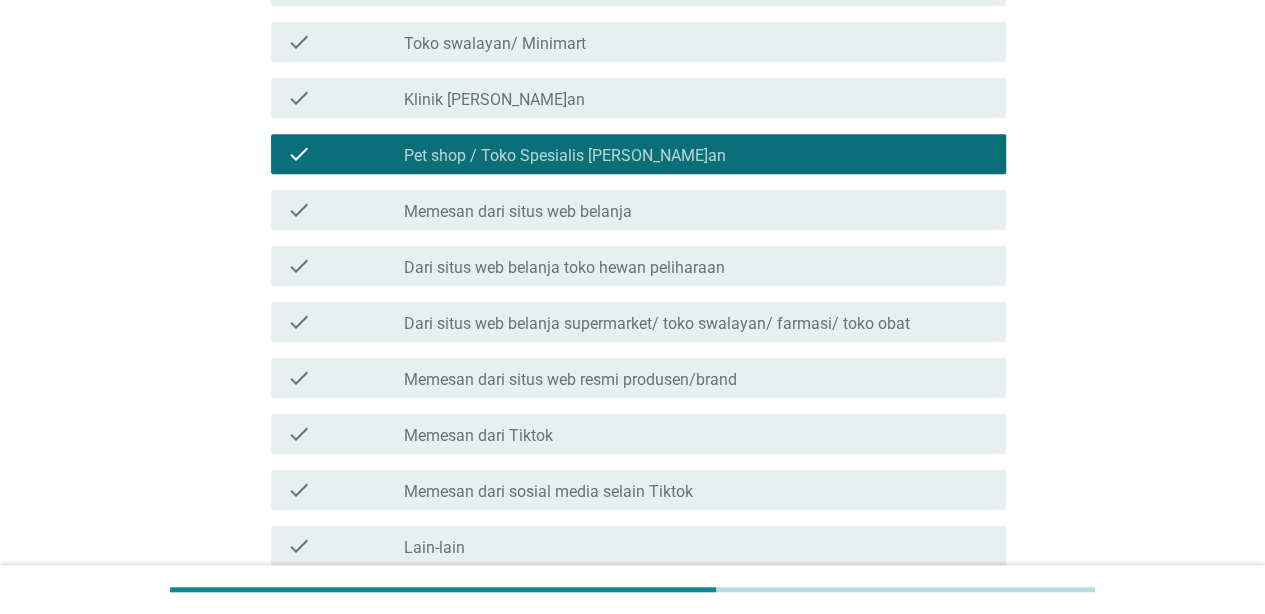 click on "check_box_outline_blank Memesan dari situs web belanja" at bounding box center (697, 210) 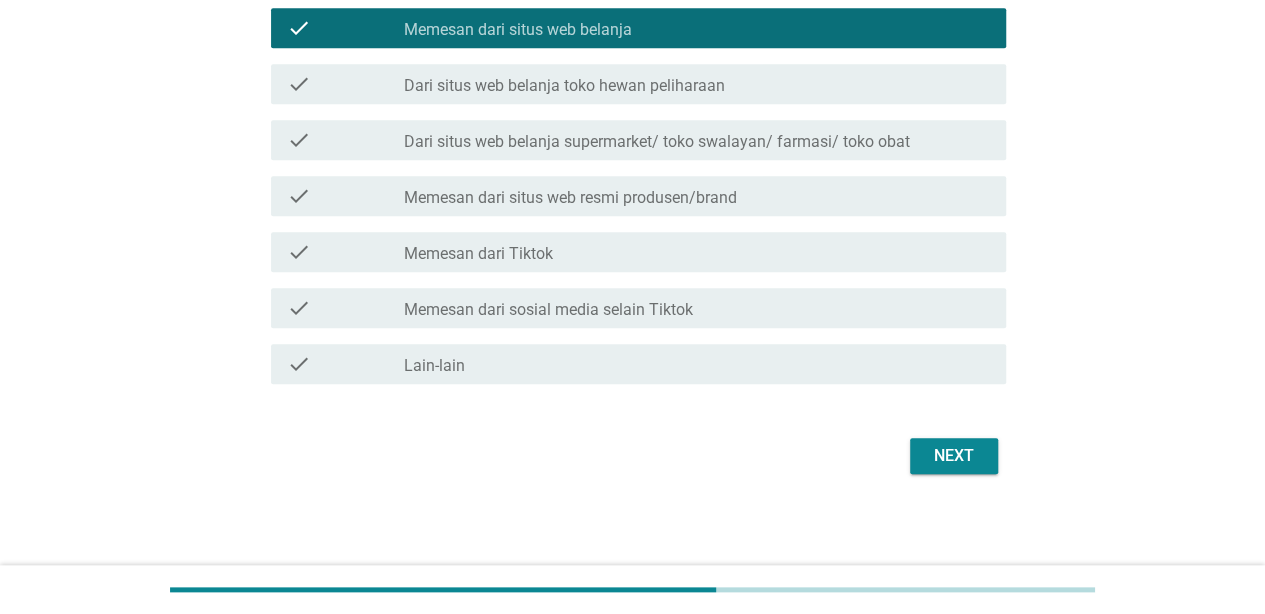 scroll, scrollTop: 685, scrollLeft: 0, axis: vertical 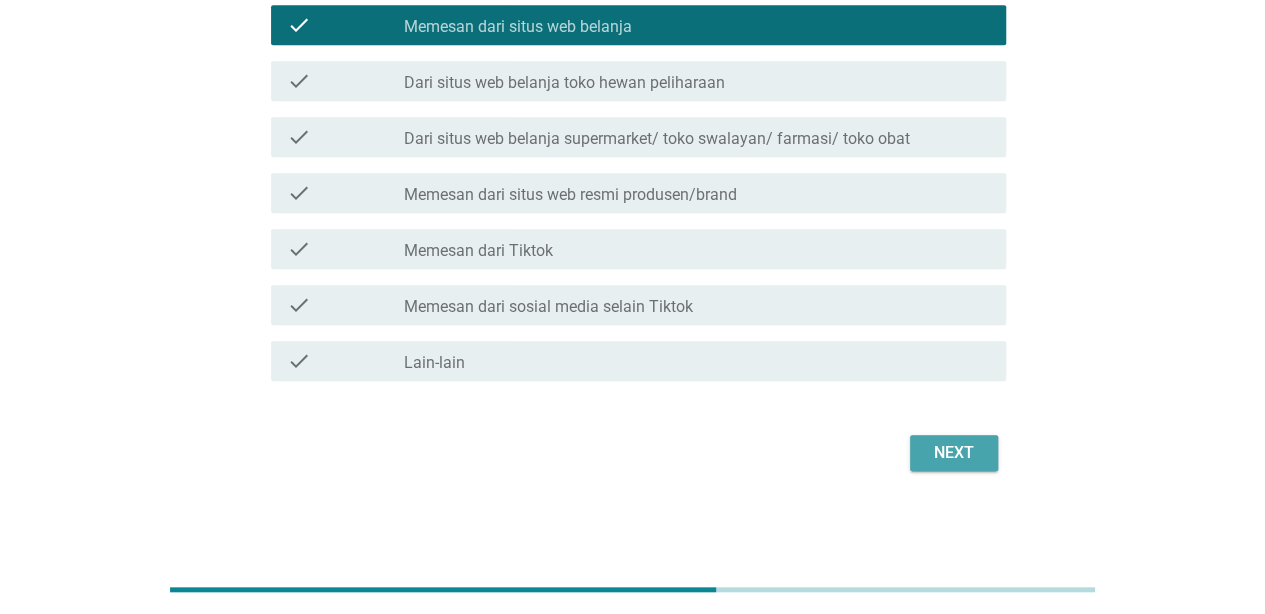 click on "Next" at bounding box center [954, 453] 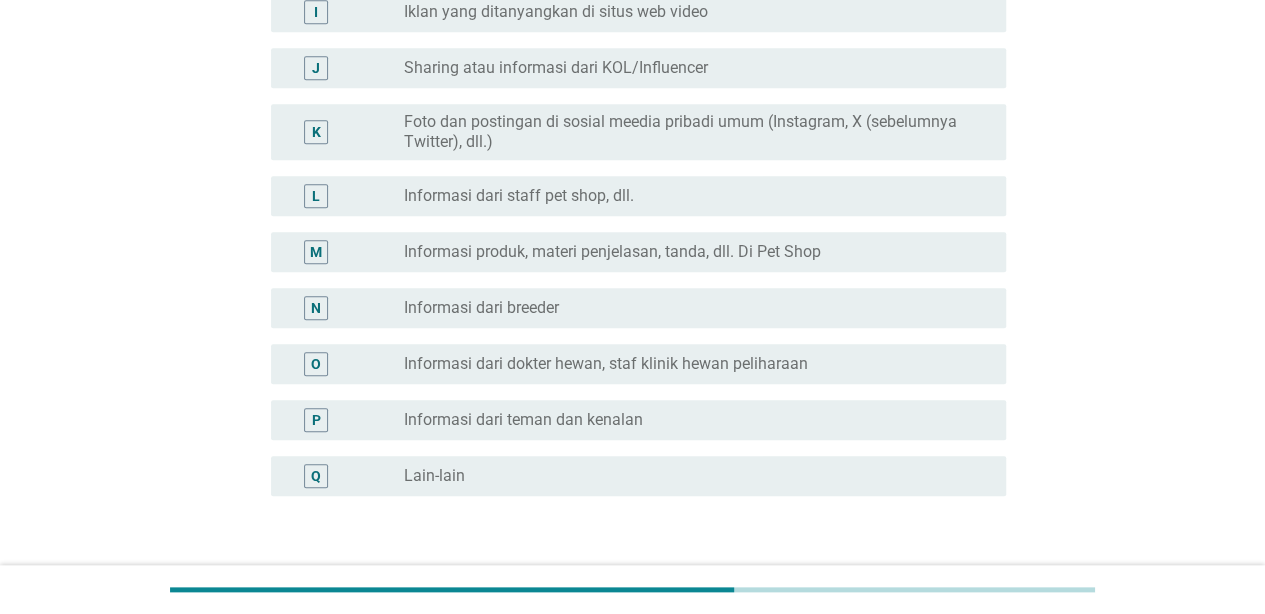 scroll, scrollTop: 0, scrollLeft: 0, axis: both 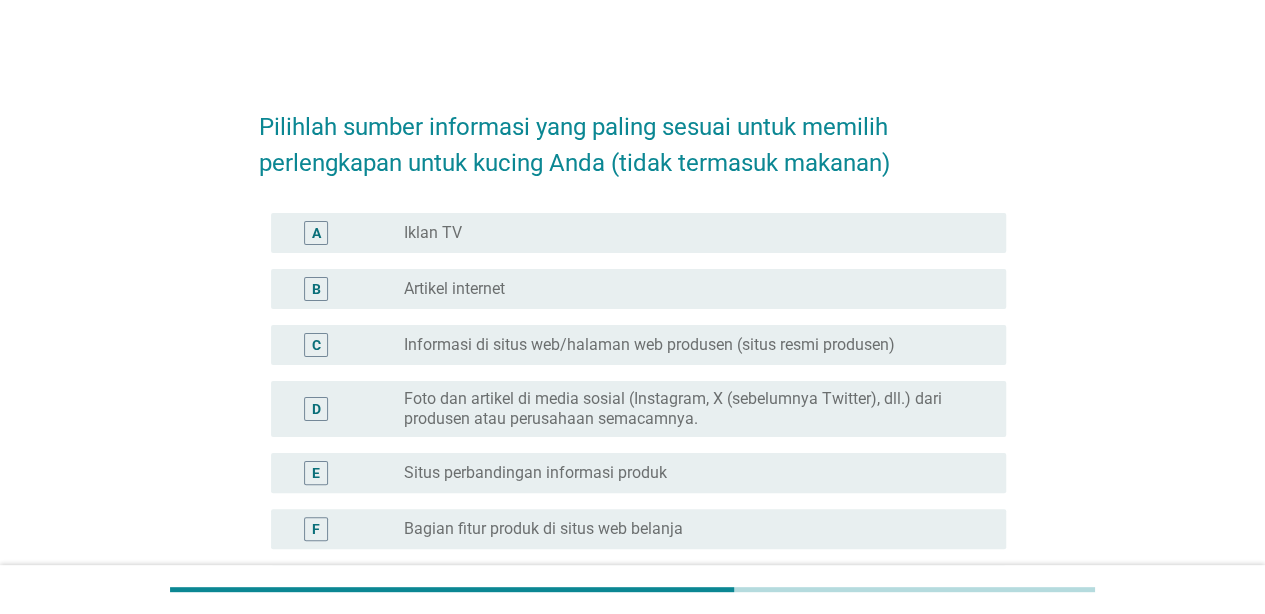 click on "radio_button_unchecked Artikel internet" at bounding box center (689, 289) 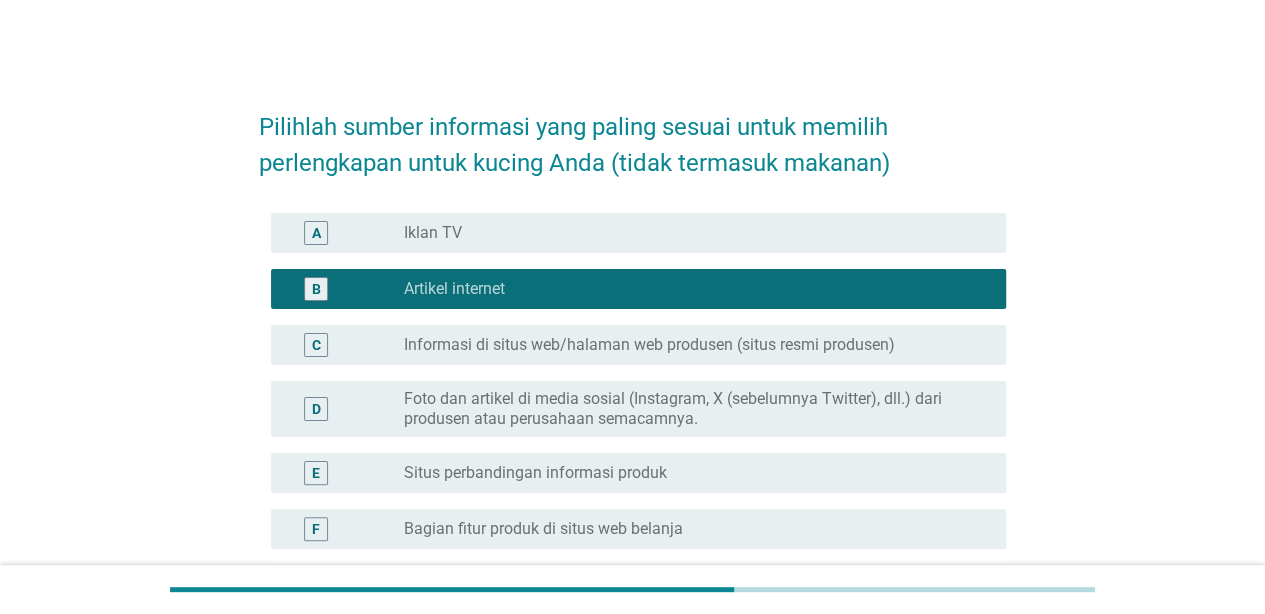 click on "Foto dan artikel di media sosial (Instagram, X (sebelumnya Twitter), dll.) dari produsen atau perusahaan semacamnya." at bounding box center (689, 409) 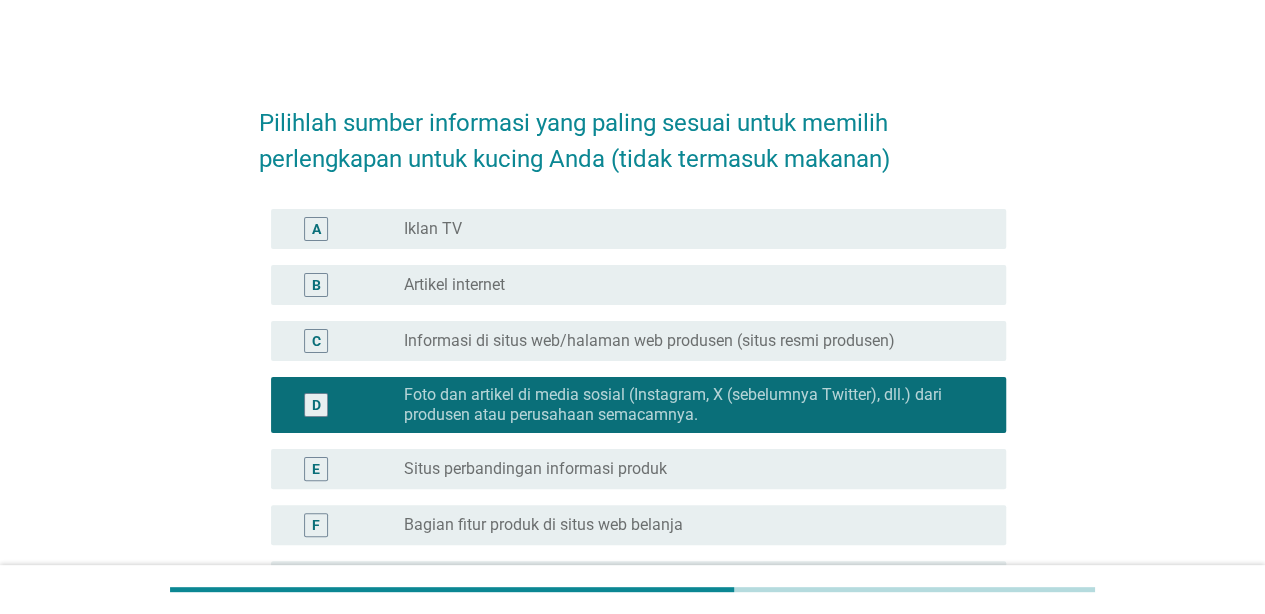 scroll, scrollTop: 0, scrollLeft: 0, axis: both 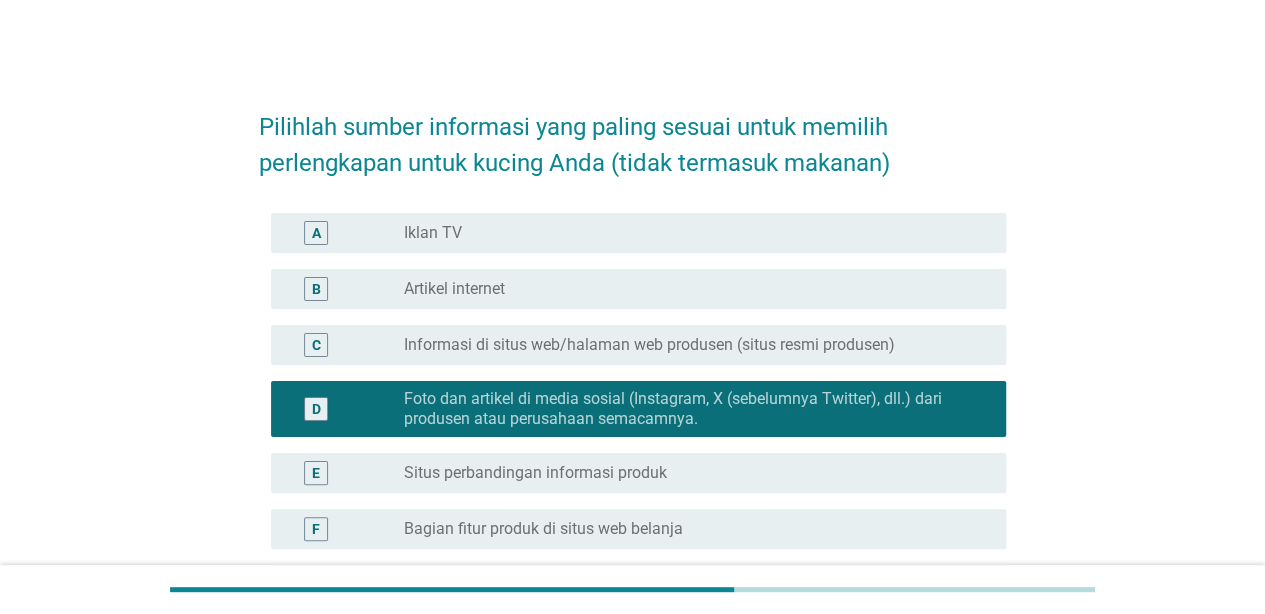 click on "B     radio_button_unchecked Artikel internet" at bounding box center [638, 289] 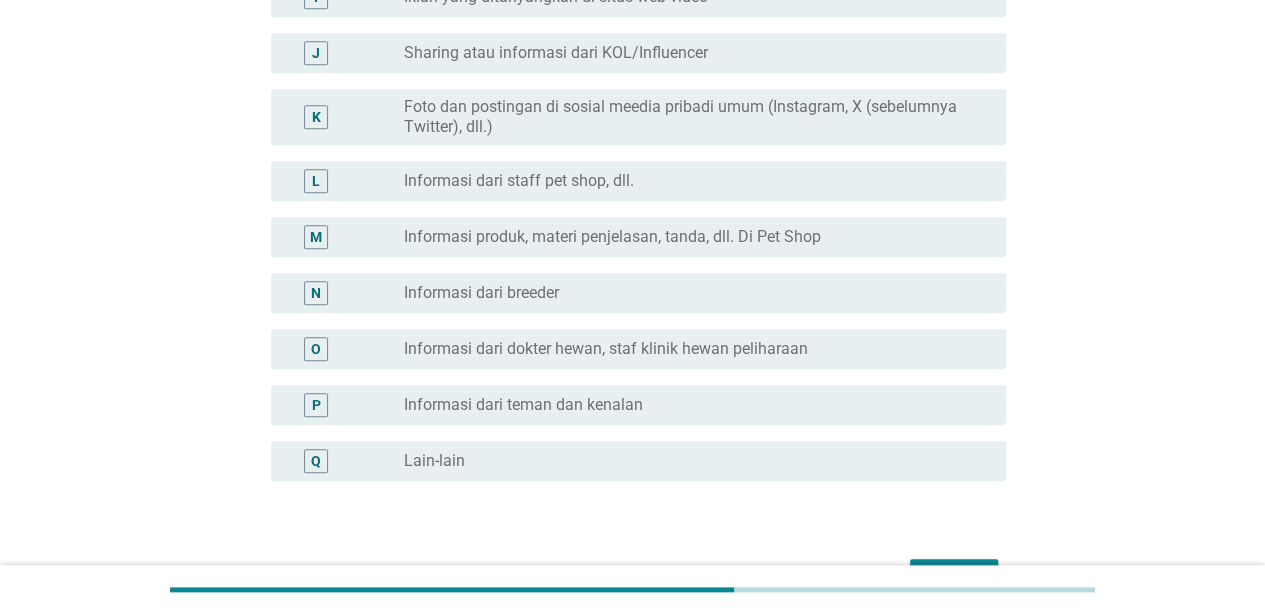 scroll, scrollTop: 824, scrollLeft: 0, axis: vertical 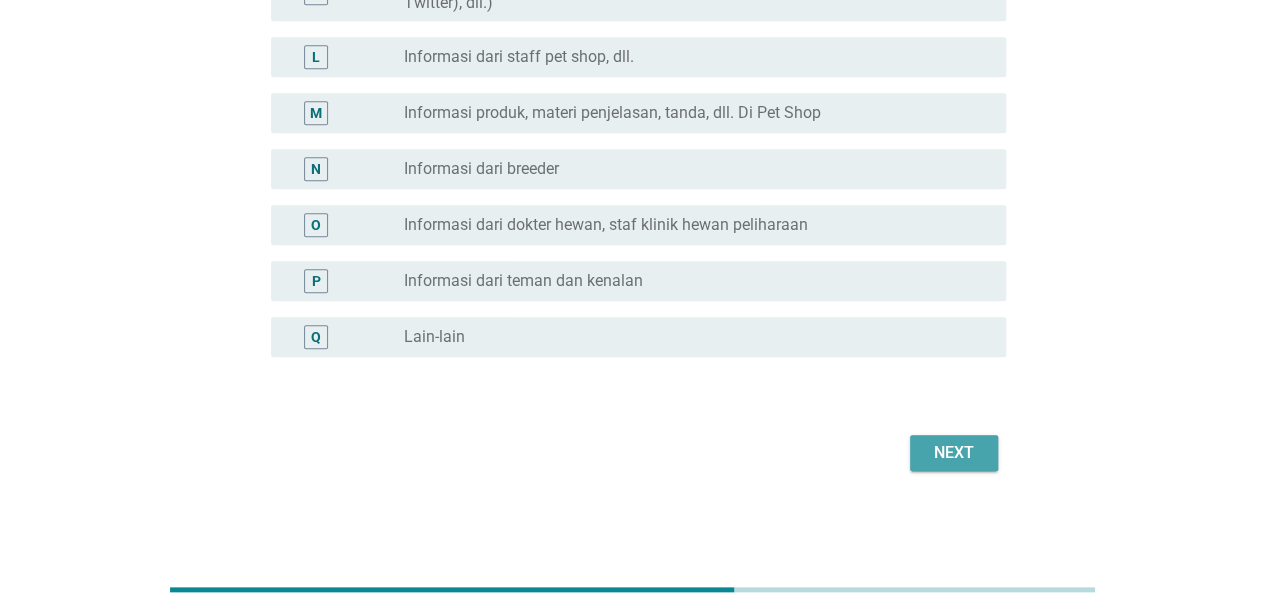 click on "Next" at bounding box center (954, 453) 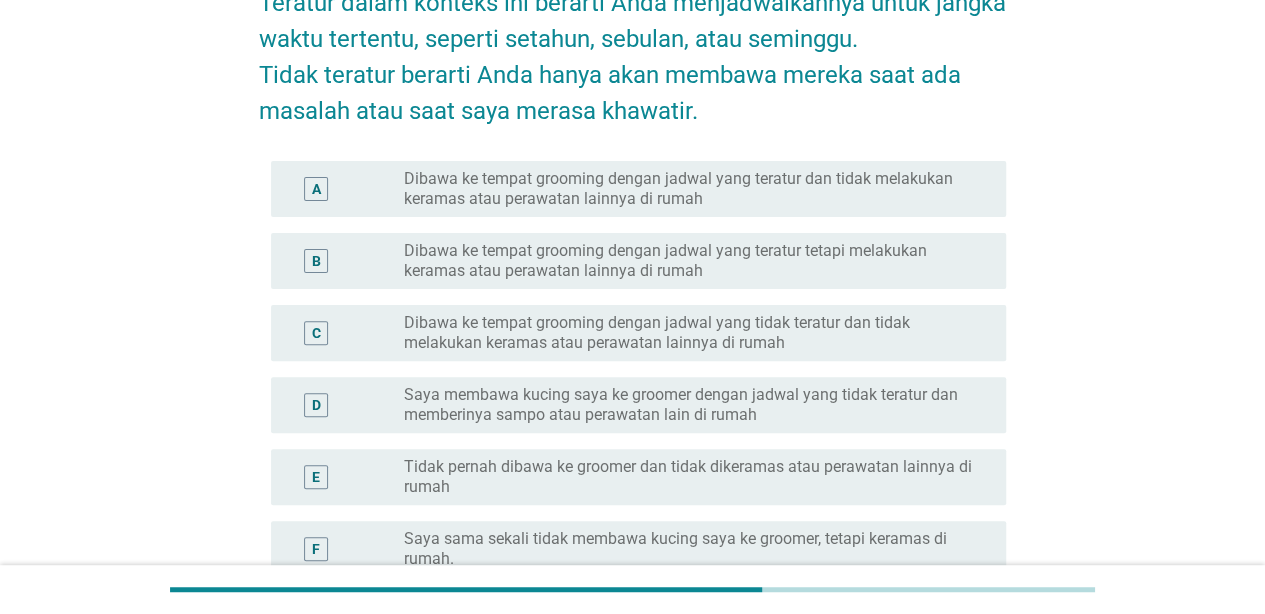 scroll, scrollTop: 200, scrollLeft: 0, axis: vertical 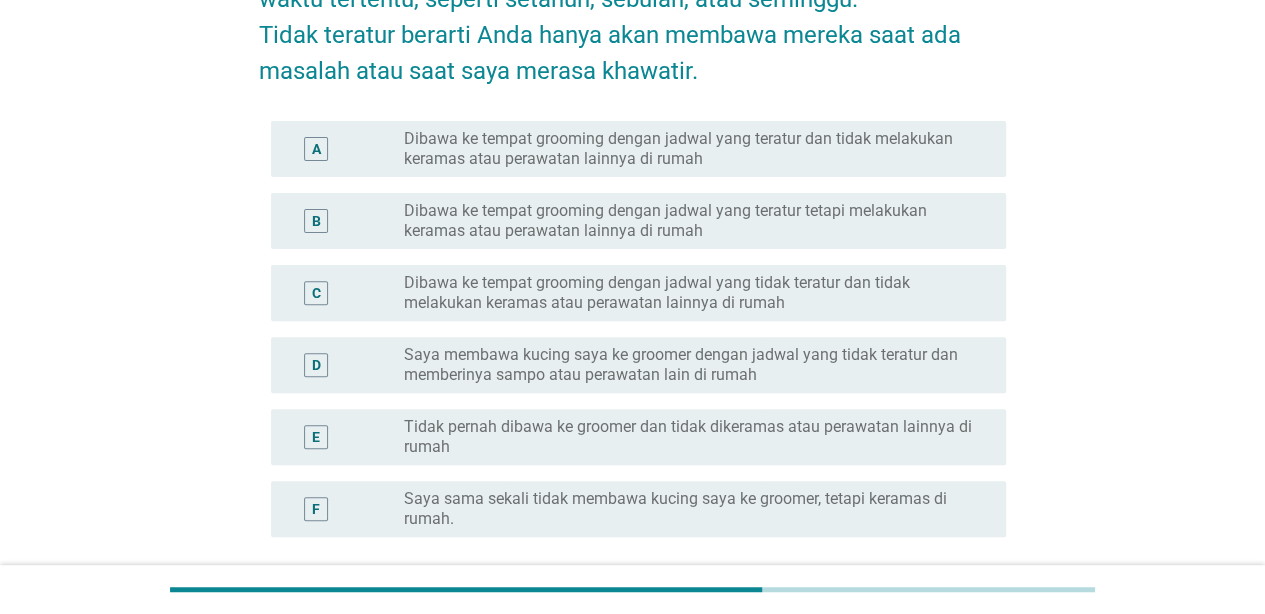 click on "Saya sama sekali tidak membawa kucing saya ke groomer, tetapi keramas di rumah." at bounding box center (689, 509) 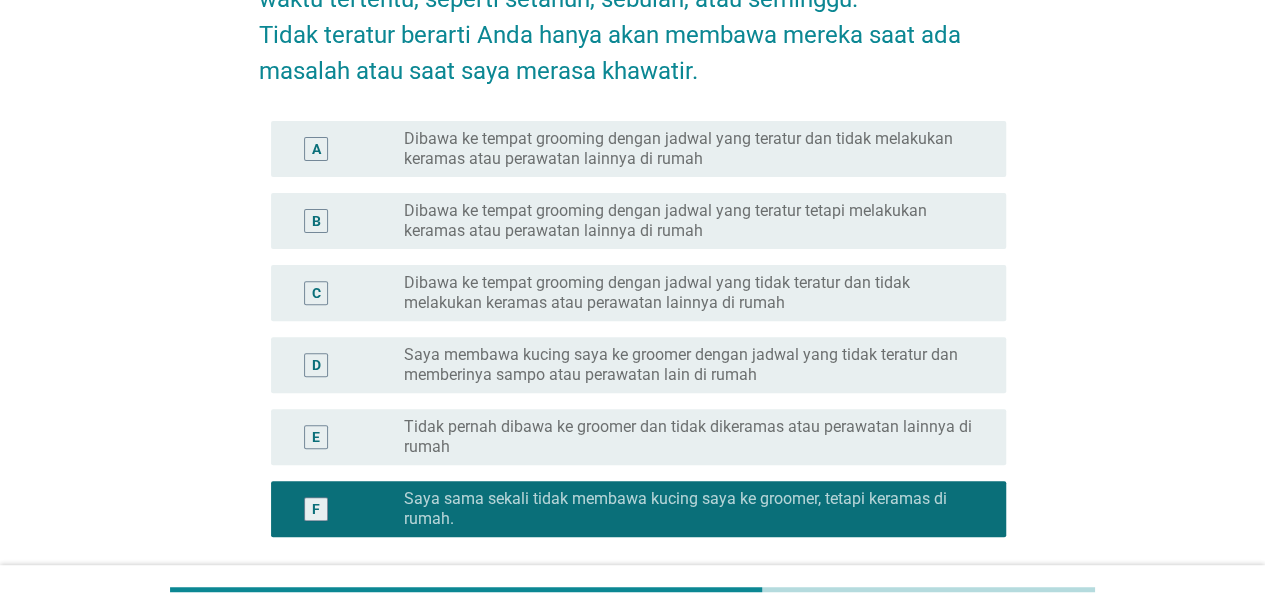 scroll, scrollTop: 380, scrollLeft: 0, axis: vertical 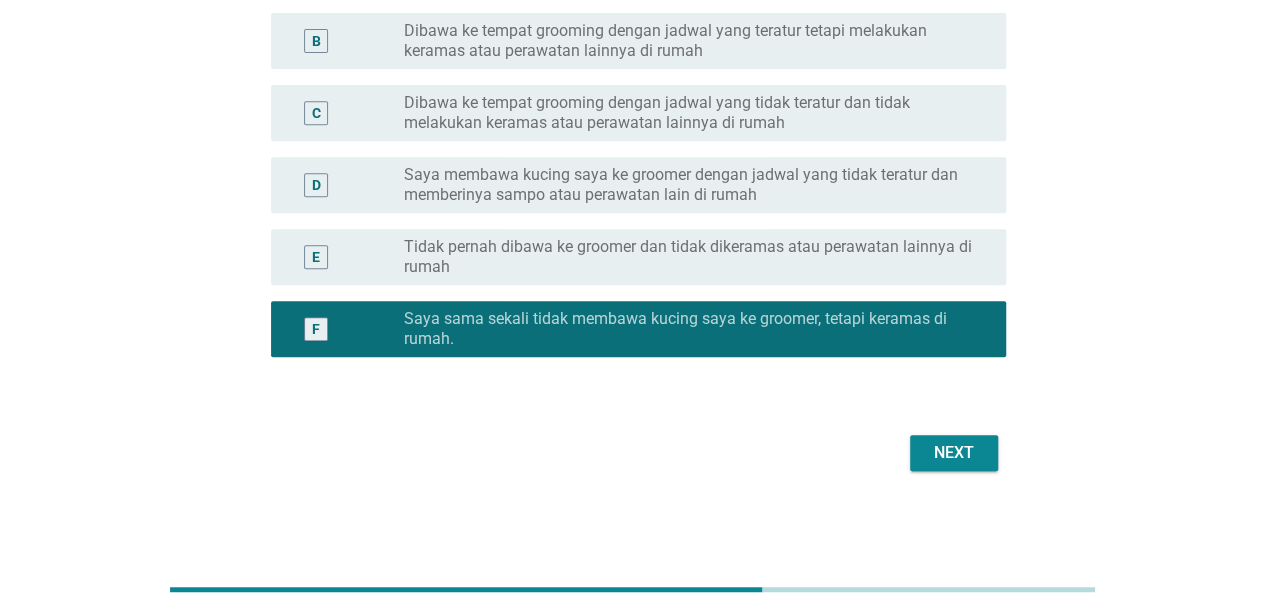 click on "Pilihlah metode perawatan yang paling sesuai untuk kucing Anda.
Teratur dalam konteks ini berarti Anda menjadwalkannya untuk jangka waktu tertentu, seperti setahun, sebulan, atau seminggu.
Tidak teratur berarti Anda hanya akan membawa mereka saat ada masalah atau saat saya merasa khawatir.     A     radio_button_unchecked Dibawa ke tempat grooming dengan jadwal yang teratur dan tidak melakukan keramas atau perawatan lainnya di rumah   B     radio_button_unchecked Dibawa ke tempat grooming dengan jadwal yang teratur tetapi melakukan keramas atau perawatan lainnya di rumah   C     radio_button_unchecked Dibawa ke tempat grooming dengan jadwal yang tidak teratur dan tidak melakukan keramas atau perawatan lainnya di rumah   D     radio_button_unchecked Saya membawa kucing saya ke groomer dengan jadwal yang tidak teratur dan memberinya sampo atau perawatan lain di rumah   E     radio_button_unchecked Tidak pernah dibawa ke groomer dan tidak dikeramas atau perawatan lainnya di rumah   F     radio_button_checked" at bounding box center [632, 93] 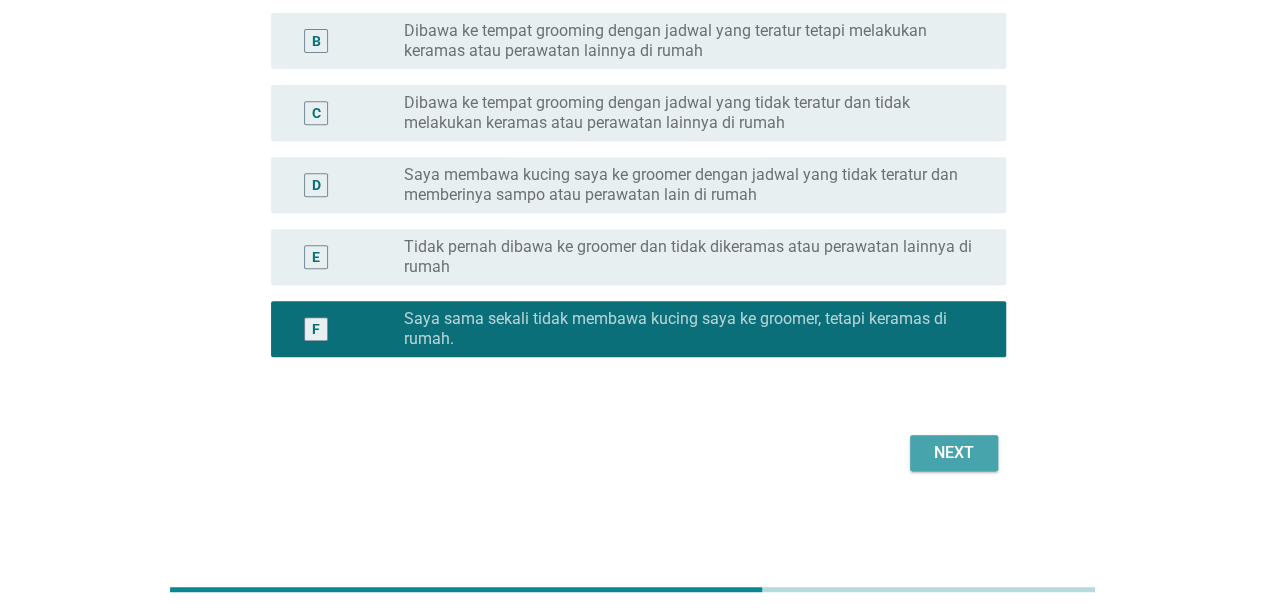 click on "Next" at bounding box center (954, 453) 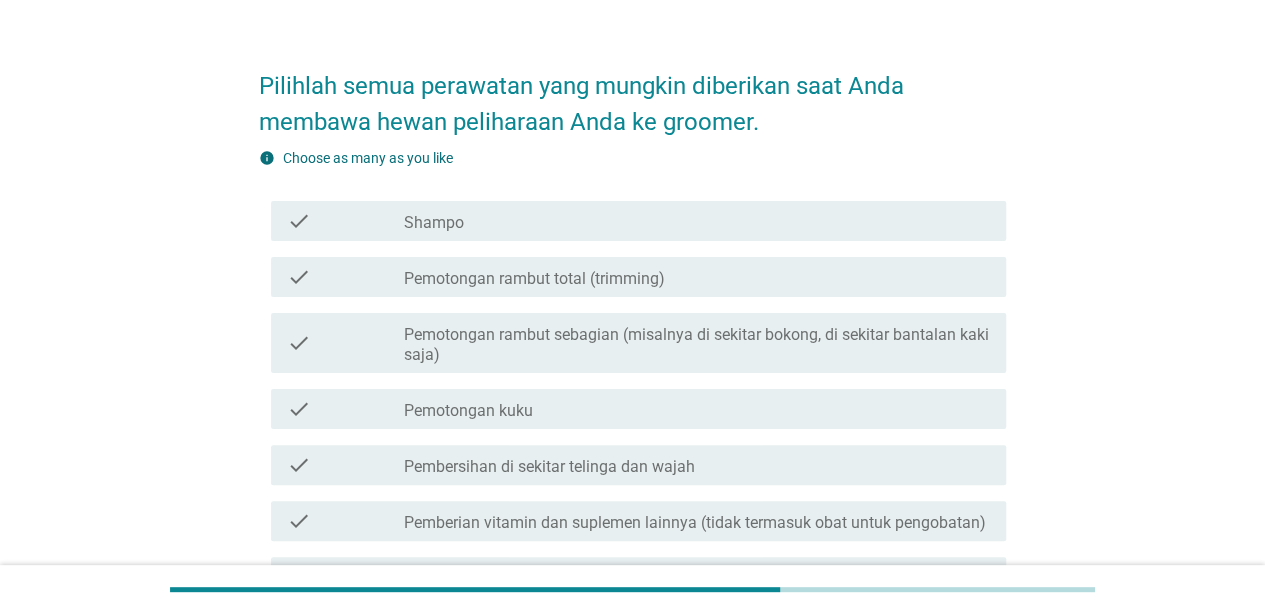 scroll, scrollTop: 0, scrollLeft: 0, axis: both 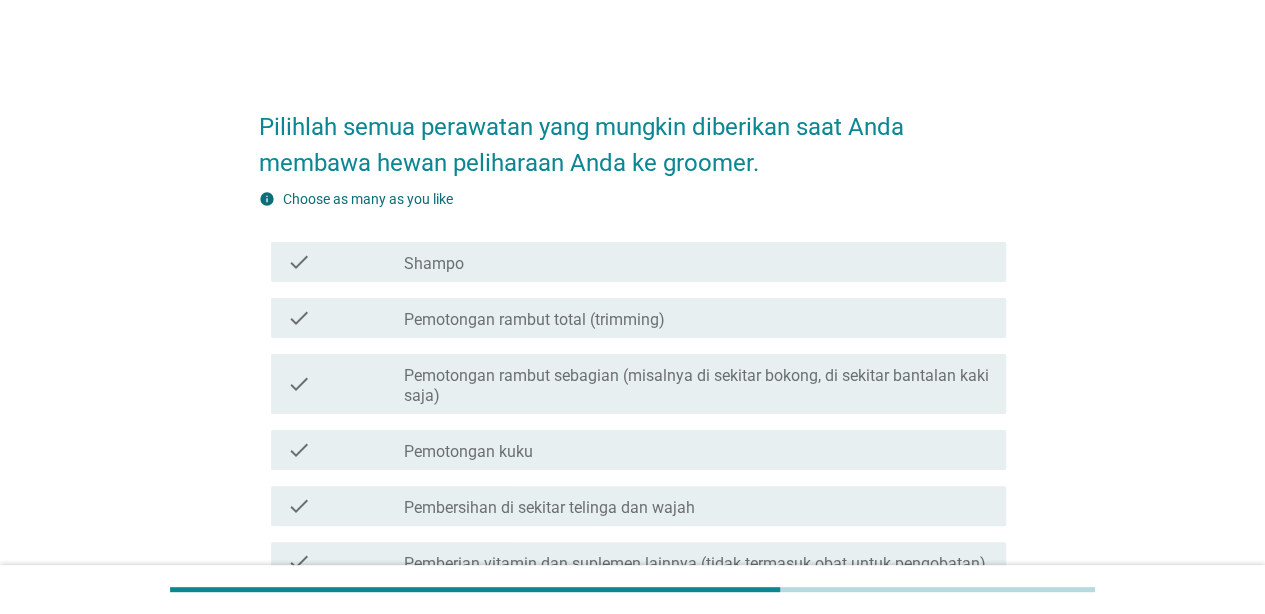 click on "check_box_outline_blank Shampo" at bounding box center [697, 262] 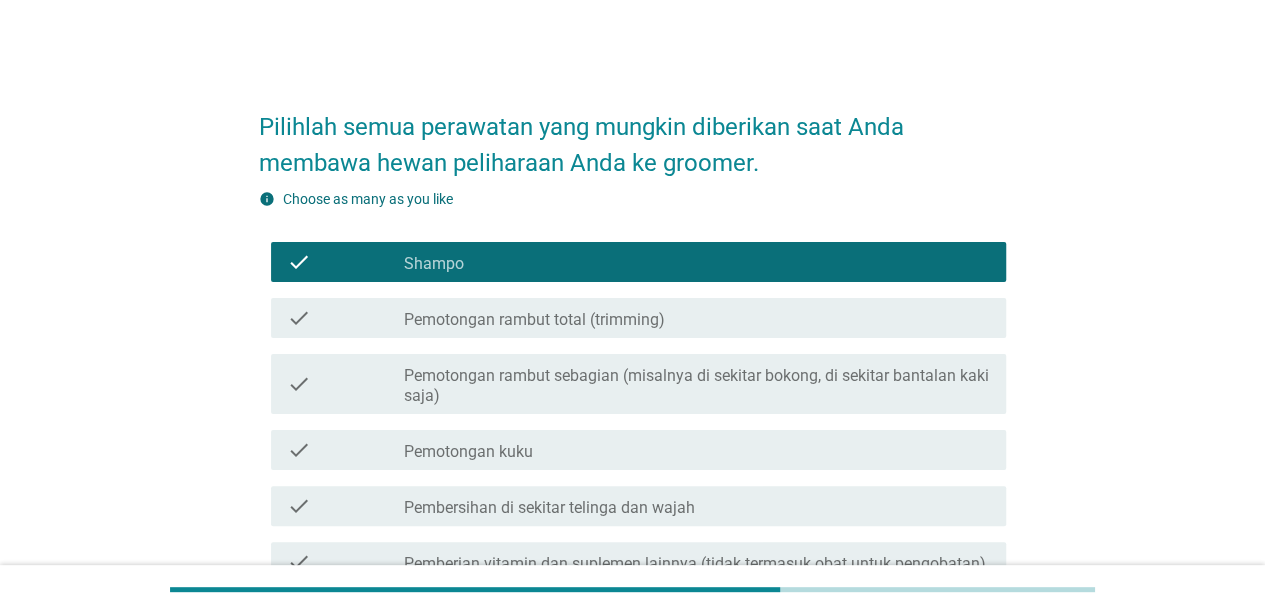 click on "check     check_box_outline_blank Pemotongan rambut total (trimming)" at bounding box center [632, 318] 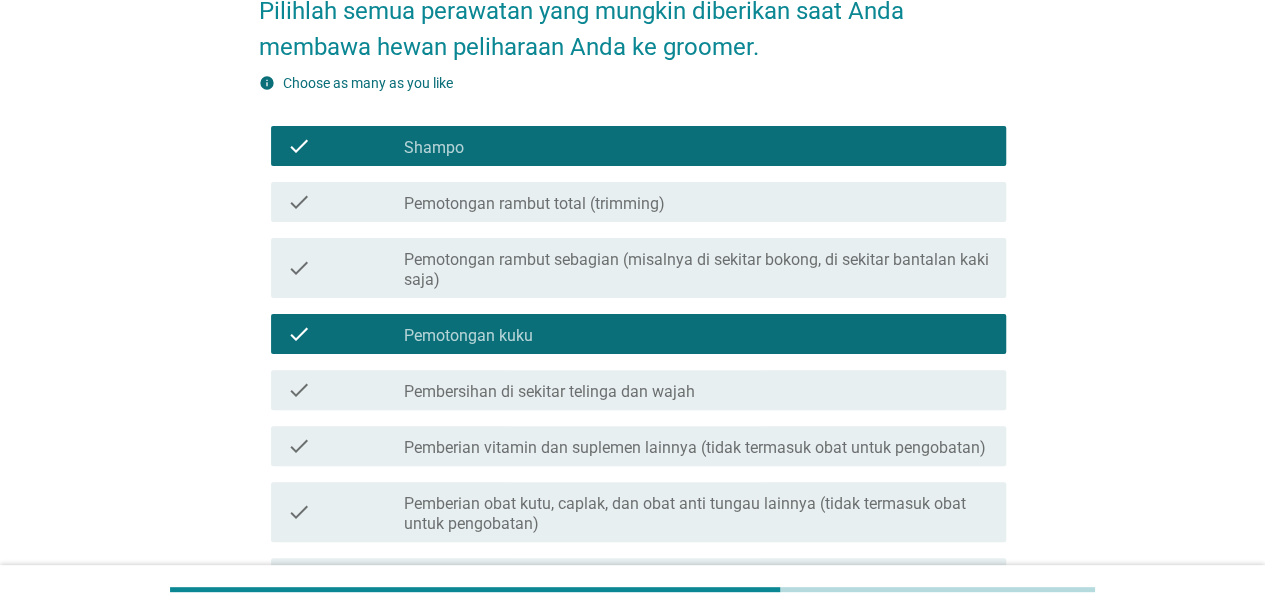 scroll, scrollTop: 200, scrollLeft: 0, axis: vertical 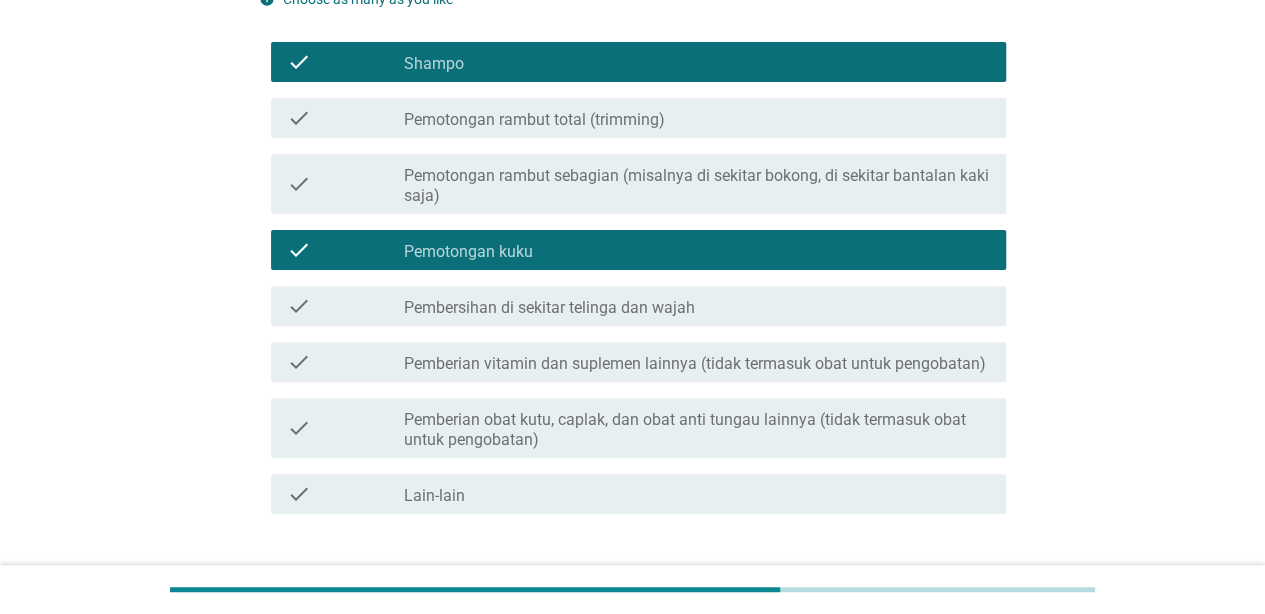 click on "check_box_outline_blank Pembersihan di sekitar telinga dan wajah" at bounding box center (697, 306) 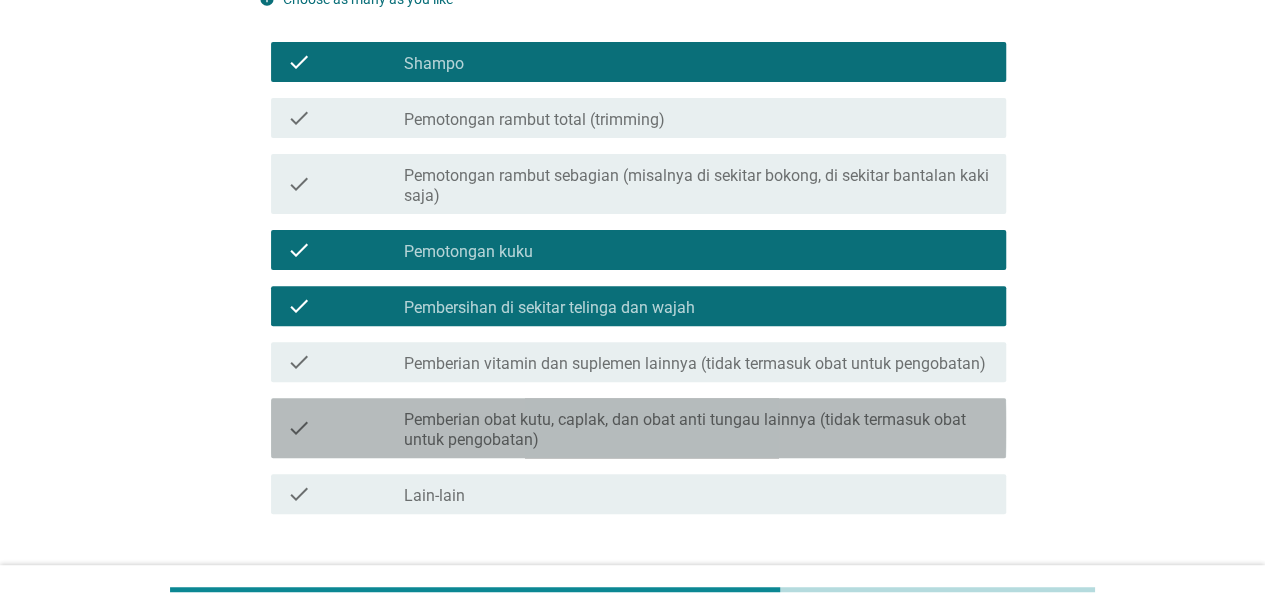 click on "Pemberian obat kutu, caplak, dan obat anti tungau lainnya (tidak termasuk obat untuk pengobatan)" at bounding box center (697, 430) 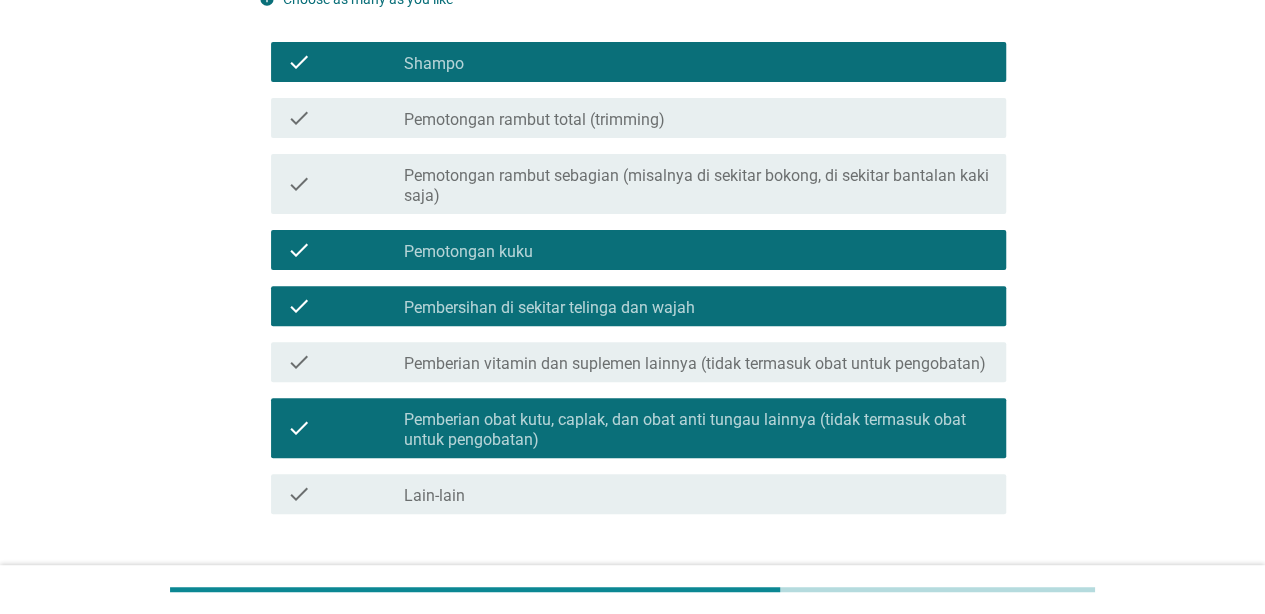 click on "Pemberian vitamin dan suplemen lainnya (tidak termasuk obat untuk pengobatan)" at bounding box center [695, 364] 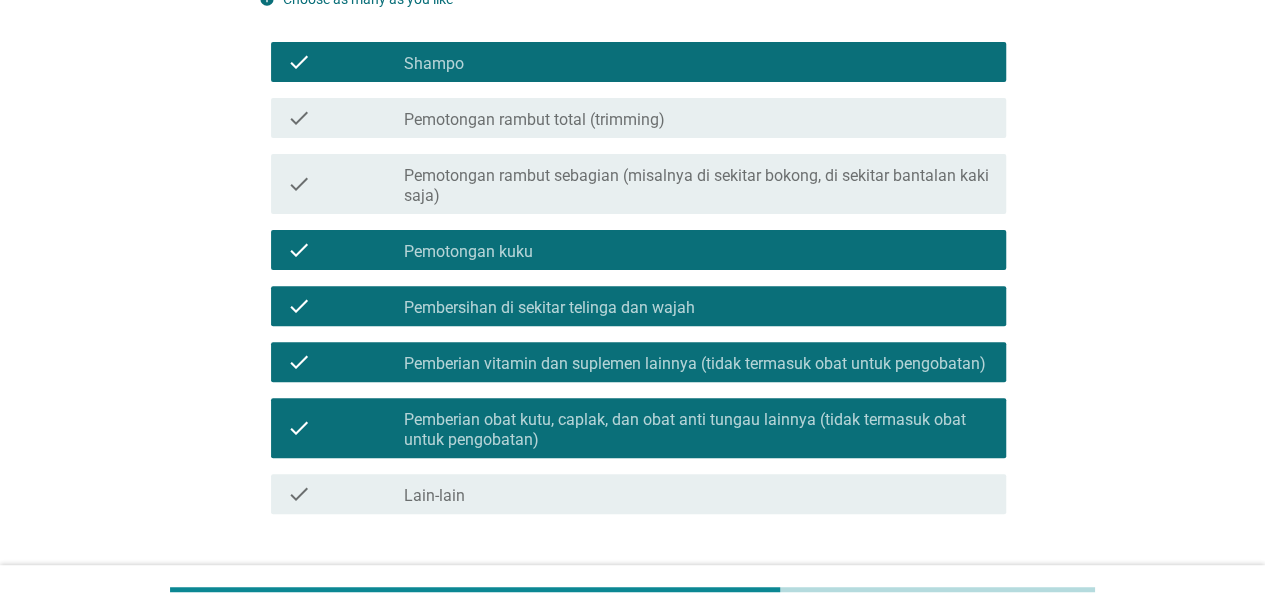 click on "Pemotongan rambut sebagian (misalnya di sekitar bokong, di sekitar bantalan kaki saja)" at bounding box center (697, 186) 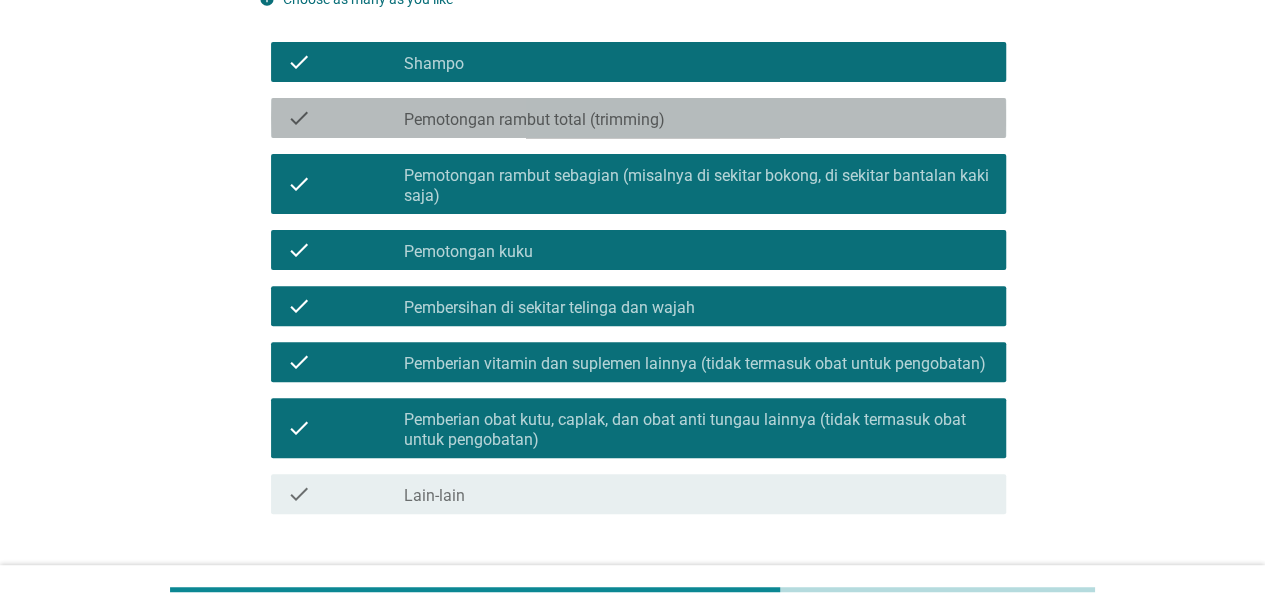 click on "check_box_outline_blank Pemotongan rambut total (trimming)" at bounding box center [697, 118] 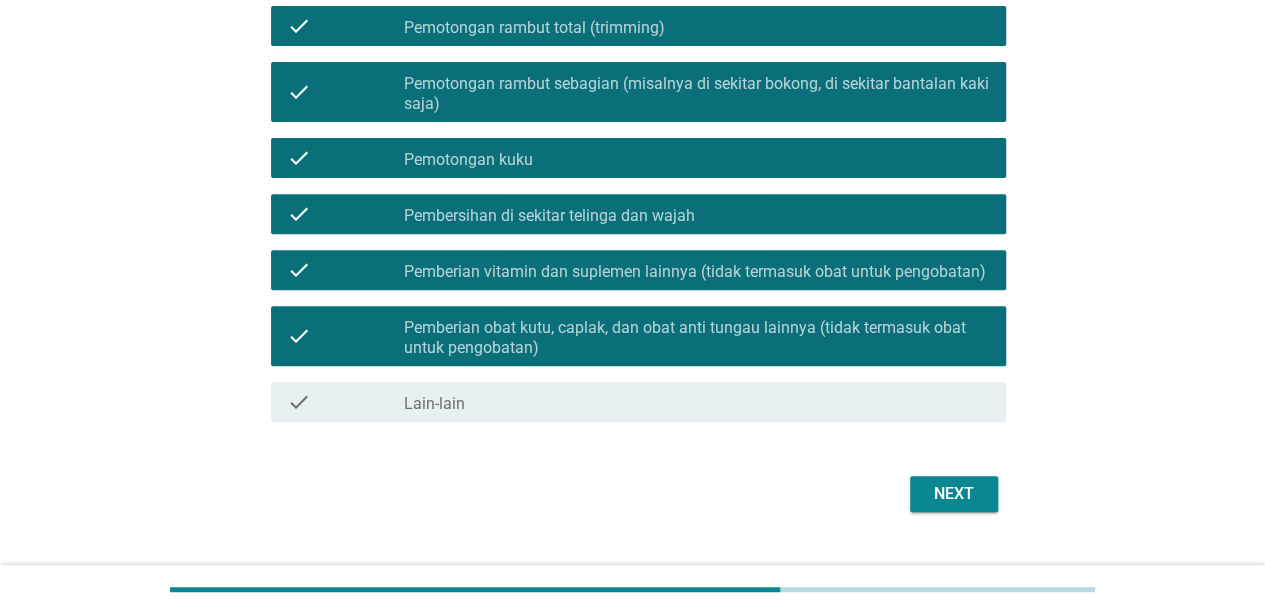 scroll, scrollTop: 333, scrollLeft: 0, axis: vertical 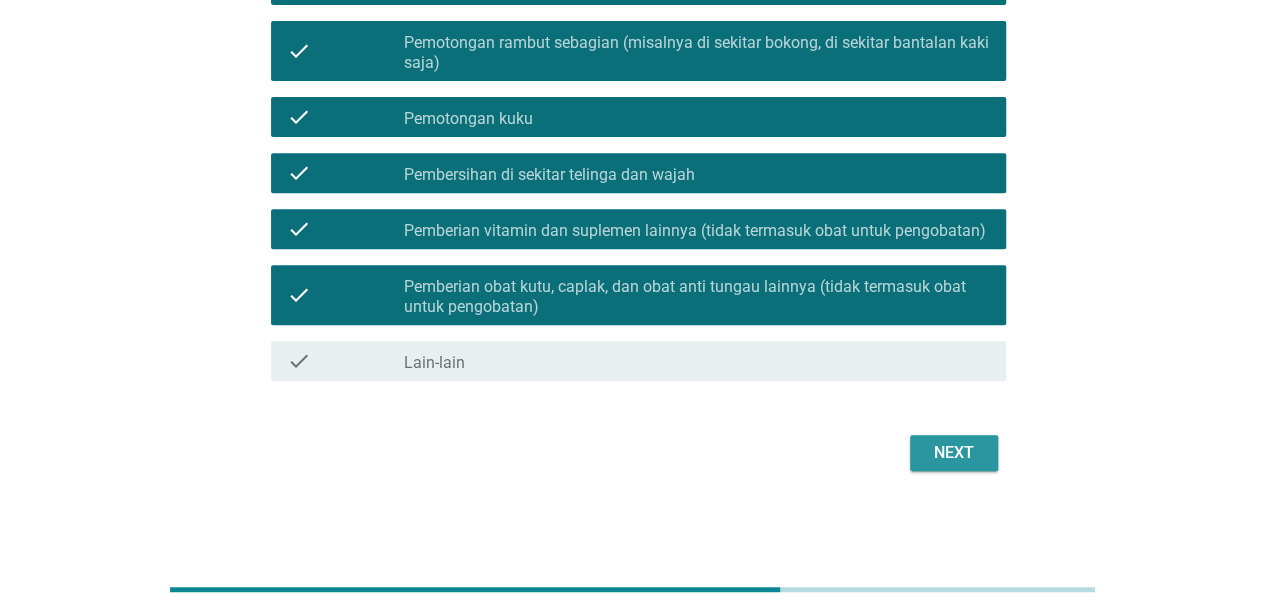 click on "Next" at bounding box center [954, 453] 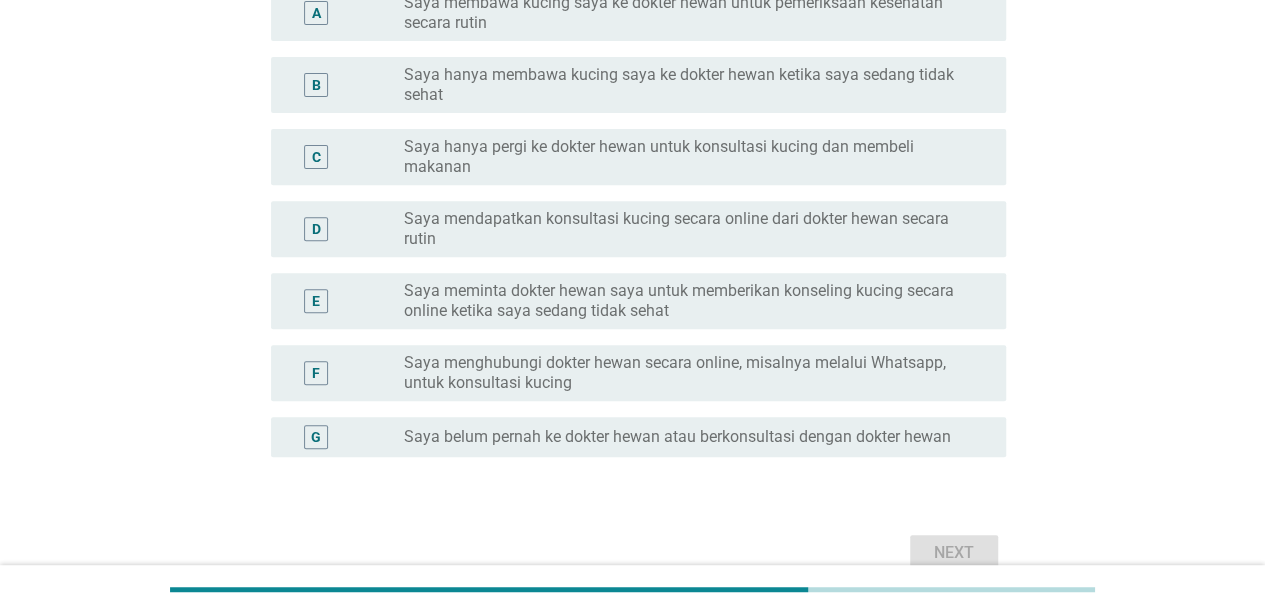 scroll, scrollTop: 0, scrollLeft: 0, axis: both 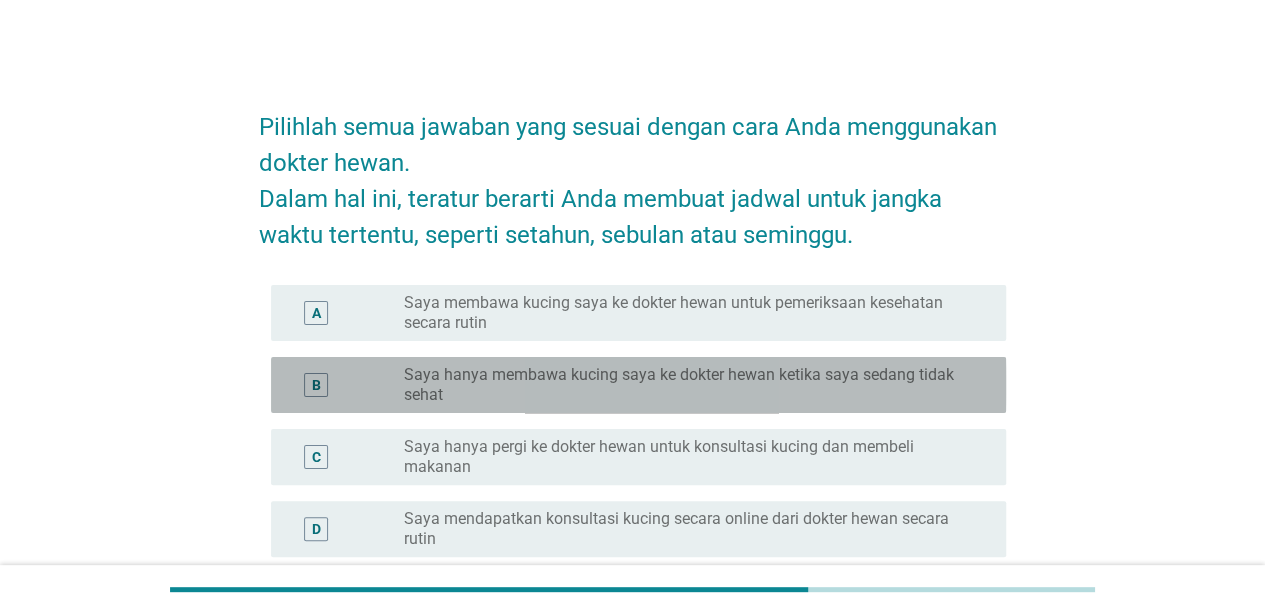 click on "Saya hanya membawa kucing saya ke dokter hewan ketika saya sedang tidak sehat" at bounding box center [689, 385] 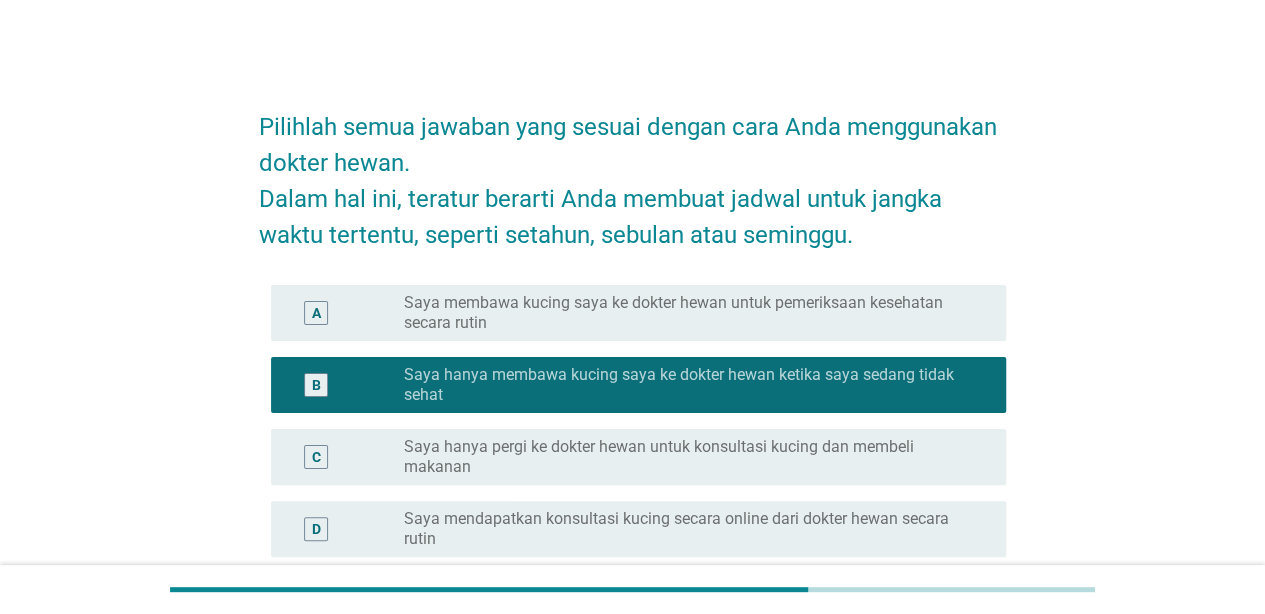click on "Saya hanya membawa kucing saya ke dokter hewan ketika saya sedang tidak sehat" at bounding box center [689, 385] 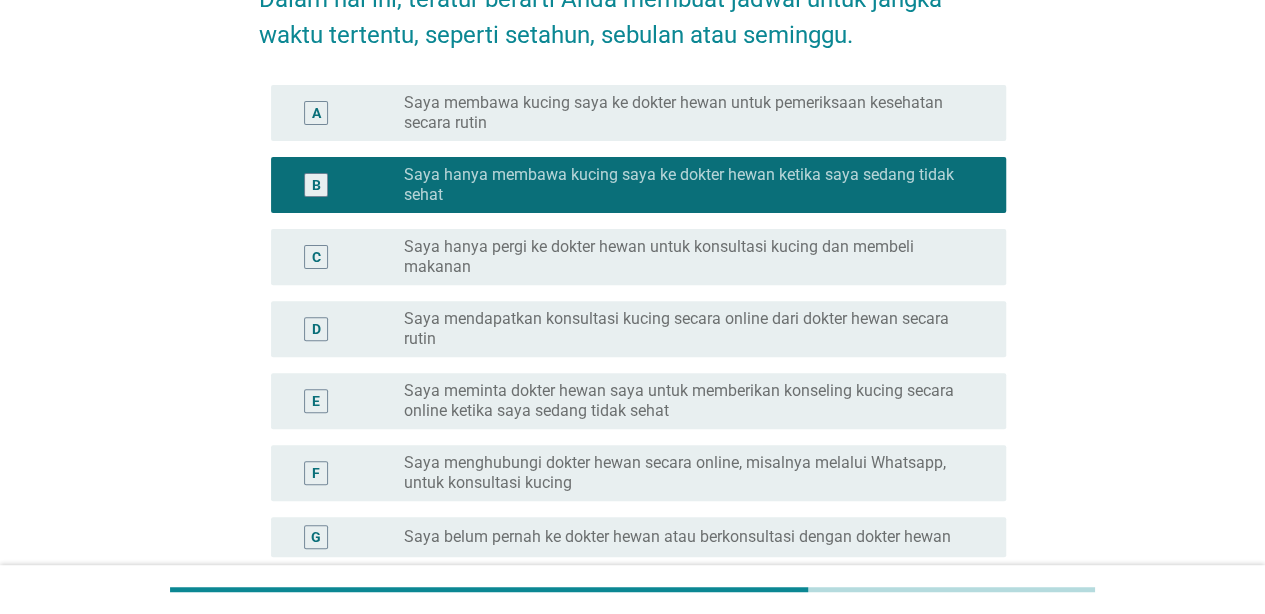 scroll, scrollTop: 400, scrollLeft: 0, axis: vertical 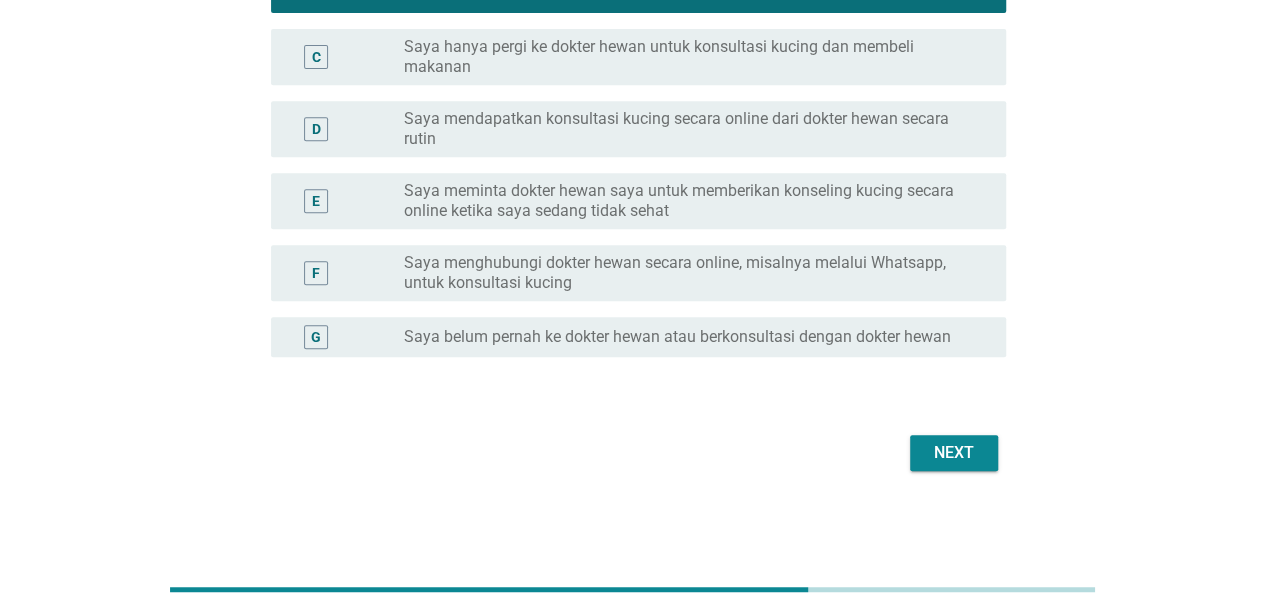 click on "Next" at bounding box center [954, 453] 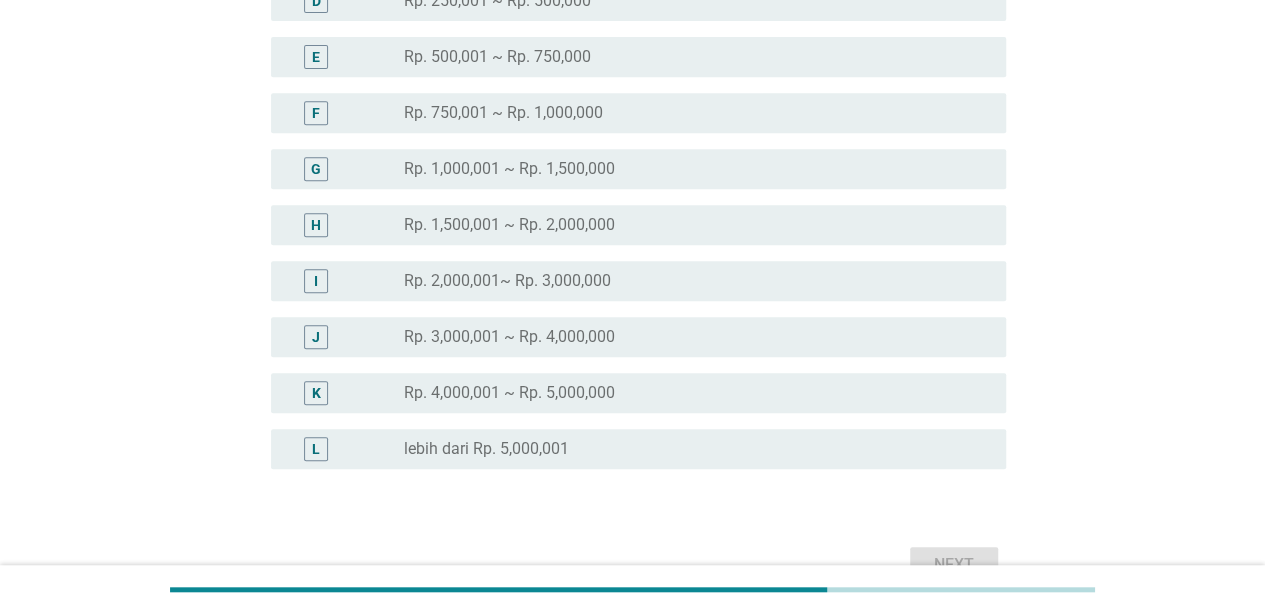 scroll, scrollTop: 0, scrollLeft: 0, axis: both 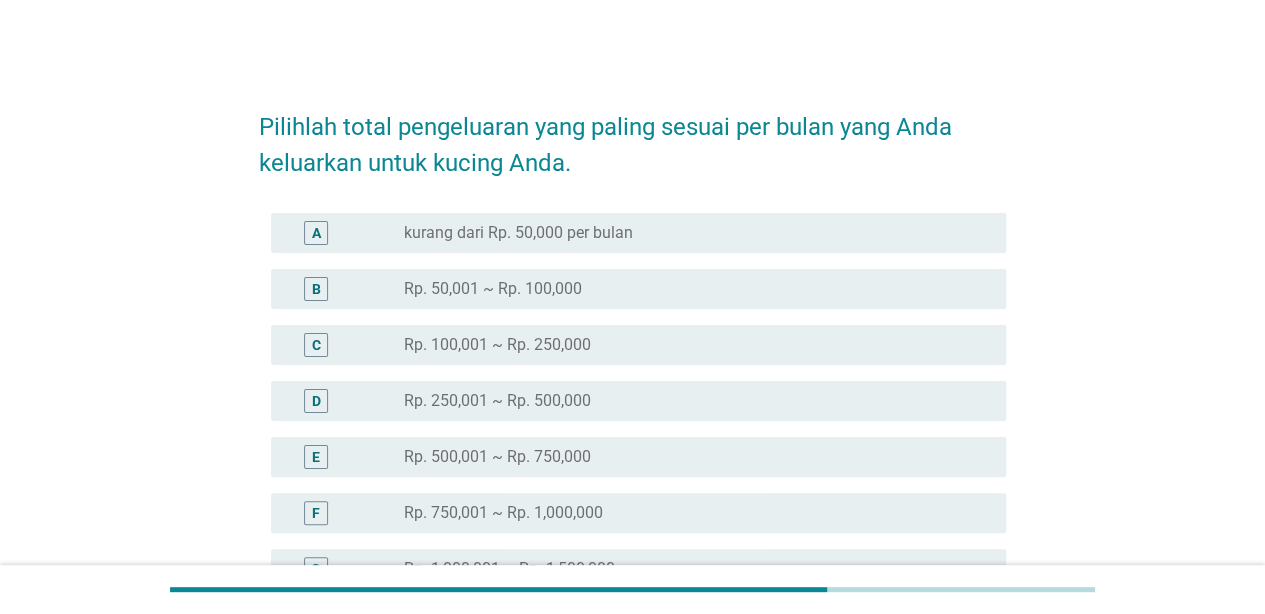 click on "radio_button_unchecked Rp. 100,001 ~ Rp. 250,000" at bounding box center (689, 345) 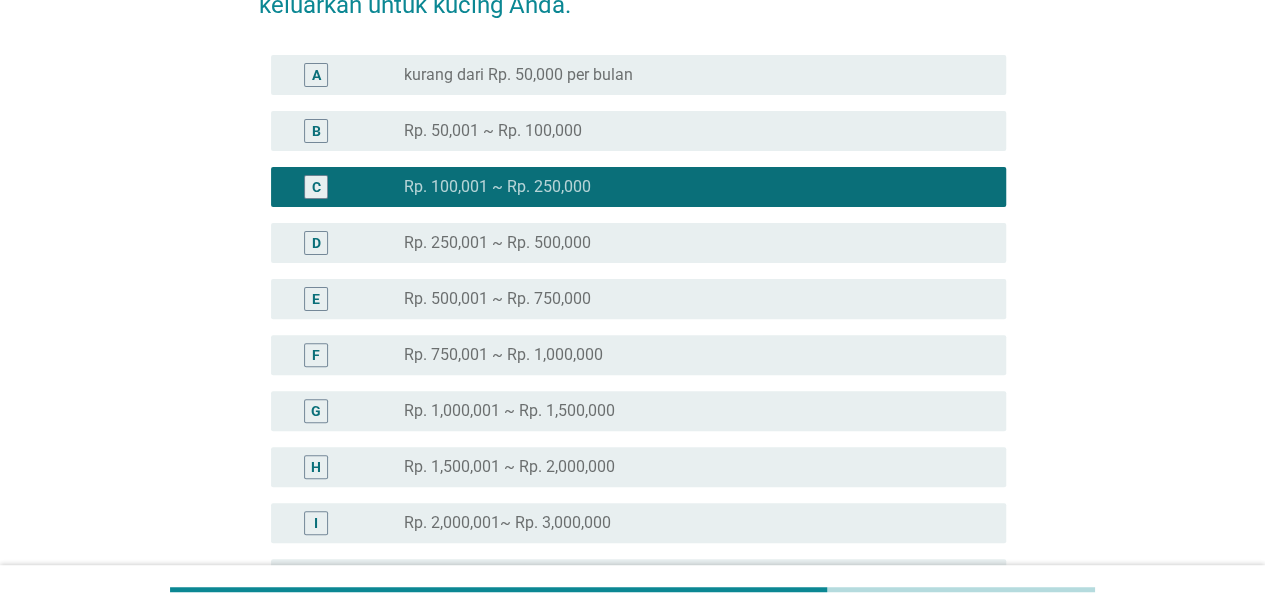 scroll, scrollTop: 500, scrollLeft: 0, axis: vertical 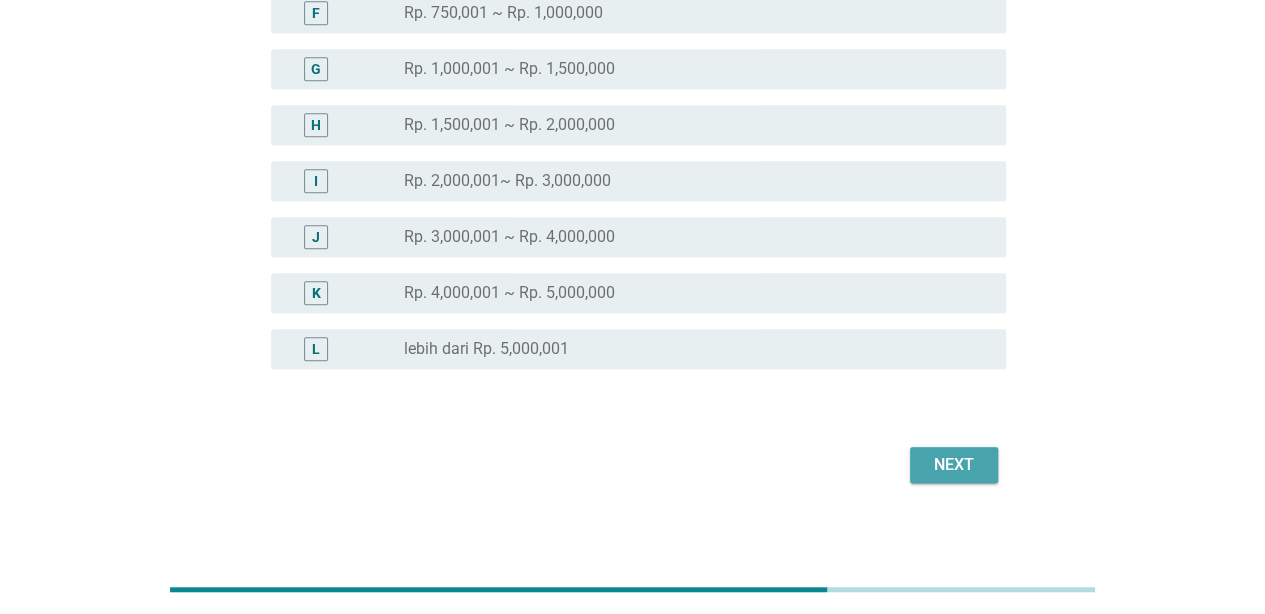 click on "Next" at bounding box center [954, 465] 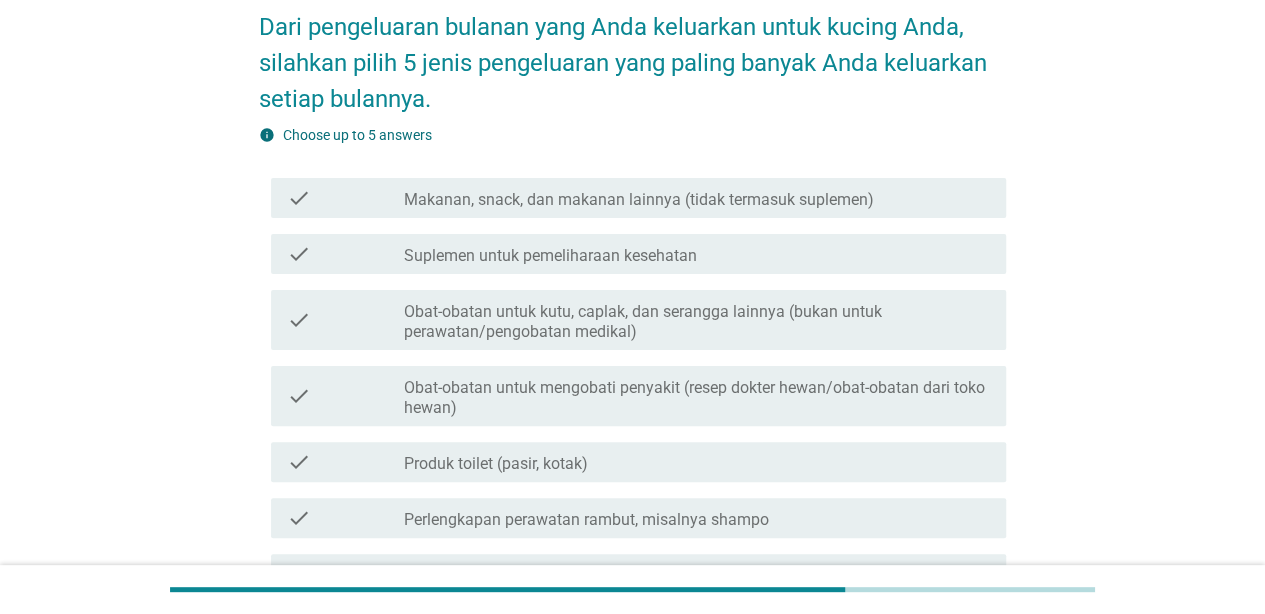 scroll, scrollTop: 0, scrollLeft: 0, axis: both 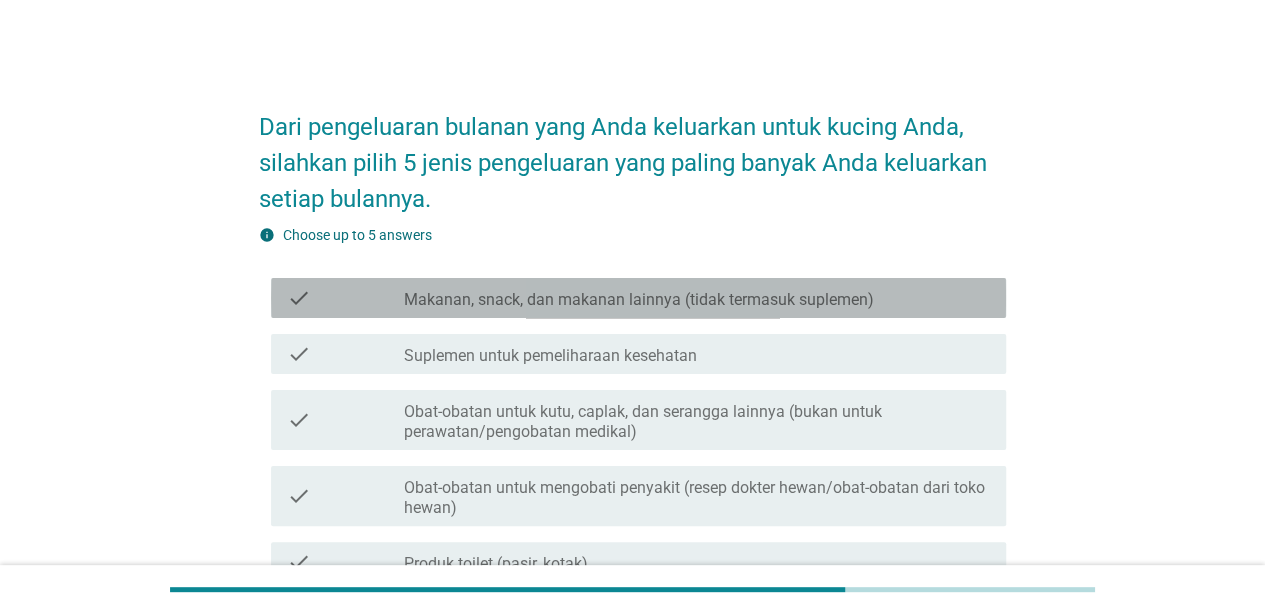 click on "check     check_box_outline_blank Makanan, snack, dan makanan lainnya (tidak termasuk suplemen)" at bounding box center (638, 298) 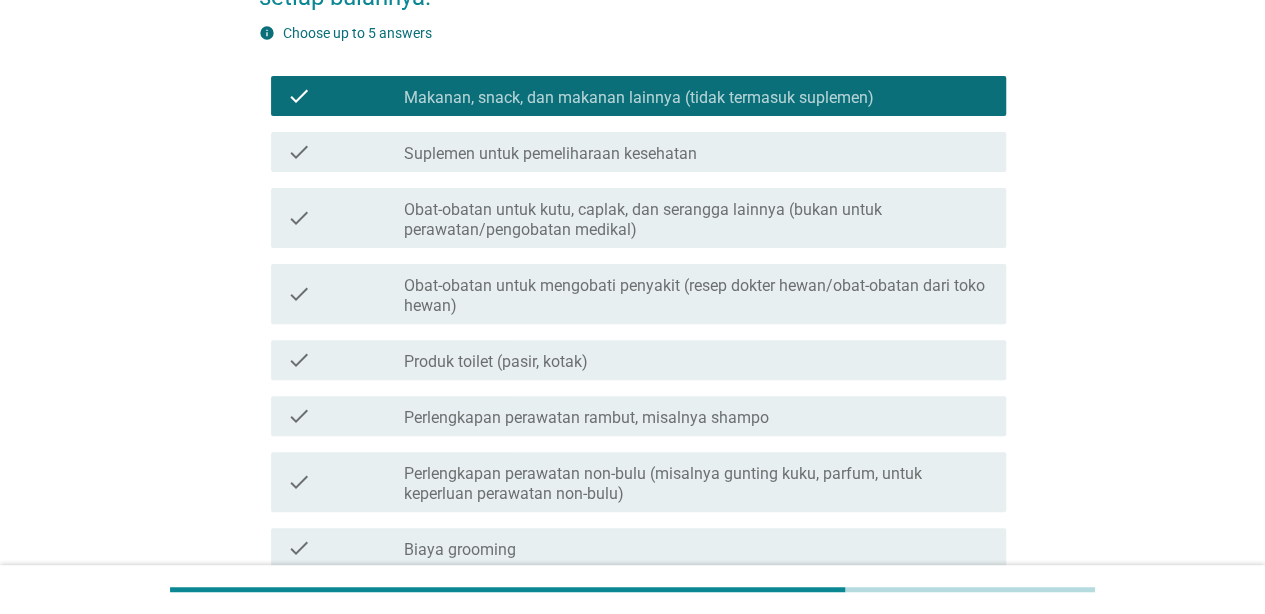 scroll, scrollTop: 200, scrollLeft: 0, axis: vertical 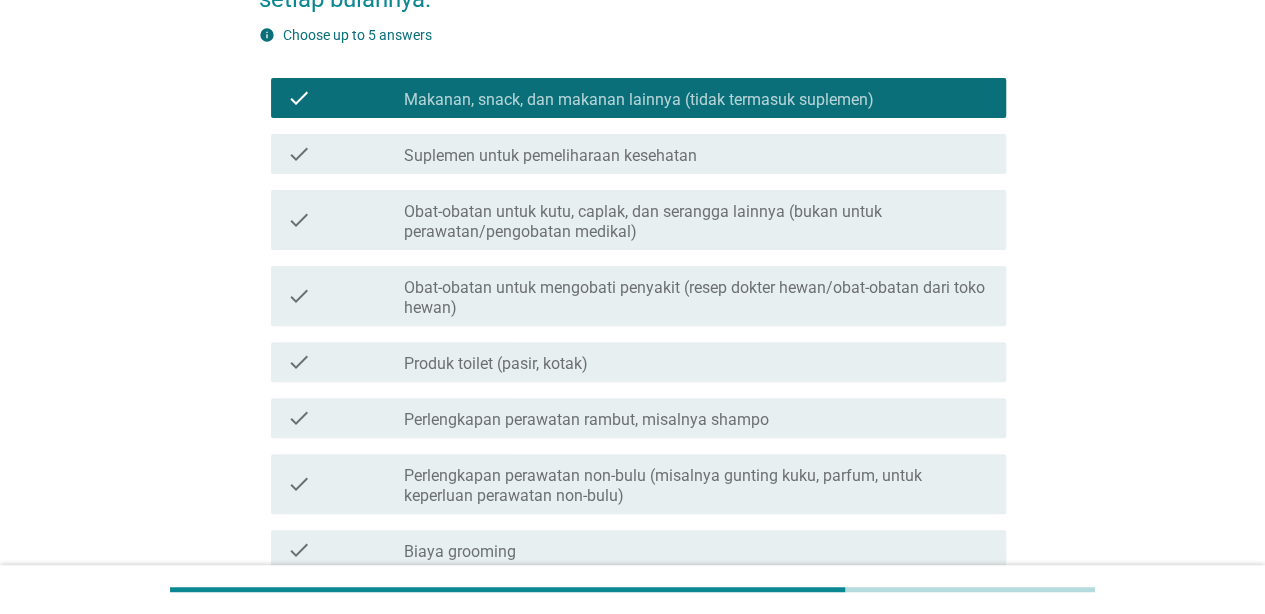 click on "check_box_outline_blank Produk toilet (pasir, kotak)" at bounding box center (697, 362) 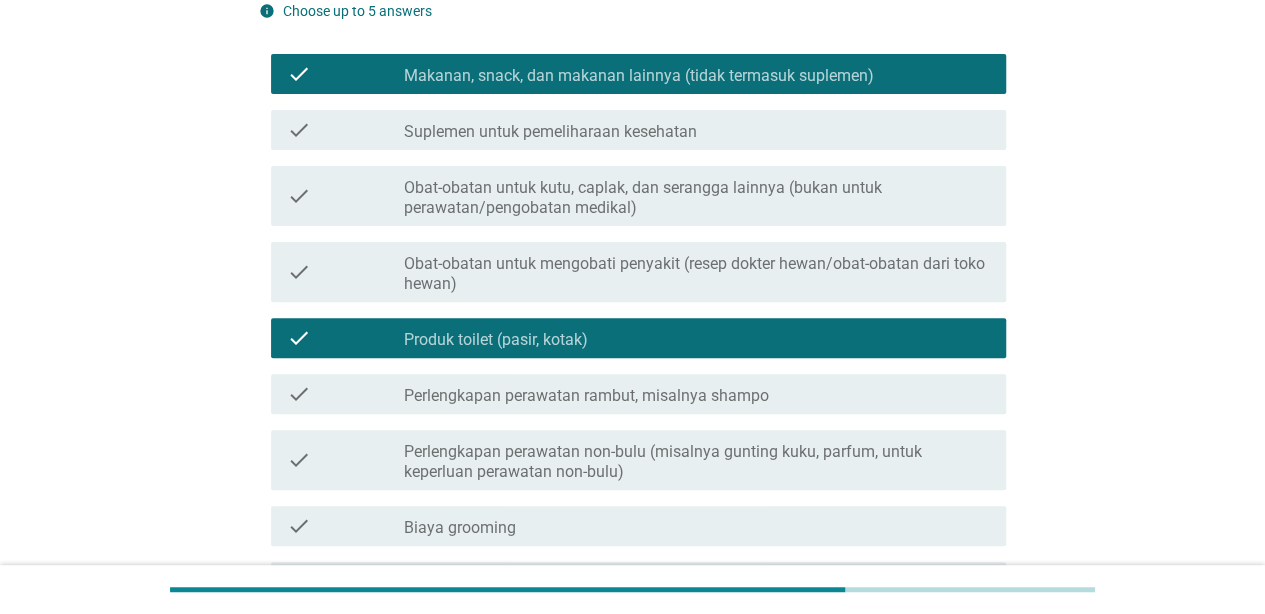 scroll, scrollTop: 0, scrollLeft: 0, axis: both 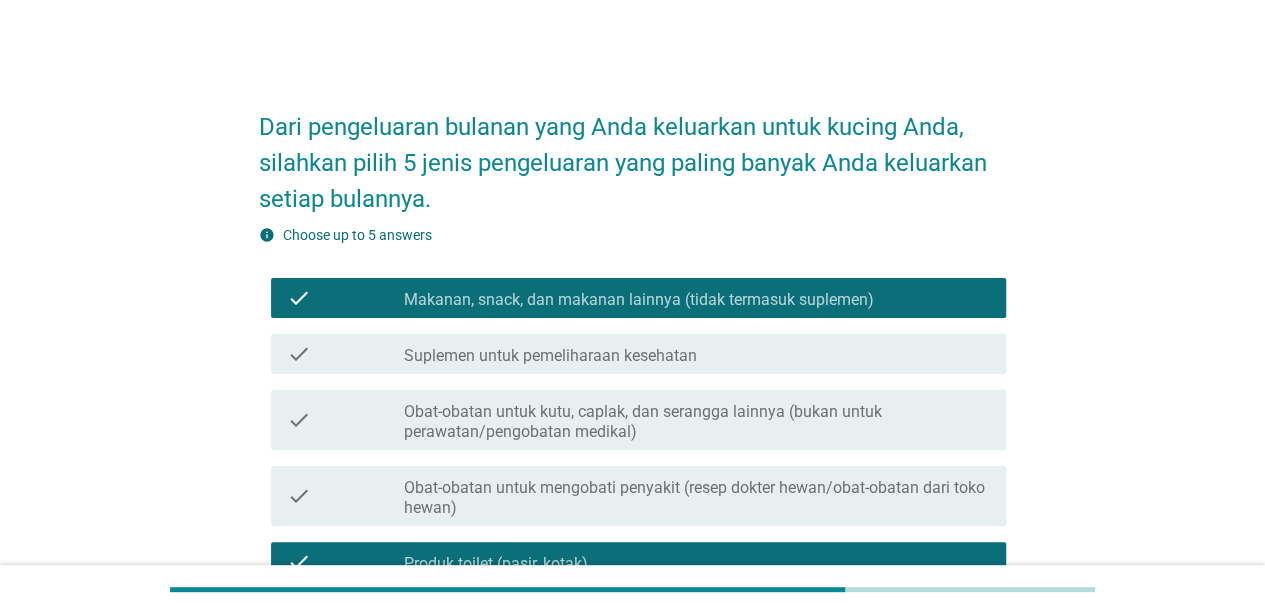 click on "check_box_outline_blank Suplemen untuk pemeliharaan kesehatan" at bounding box center [697, 354] 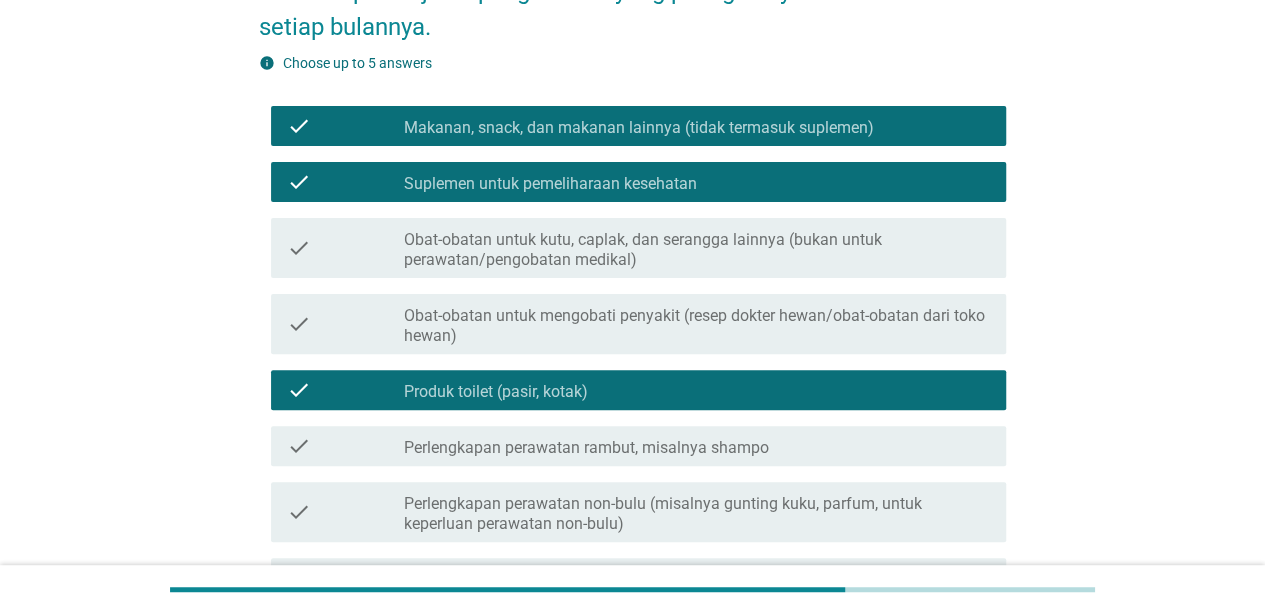 scroll, scrollTop: 200, scrollLeft: 0, axis: vertical 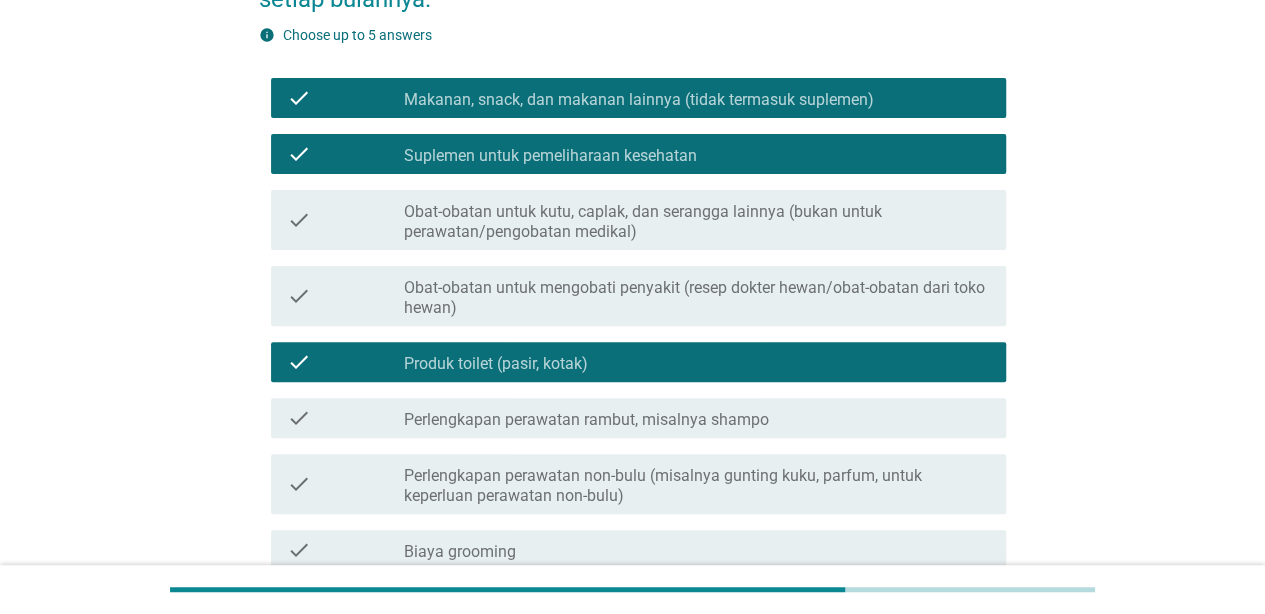 click on "check_box_outline_blank Perlengkapan perawatan rambut, misalnya shampo" at bounding box center [697, 418] 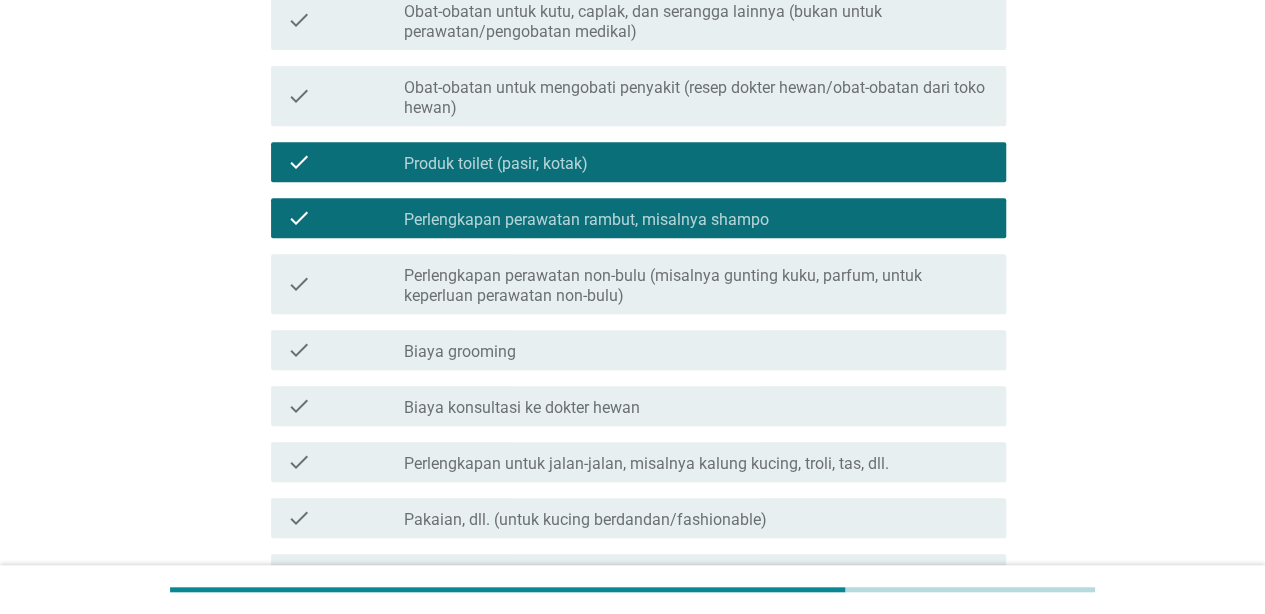 scroll, scrollTop: 700, scrollLeft: 0, axis: vertical 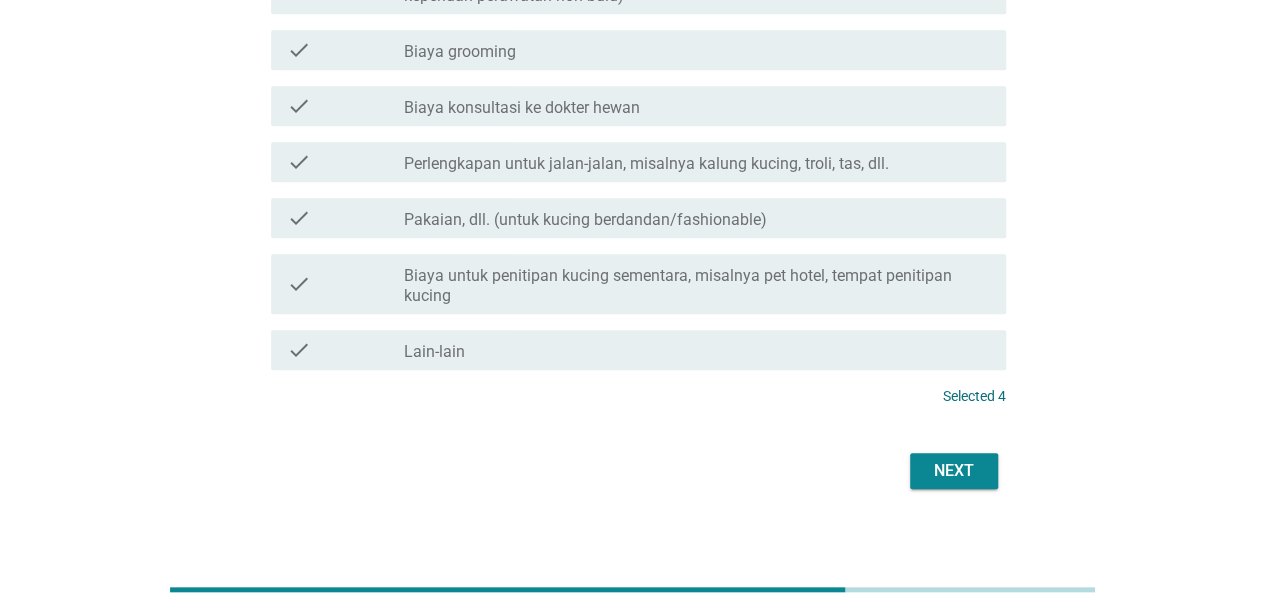 click on "Next" at bounding box center (954, 471) 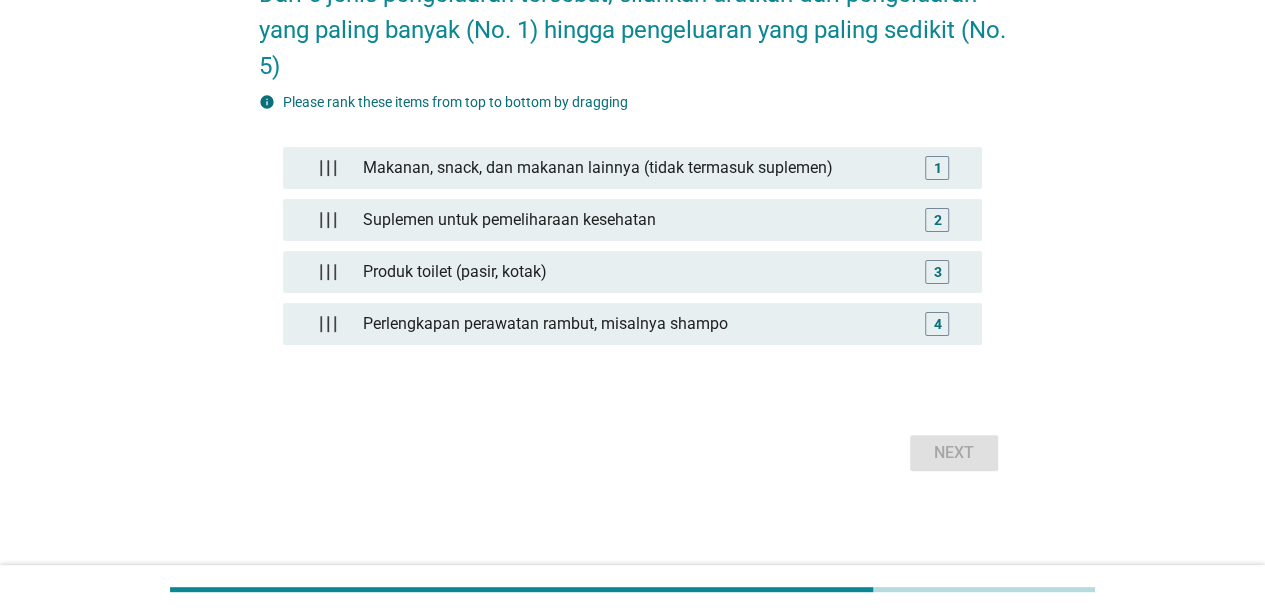 scroll, scrollTop: 0, scrollLeft: 0, axis: both 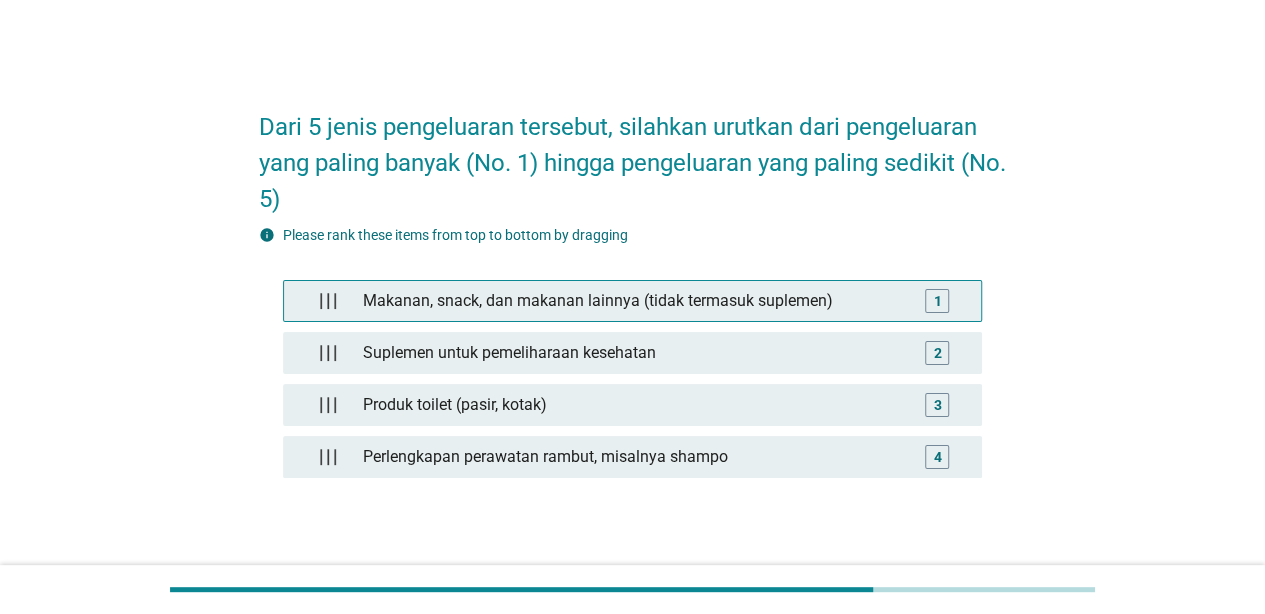 click on "1" at bounding box center (937, 301) 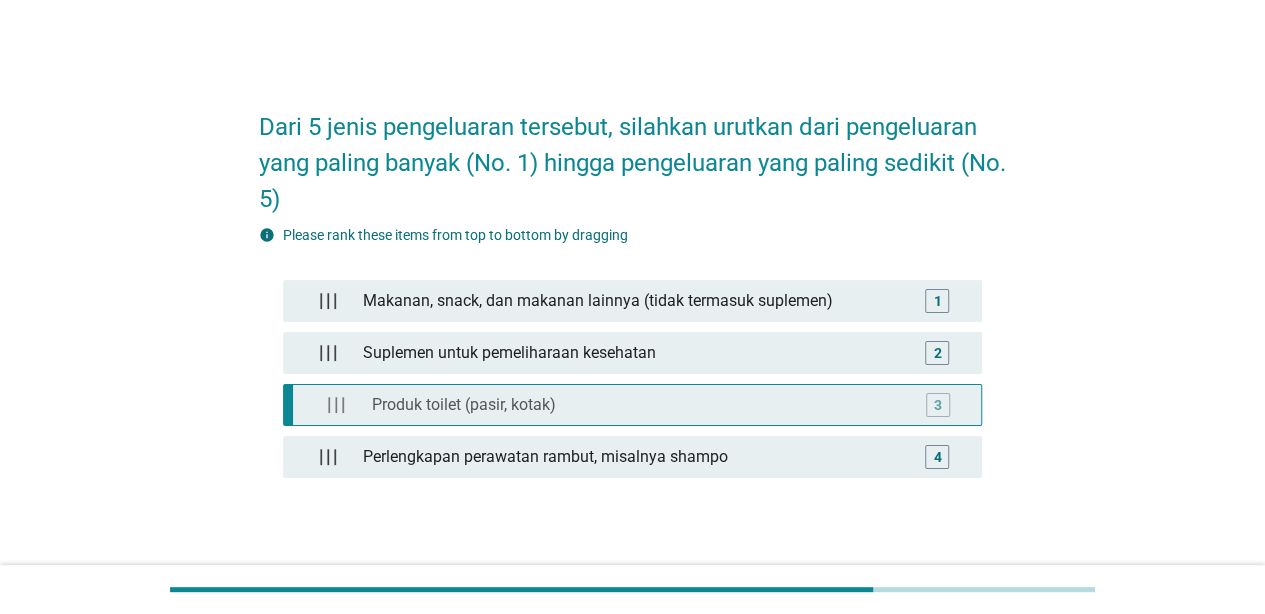 type 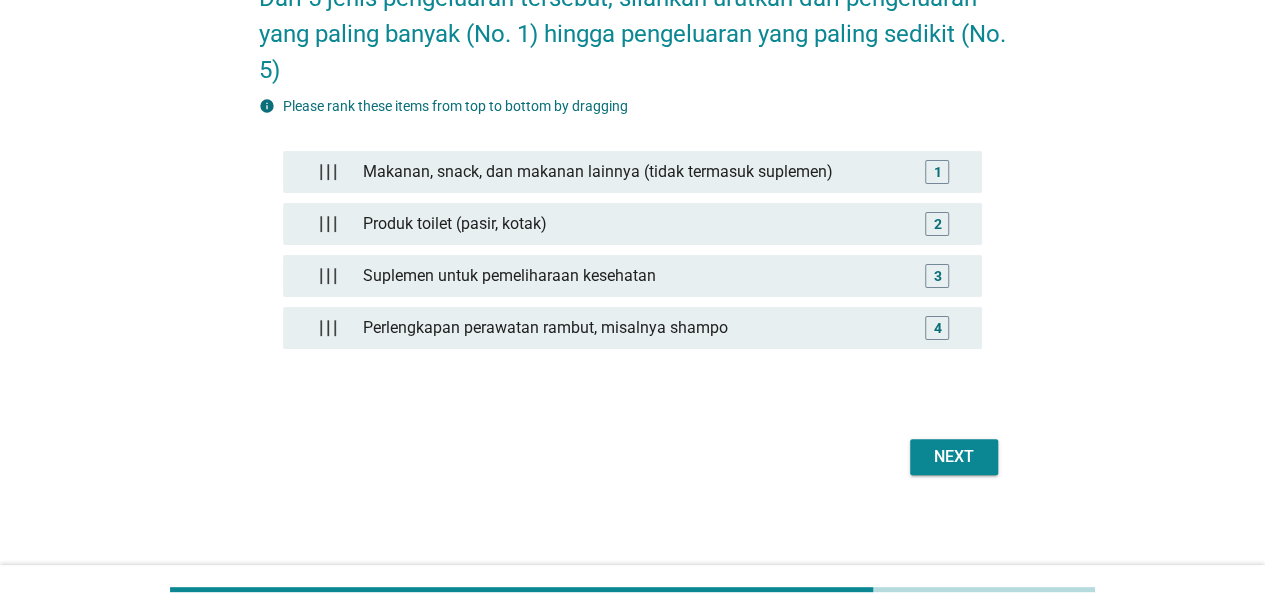 scroll, scrollTop: 130, scrollLeft: 0, axis: vertical 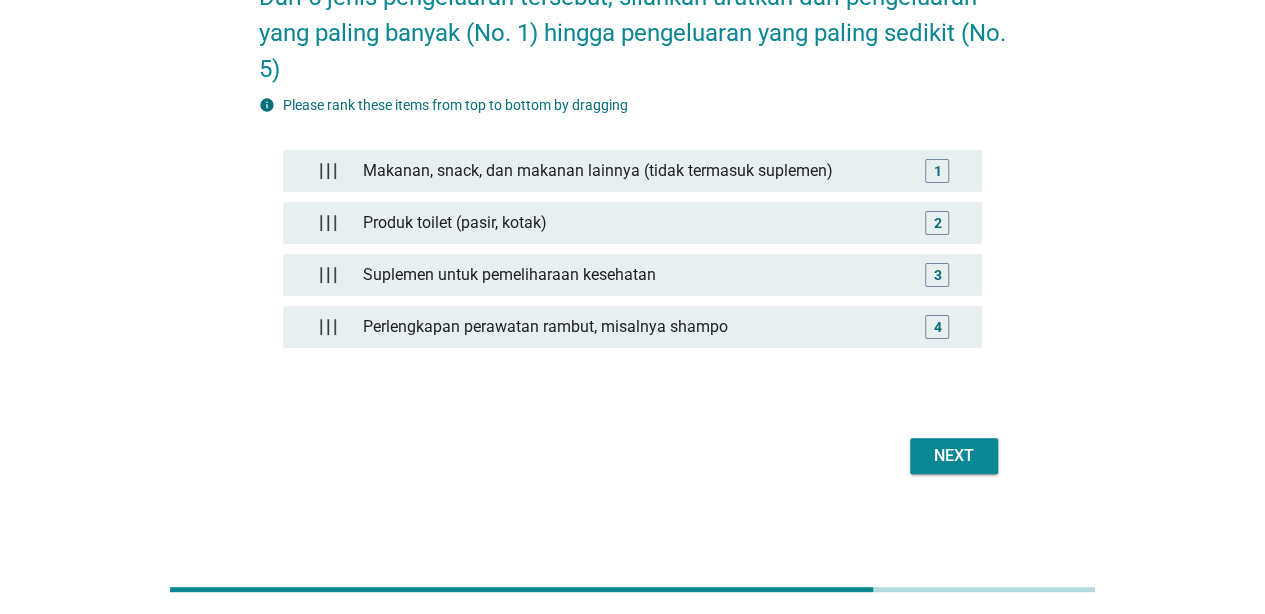 click on "Next" at bounding box center (954, 456) 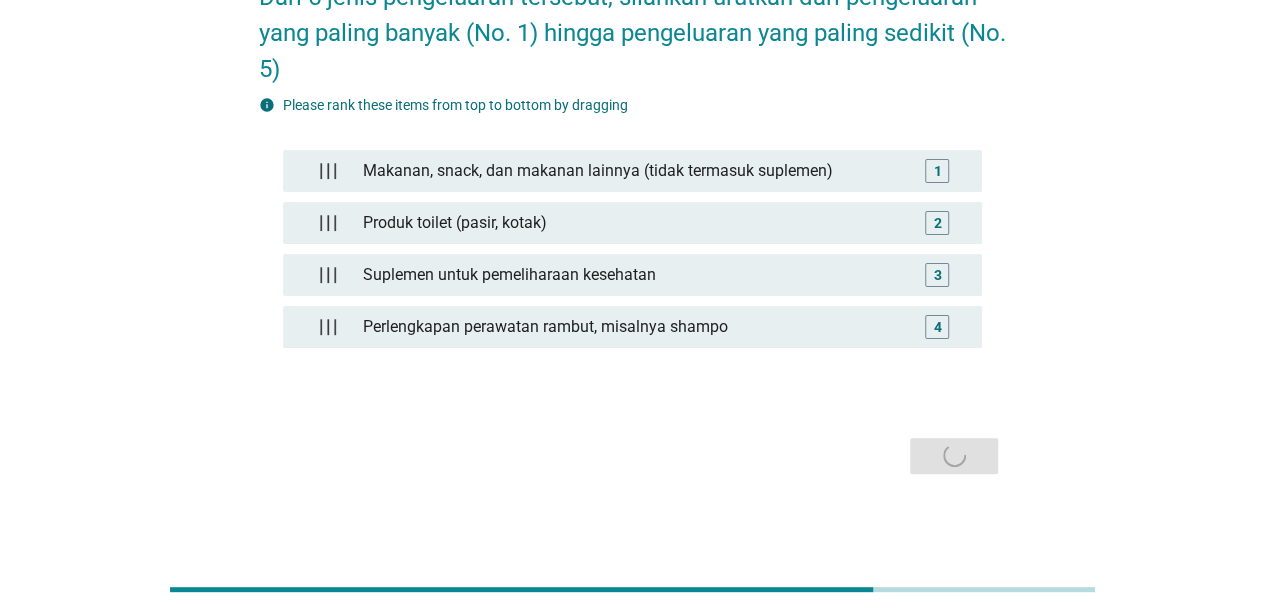 scroll, scrollTop: 0, scrollLeft: 0, axis: both 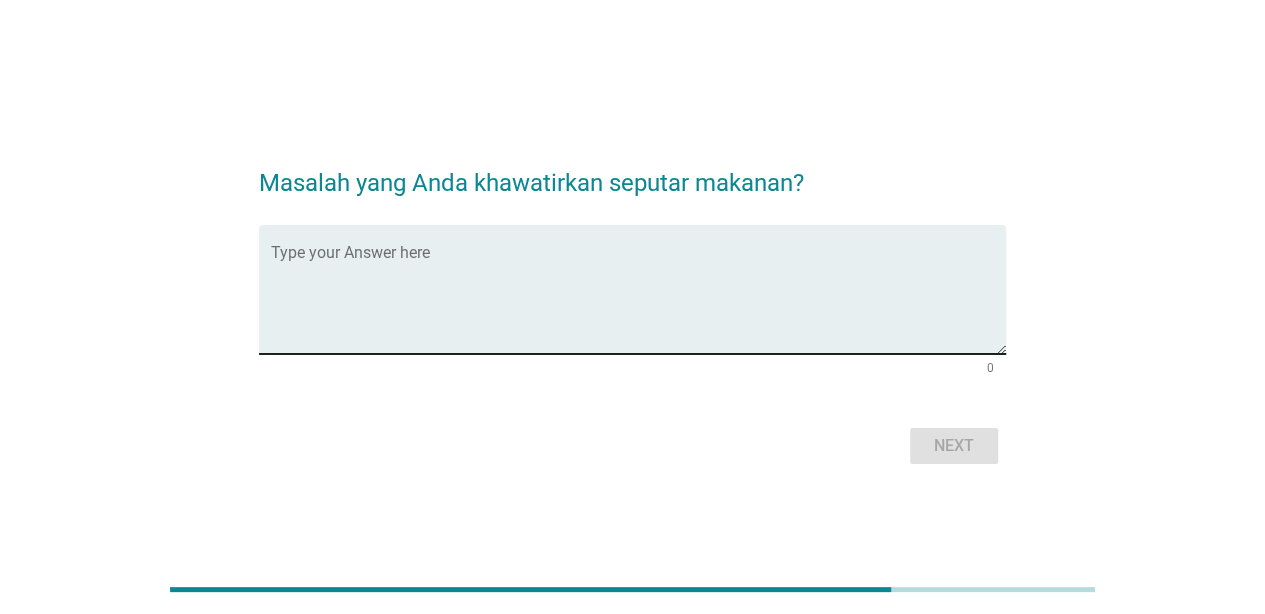 click at bounding box center (638, 301) 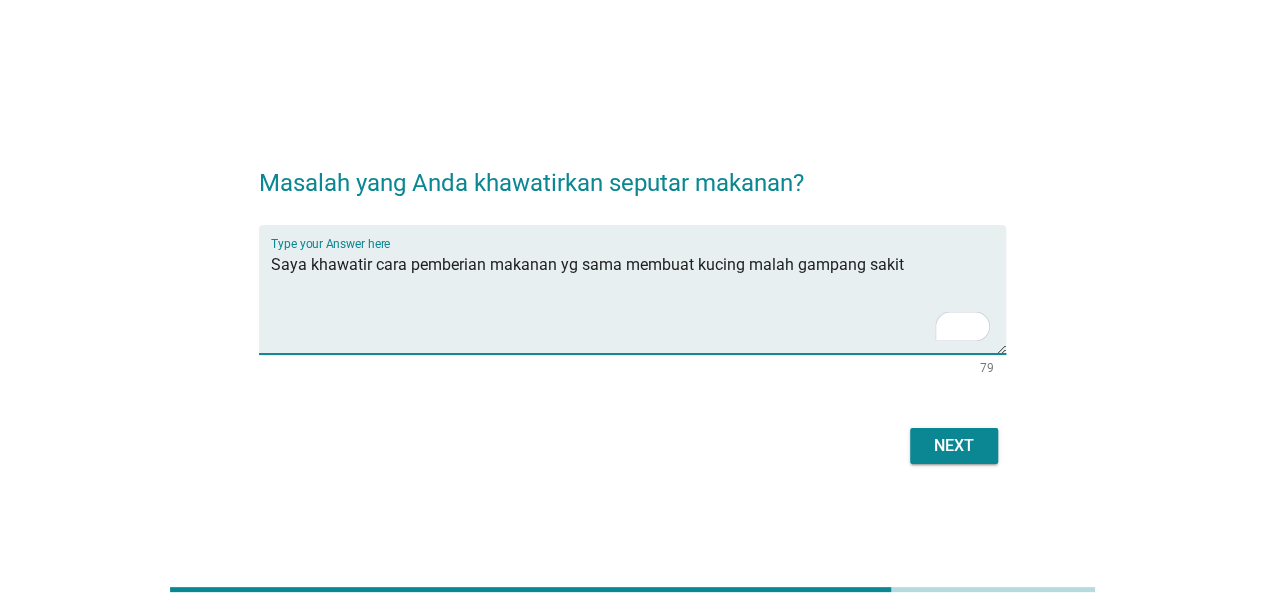 type on "Saya khawatir cara pemberian makanan yg sama membuat kucing malah gampang sakit" 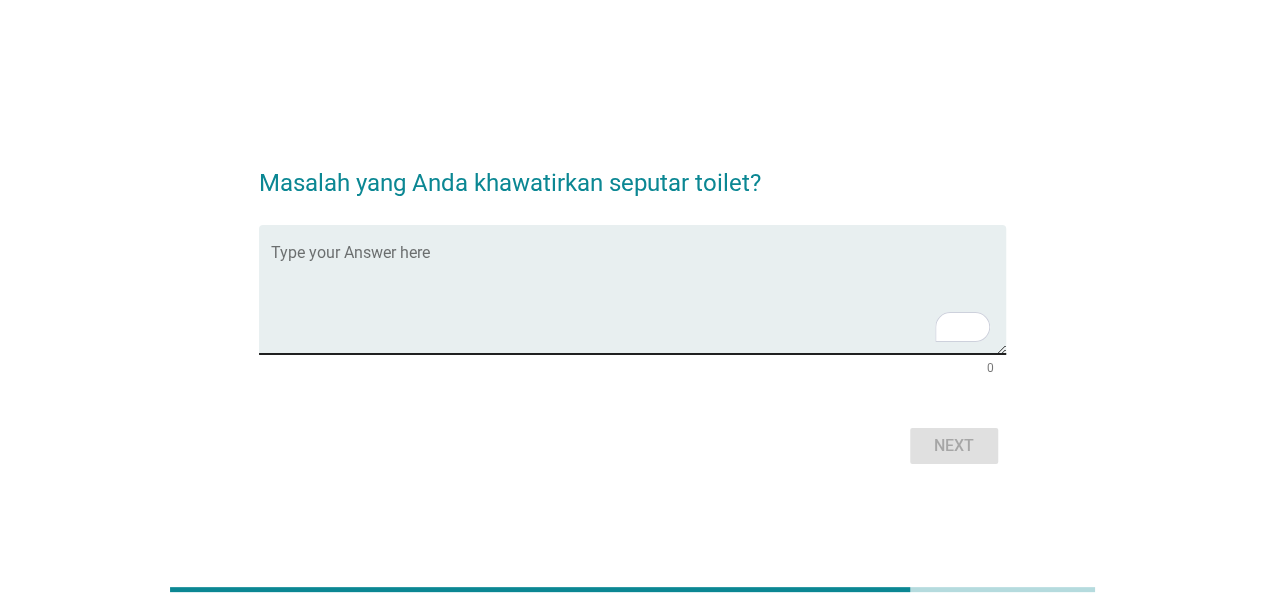 click at bounding box center (638, 301) 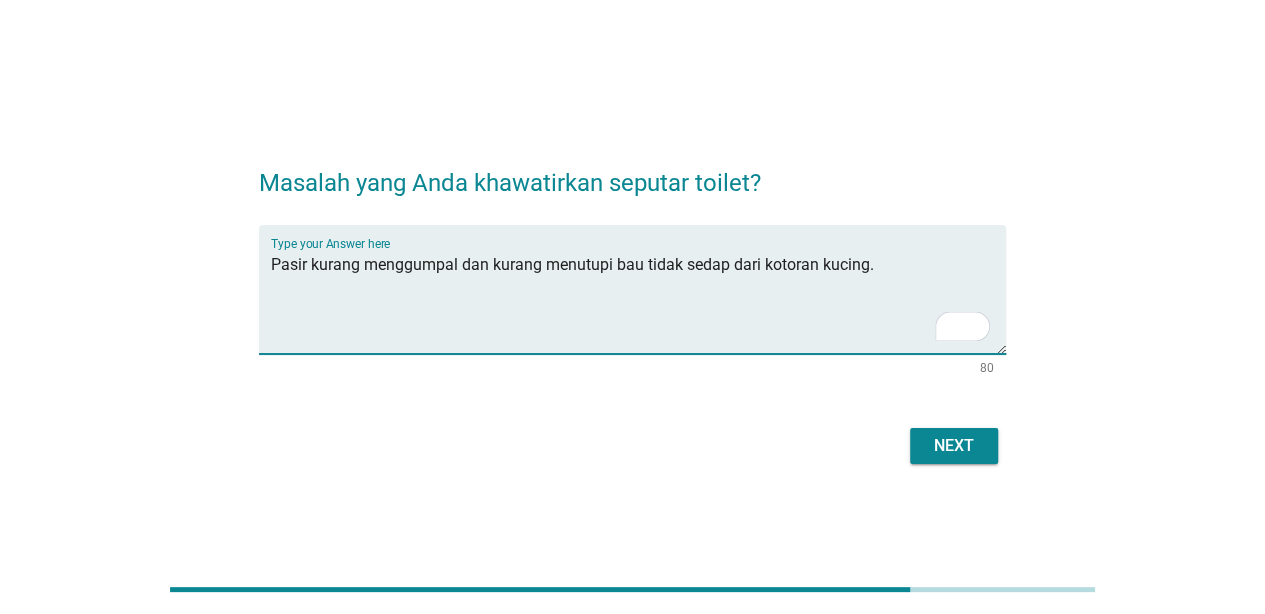 type on "Pasir kurang menggumpal dan kurang menutupi bau tidak sedap dari kotoran kucing." 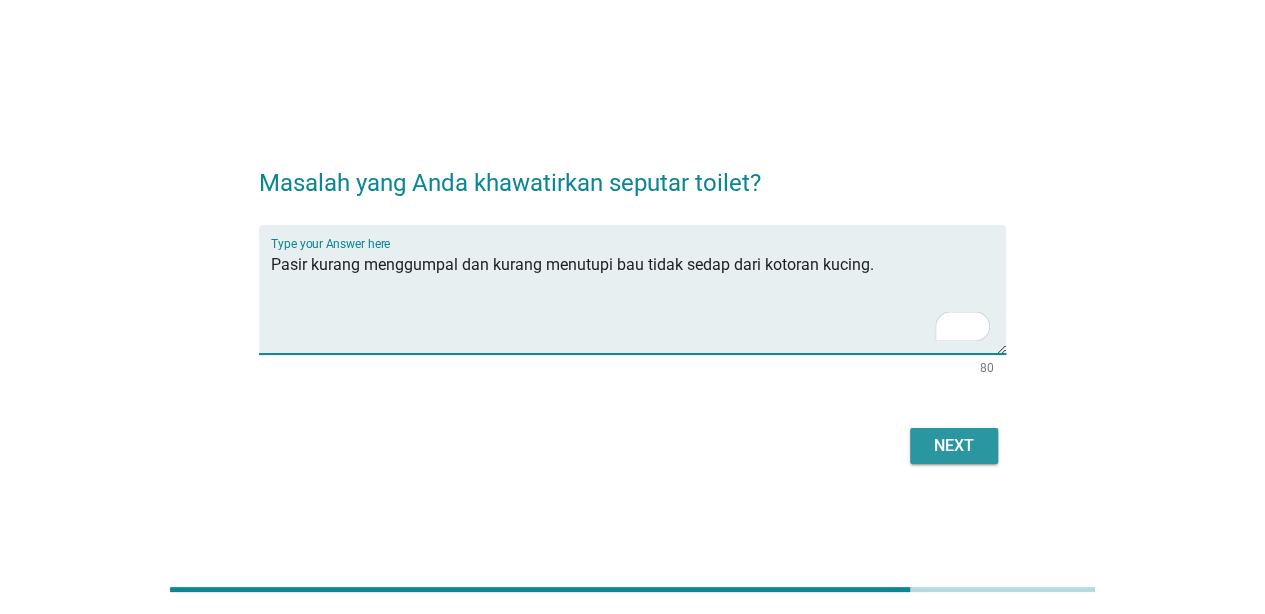 click on "Next" at bounding box center (954, 446) 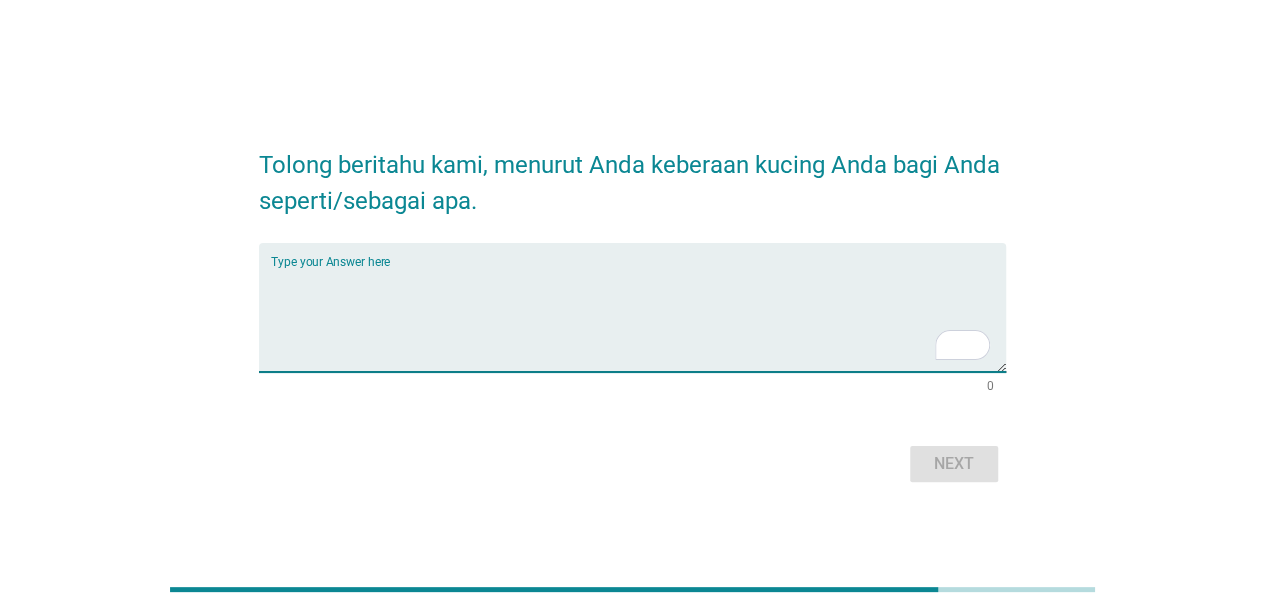 click at bounding box center (638, 319) 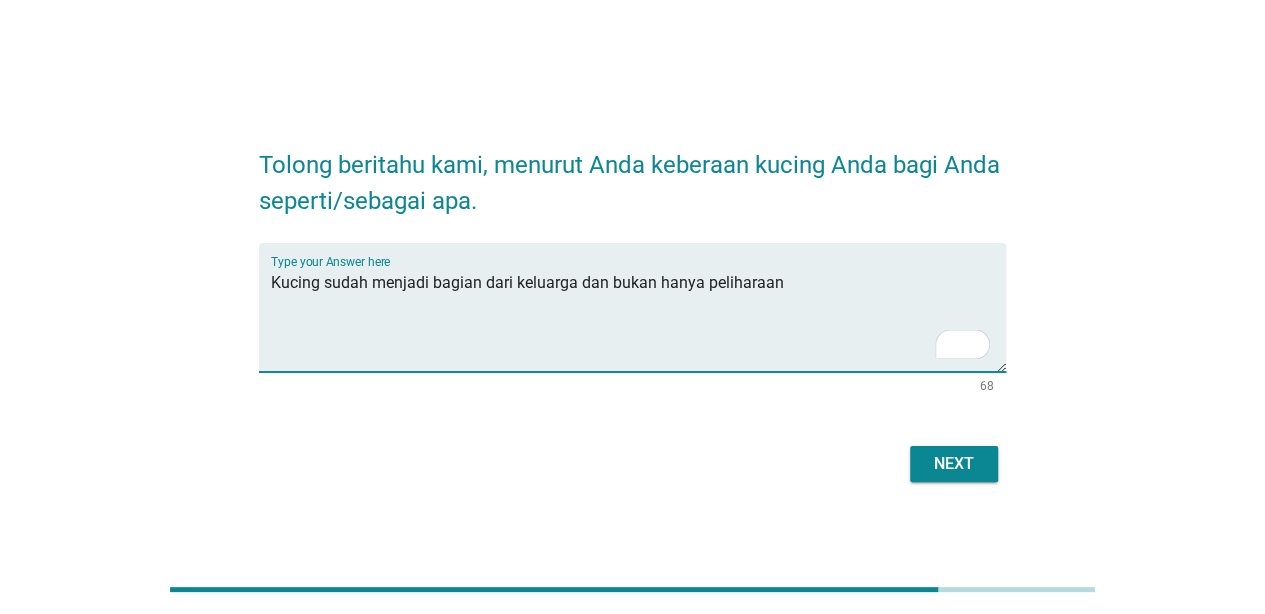 type on "Kucing sudah menjadi bagian dari keluarga dan bukan hanya peliharaan" 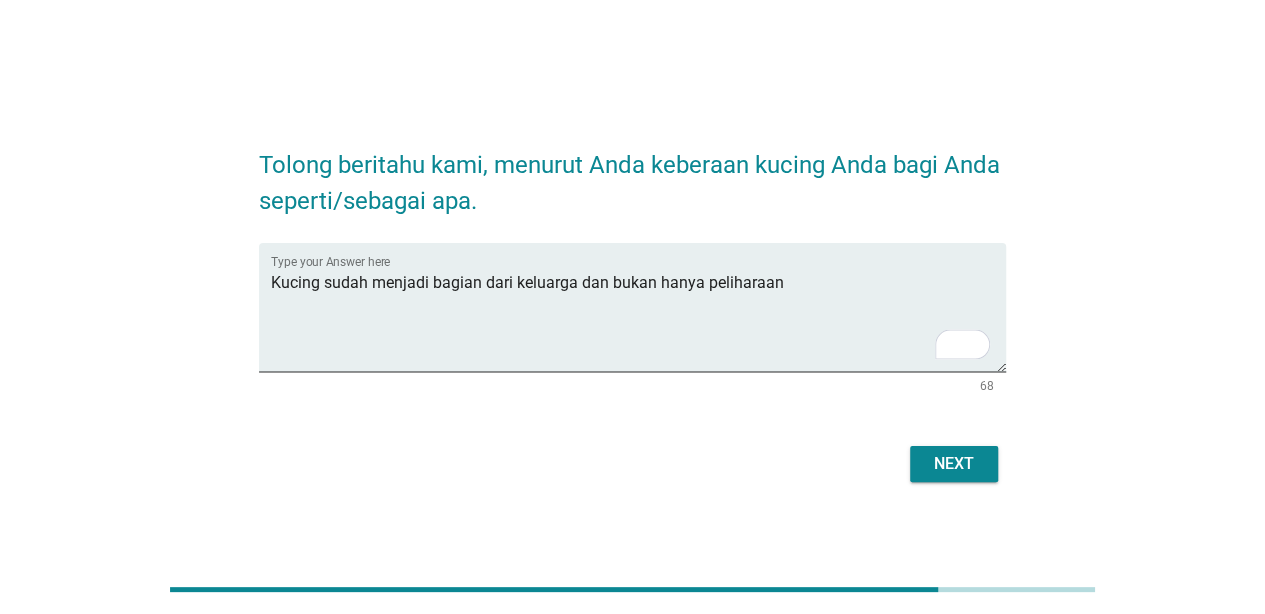 click on "Next" at bounding box center (954, 464) 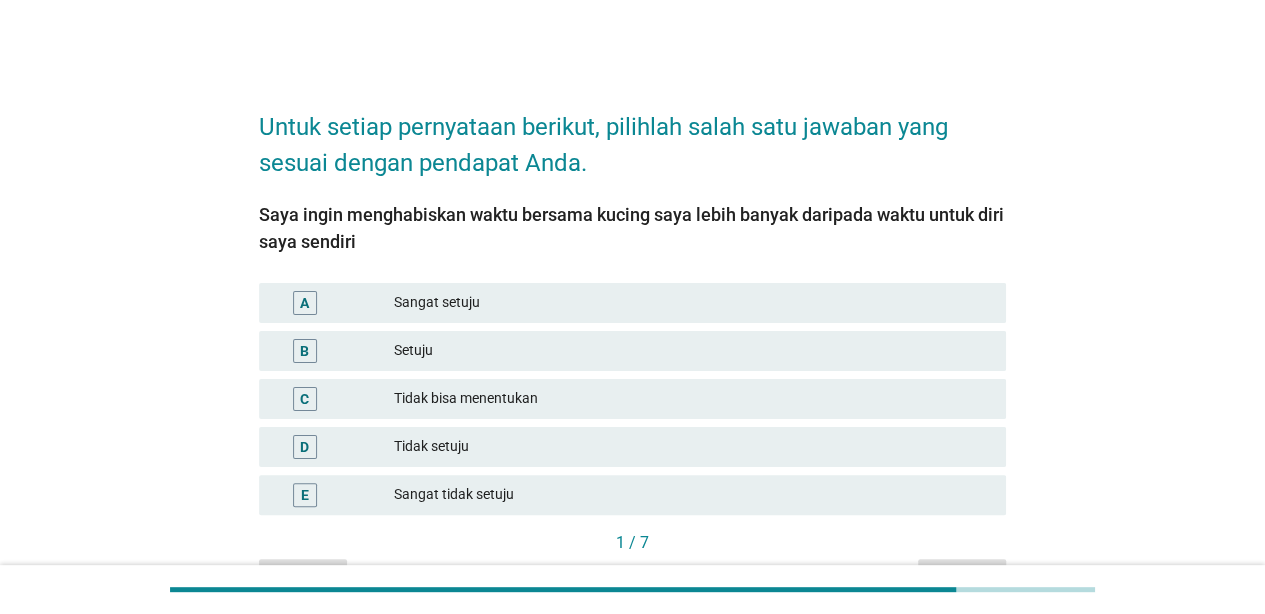 click on "Tidak setuju" at bounding box center (692, 447) 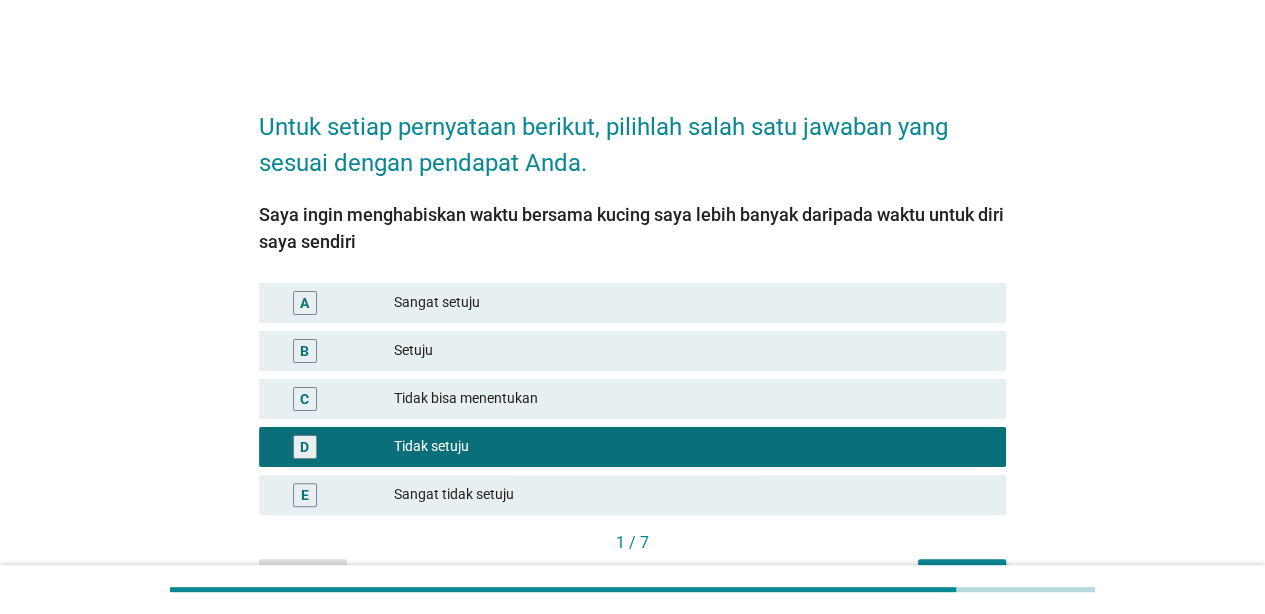 click on "Tidak bisa menentukan" at bounding box center (692, 399) 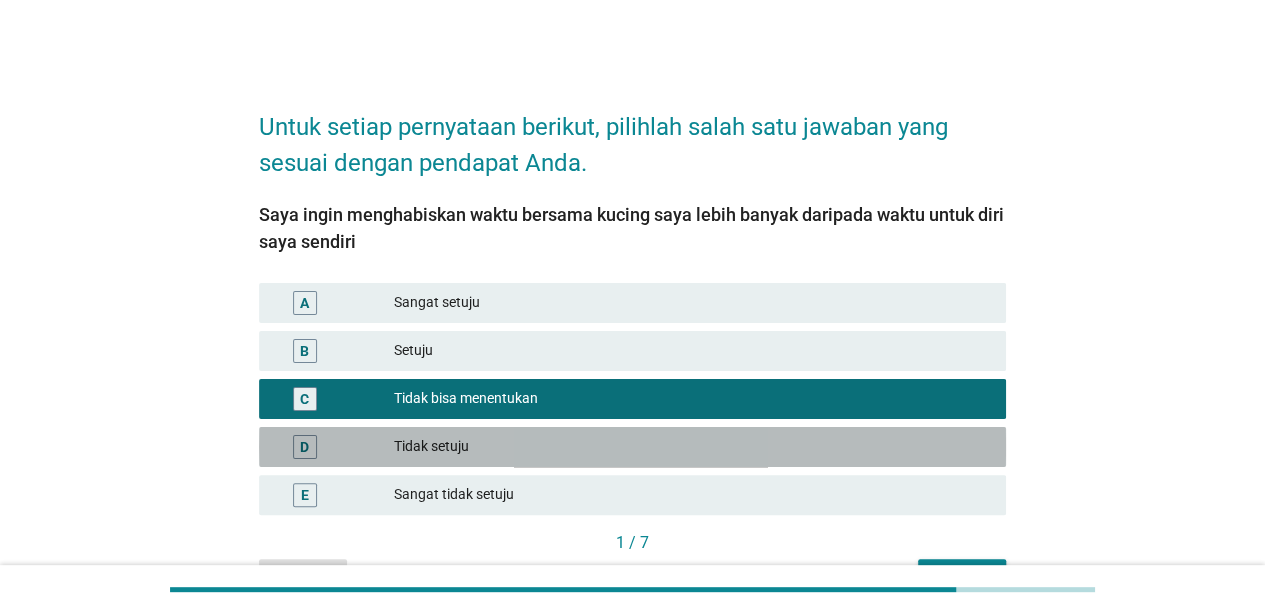 click on "Tidak setuju" at bounding box center [692, 447] 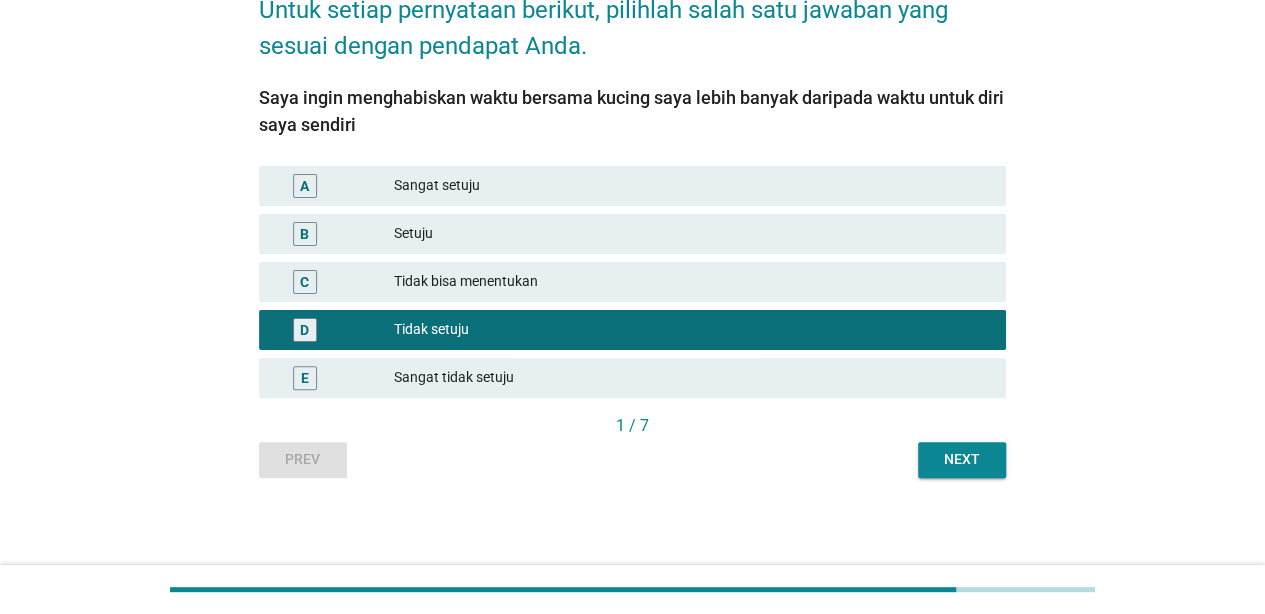 scroll, scrollTop: 118, scrollLeft: 0, axis: vertical 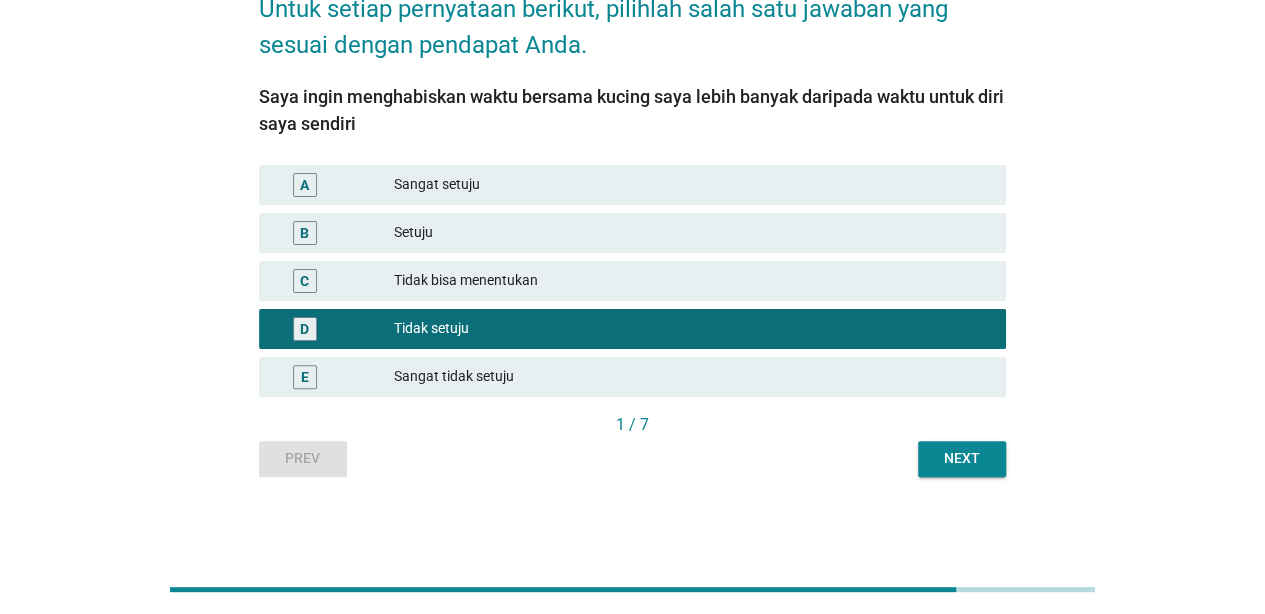 click on "Next" at bounding box center [962, 458] 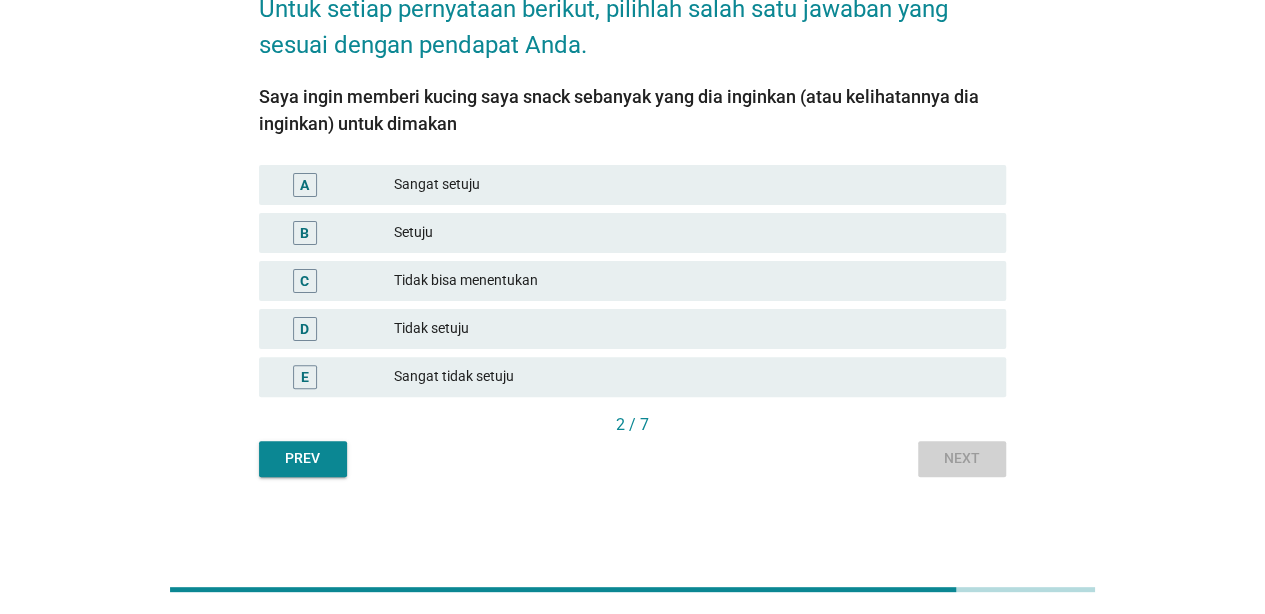 scroll, scrollTop: 0, scrollLeft: 0, axis: both 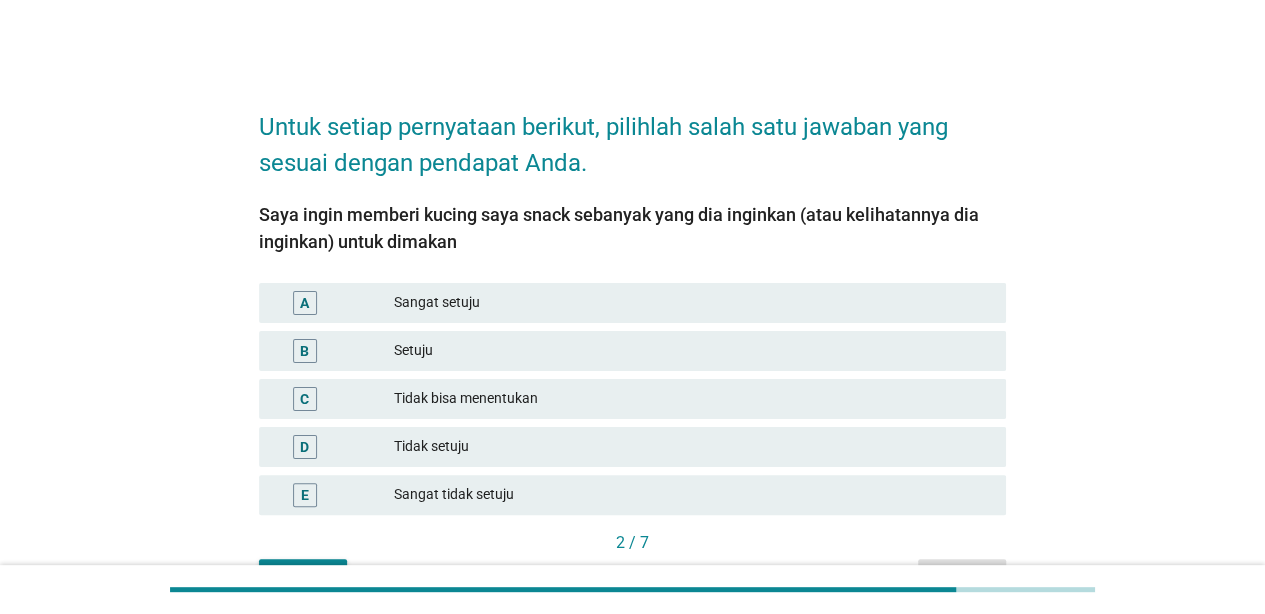 click on "Tidak bisa menentukan" at bounding box center [692, 399] 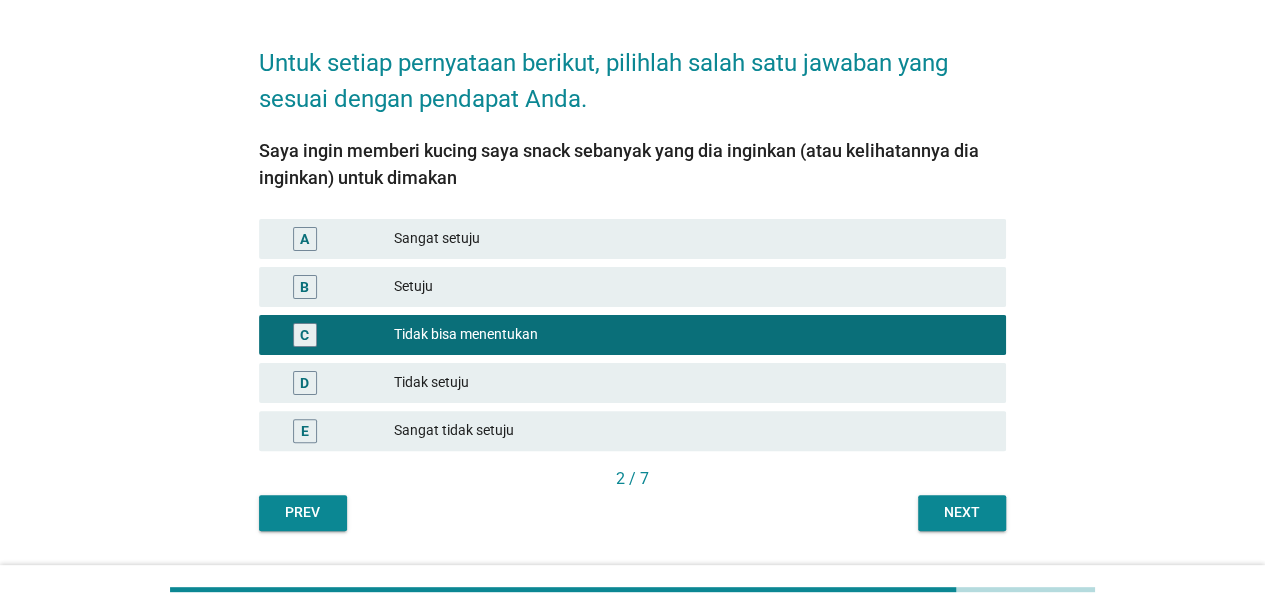 scroll, scrollTop: 118, scrollLeft: 0, axis: vertical 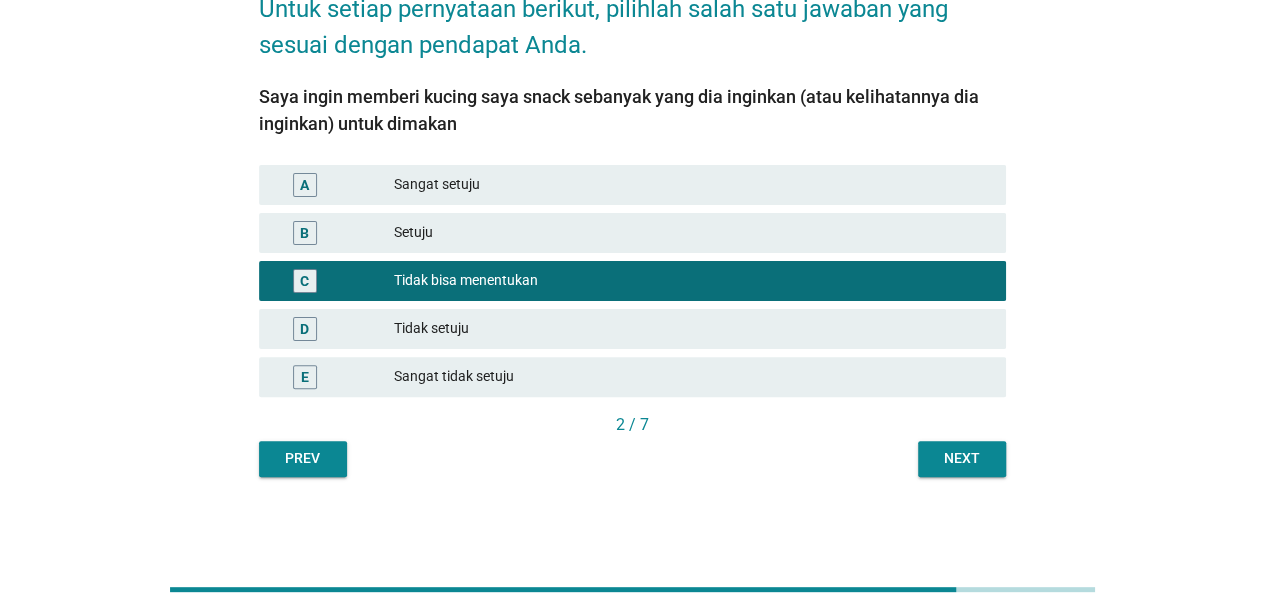 click on "Tidak setuju" at bounding box center [692, 329] 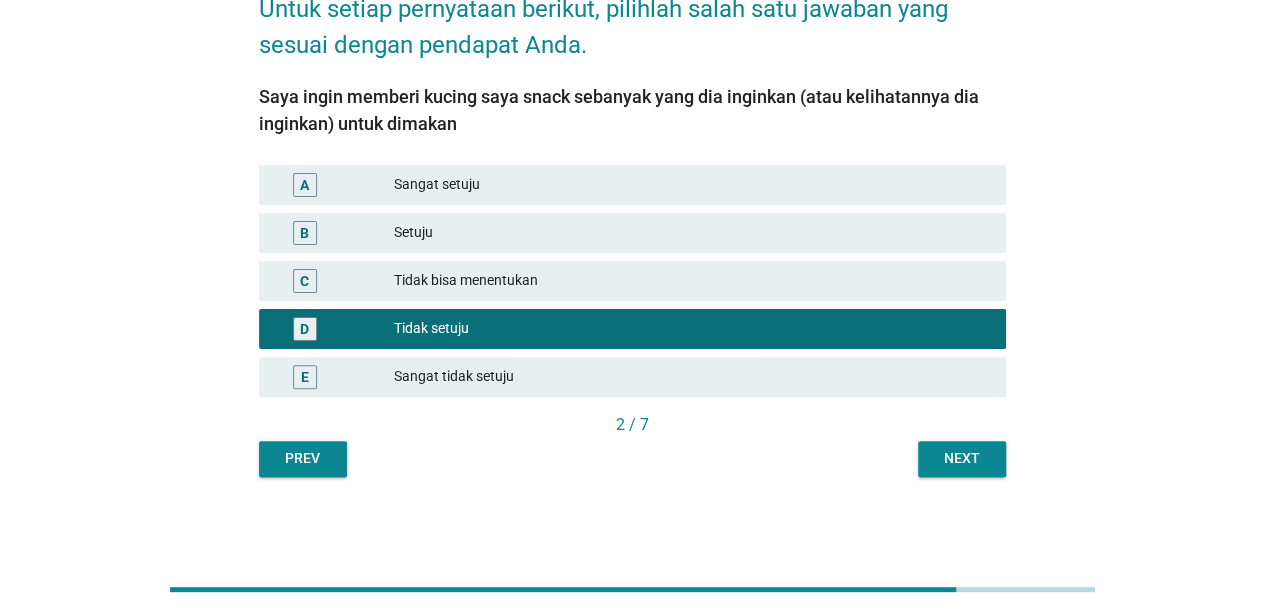 click on "Next" at bounding box center [962, 458] 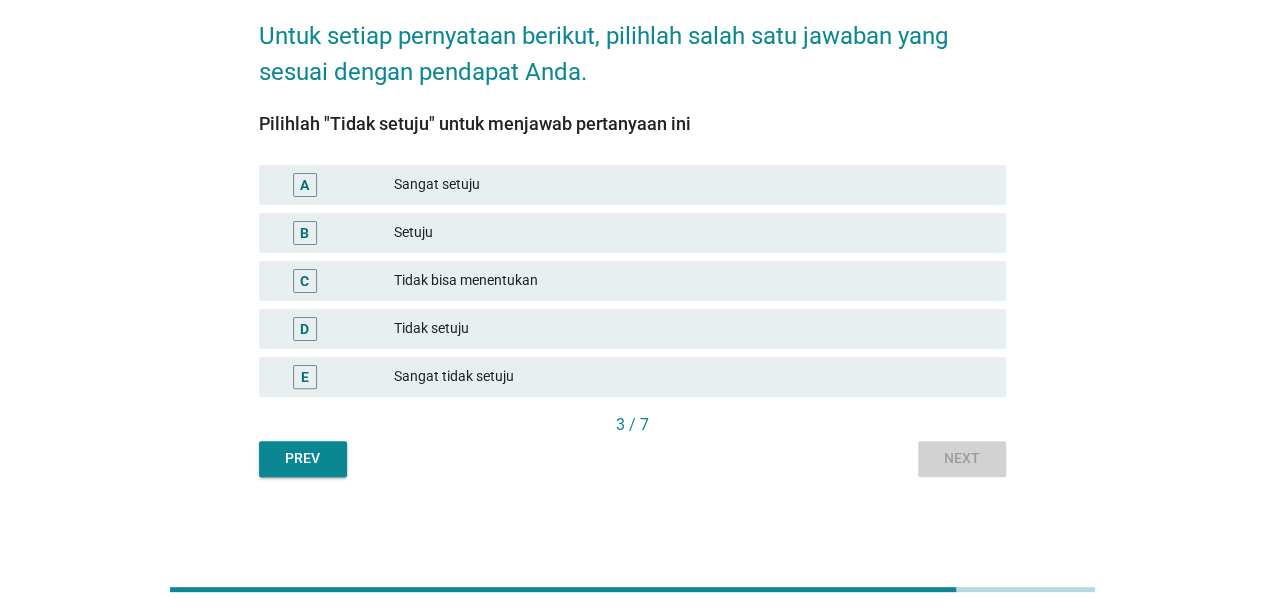 scroll, scrollTop: 0, scrollLeft: 0, axis: both 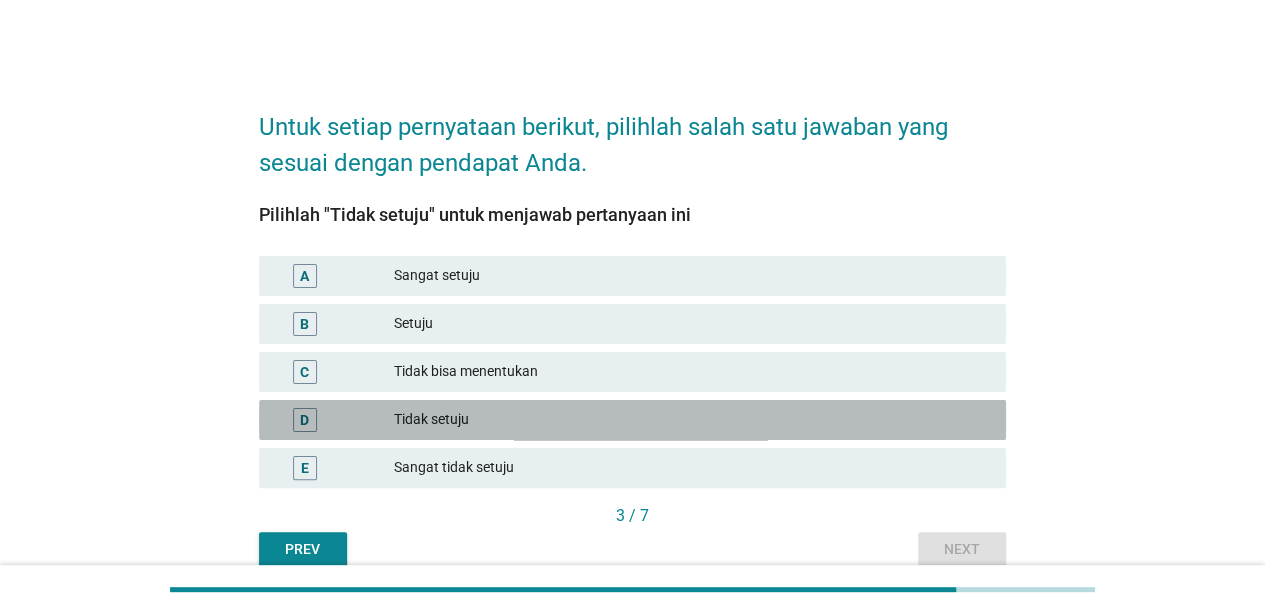 click on "Tidak setuju" at bounding box center [692, 420] 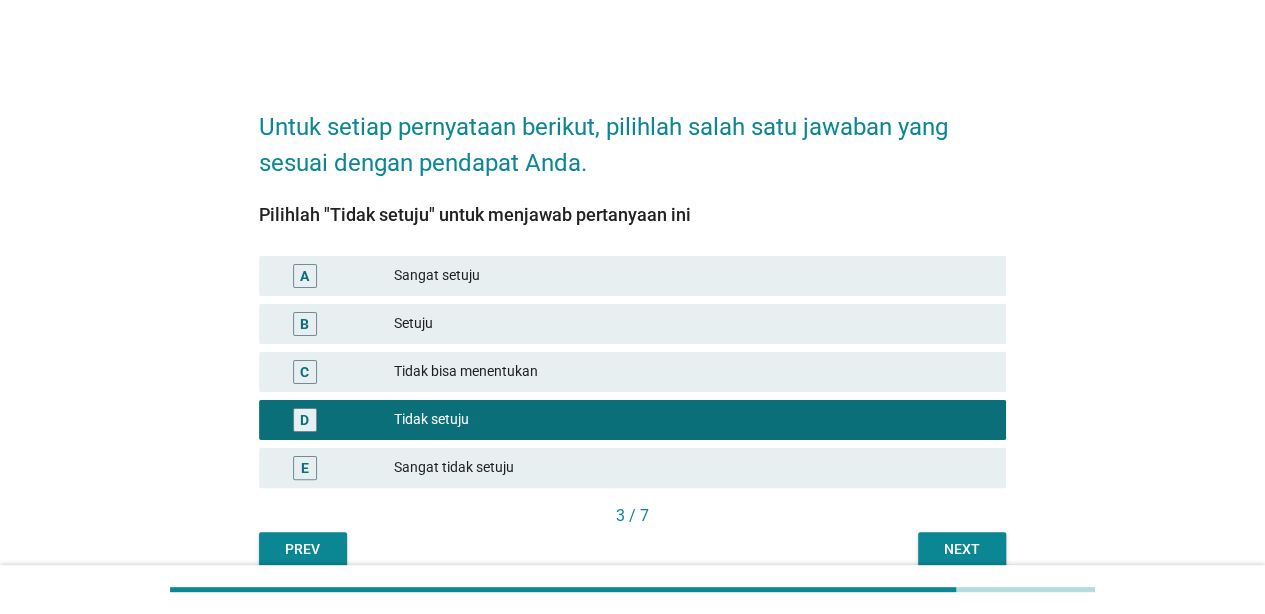 click on "Next" at bounding box center [962, 550] 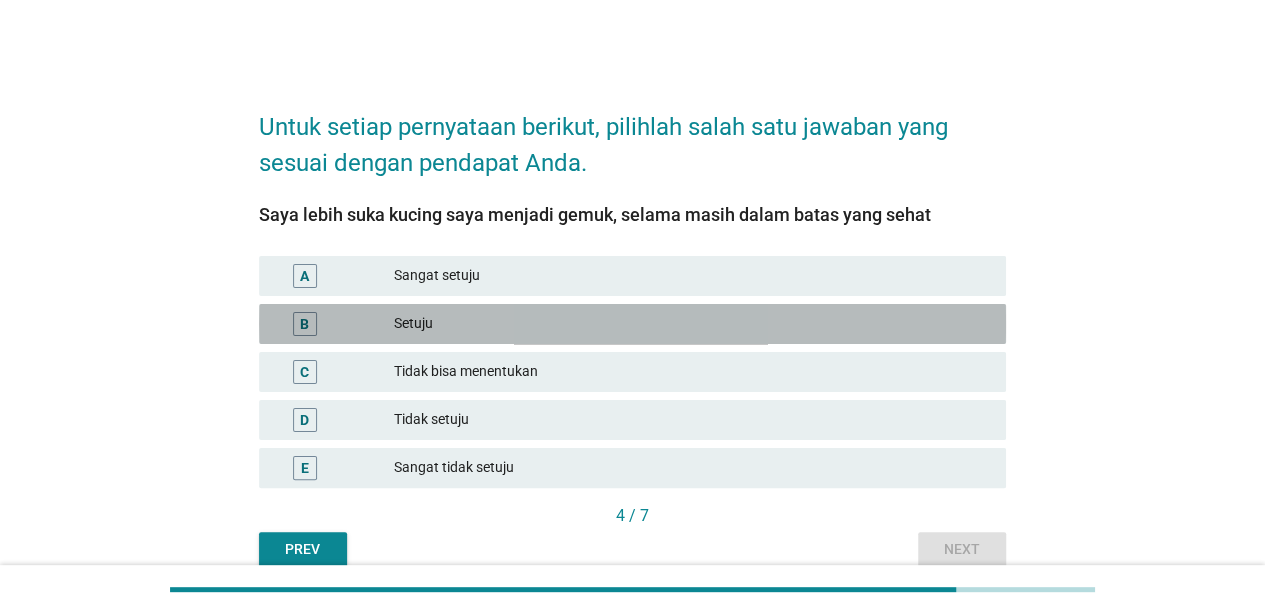 click on "Setuju" at bounding box center (692, 324) 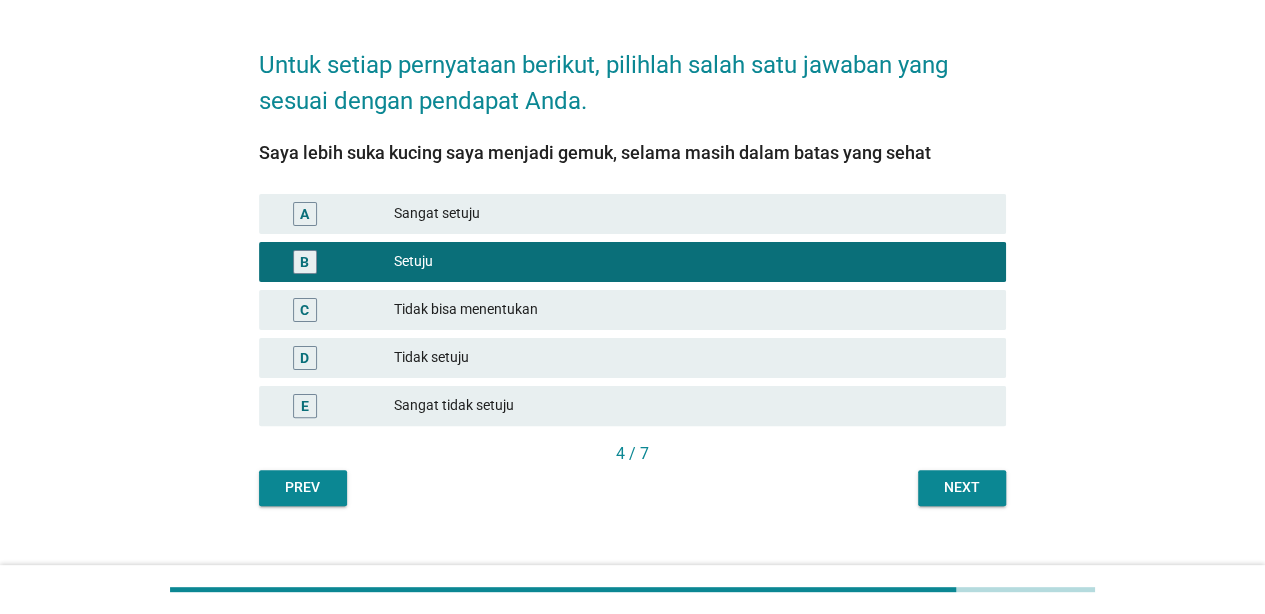 scroll, scrollTop: 91, scrollLeft: 0, axis: vertical 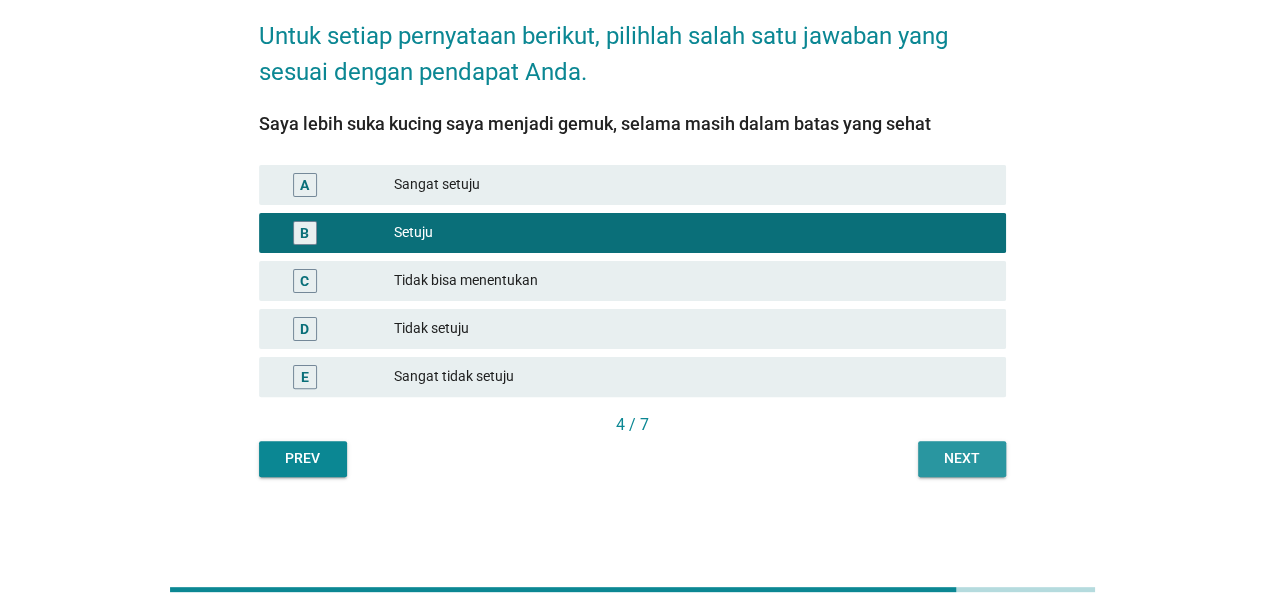 click on "Next" at bounding box center (962, 458) 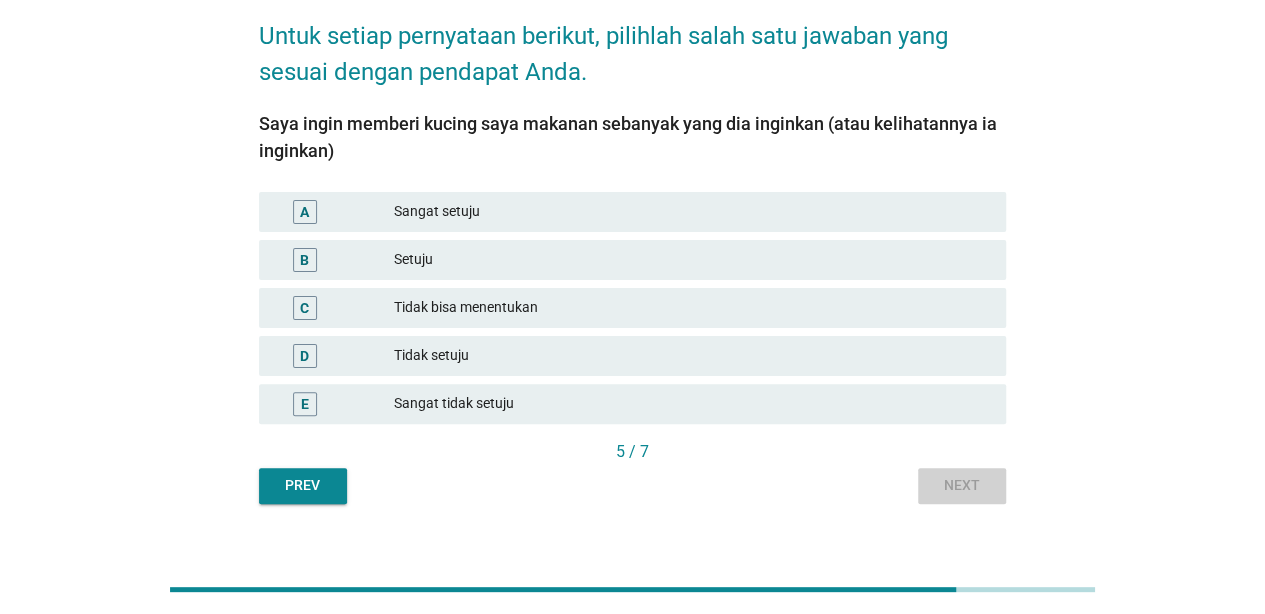 scroll, scrollTop: 0, scrollLeft: 0, axis: both 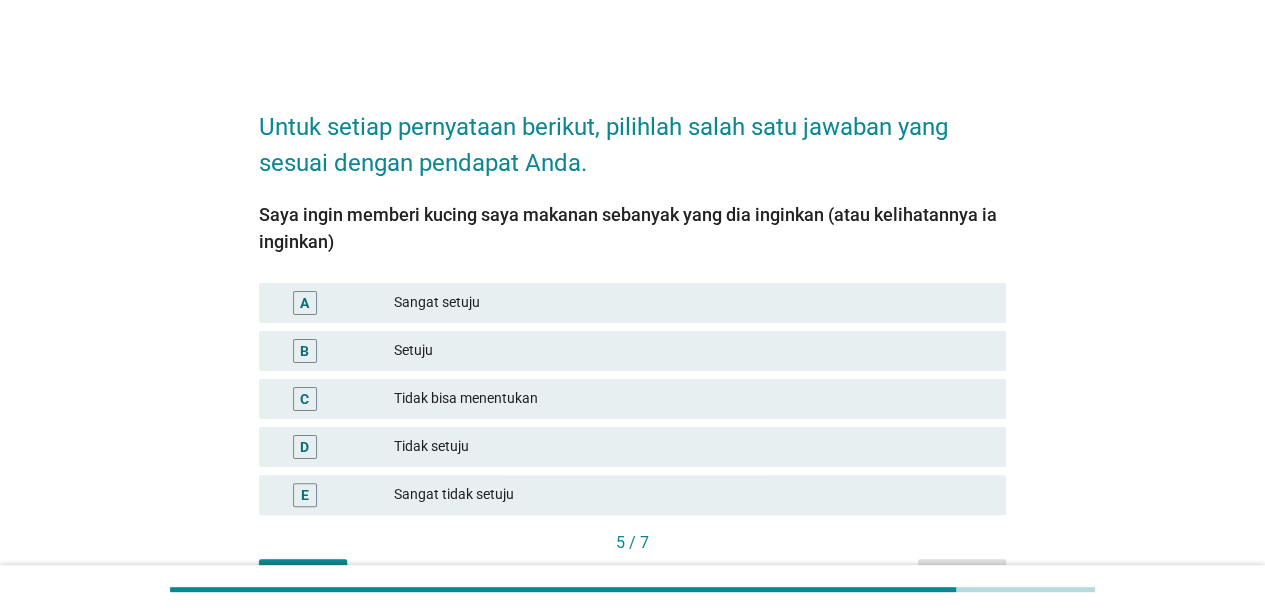 click on "Tidak bisa menentukan" at bounding box center [692, 399] 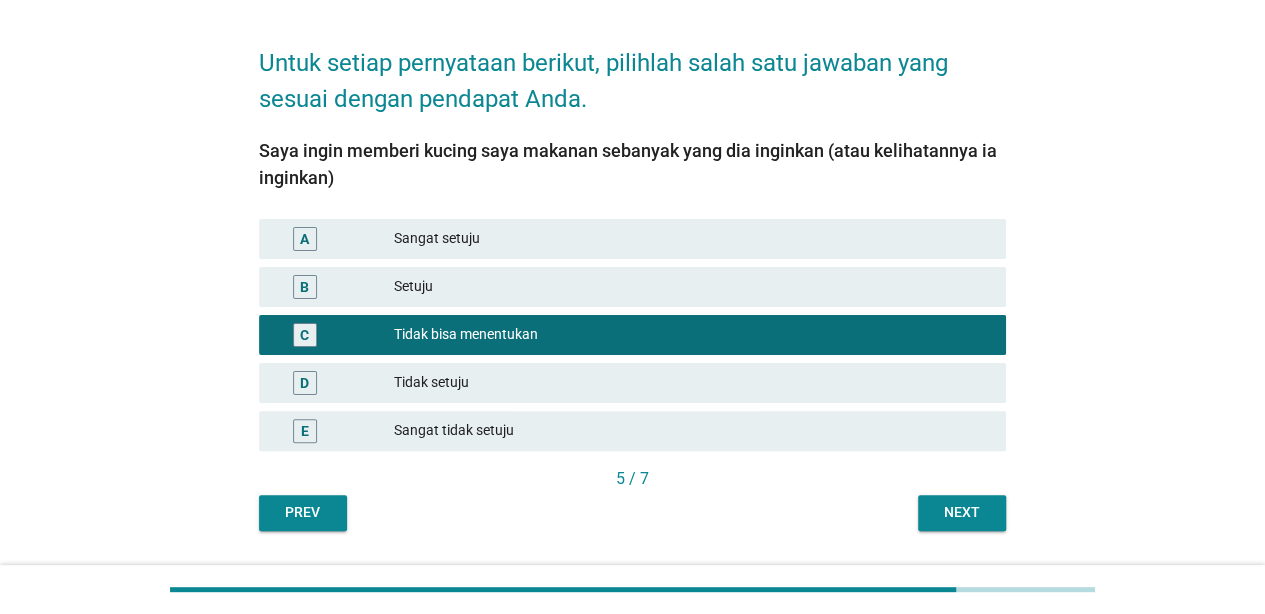 scroll, scrollTop: 118, scrollLeft: 0, axis: vertical 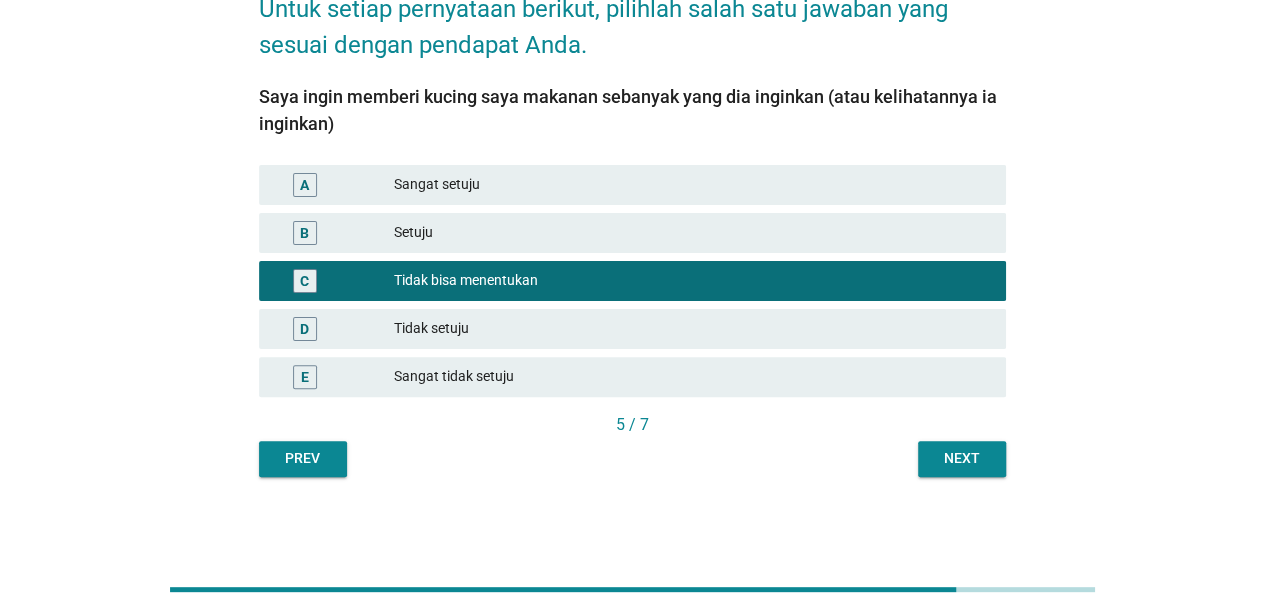 click on "Next" at bounding box center (962, 458) 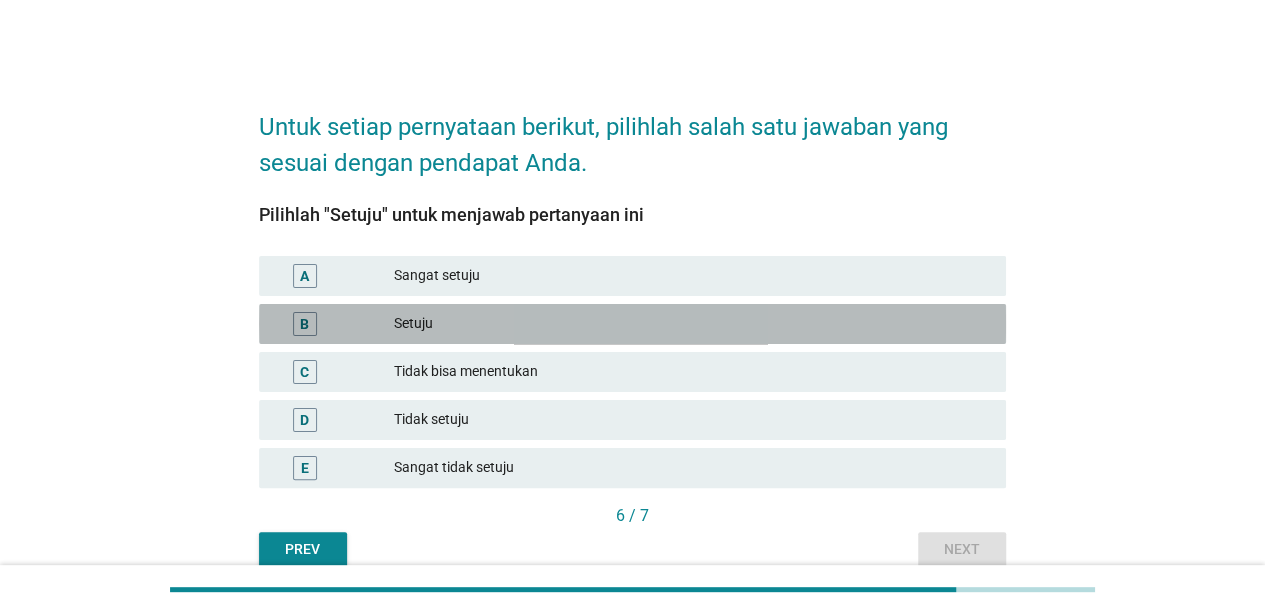 click on "Setuju" at bounding box center [692, 324] 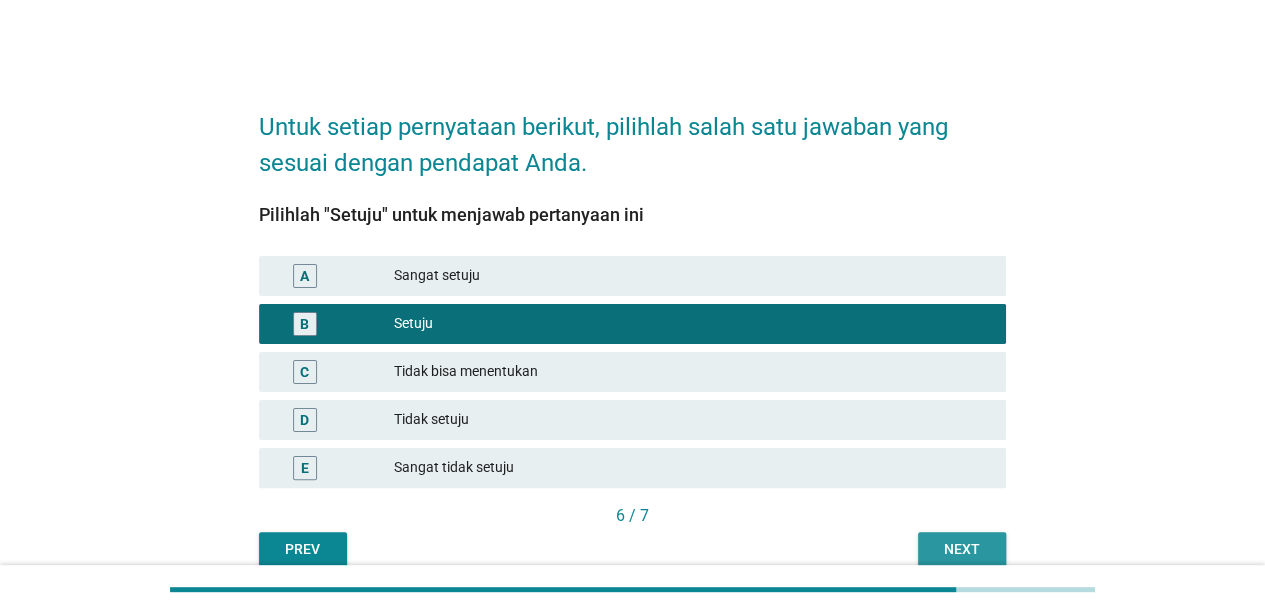 drag, startPoint x: 990, startPoint y: 542, endPoint x: 980, endPoint y: 510, distance: 33.526108 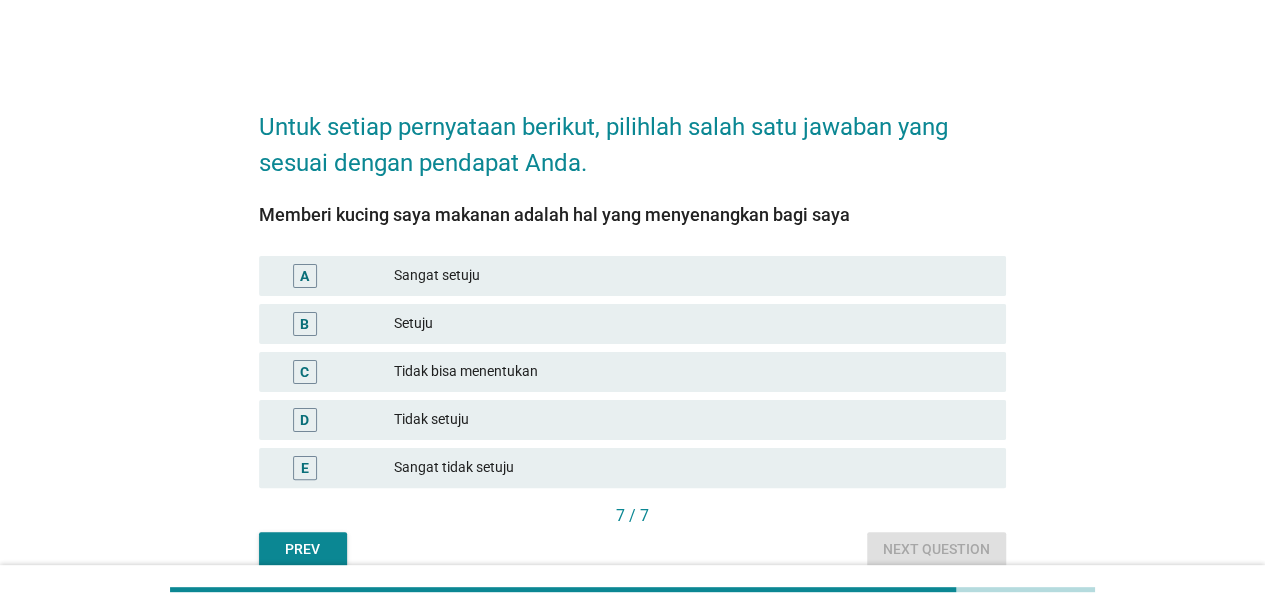 click on "Setuju" at bounding box center (692, 324) 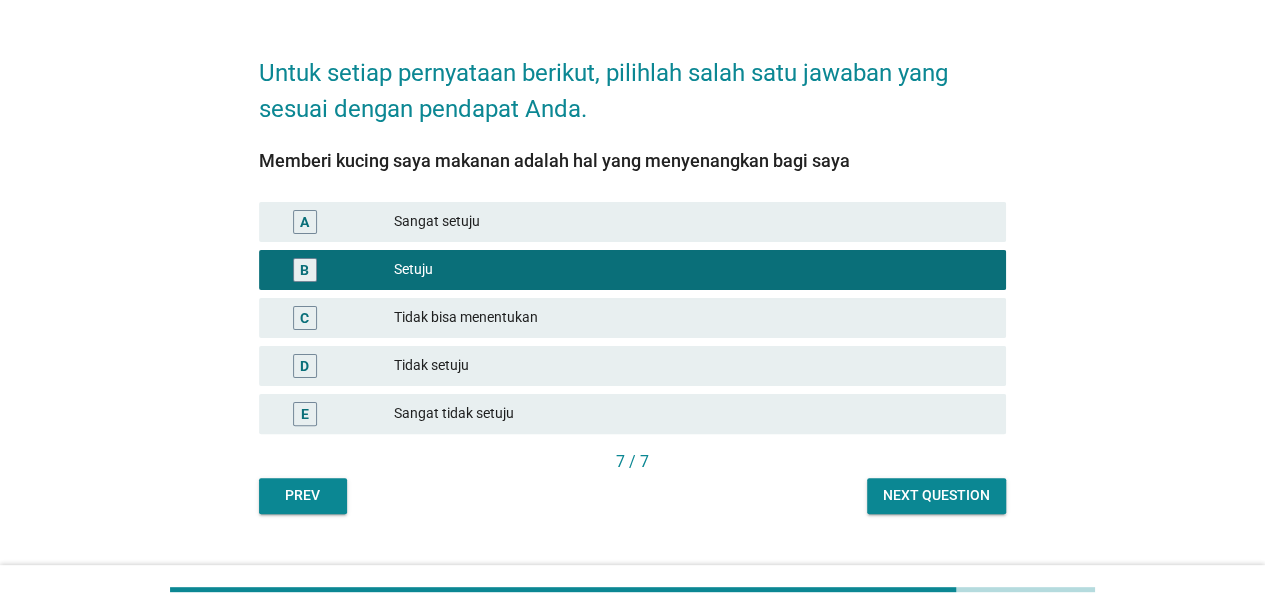 scroll, scrollTop: 91, scrollLeft: 0, axis: vertical 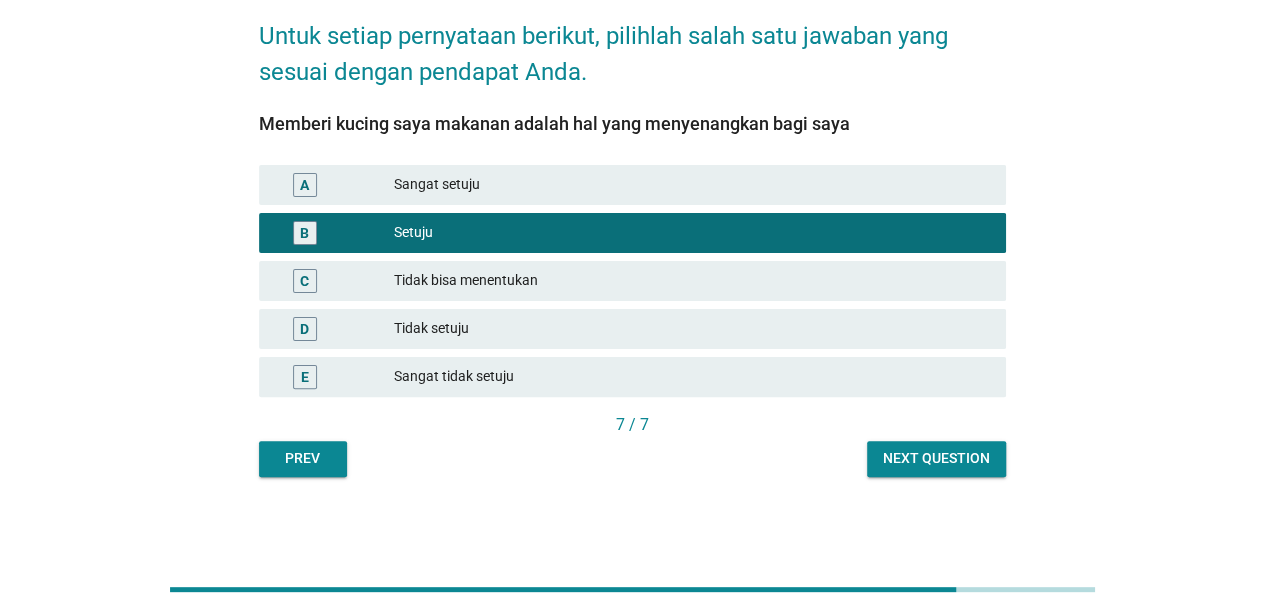 click on "Next question" at bounding box center (936, 458) 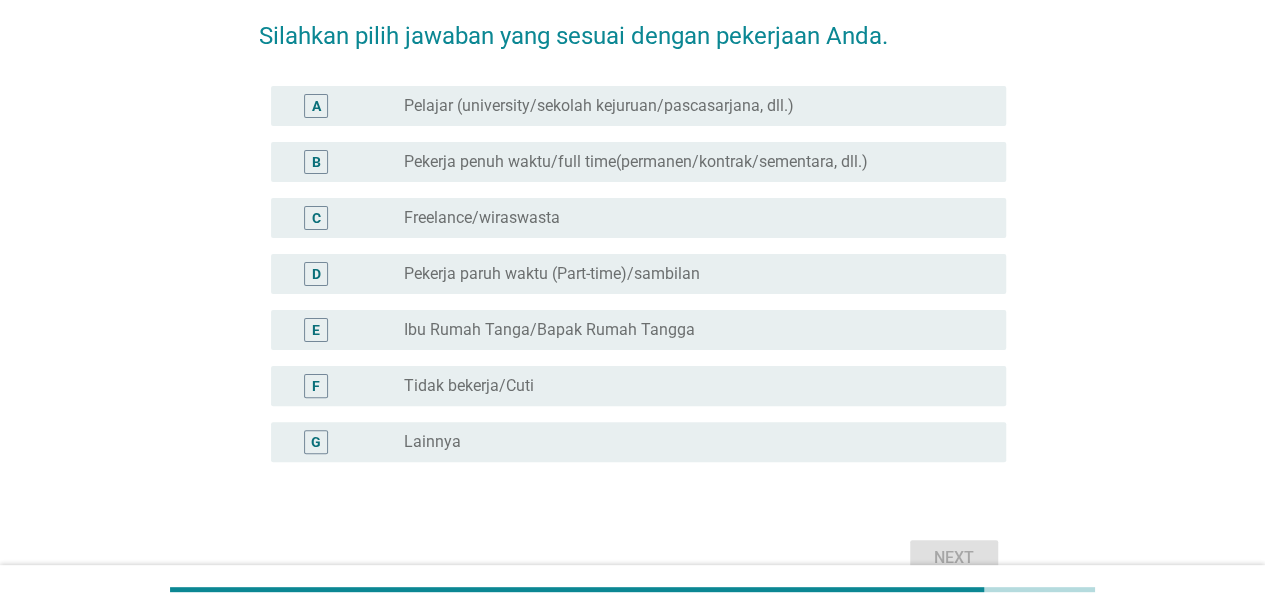 scroll, scrollTop: 0, scrollLeft: 0, axis: both 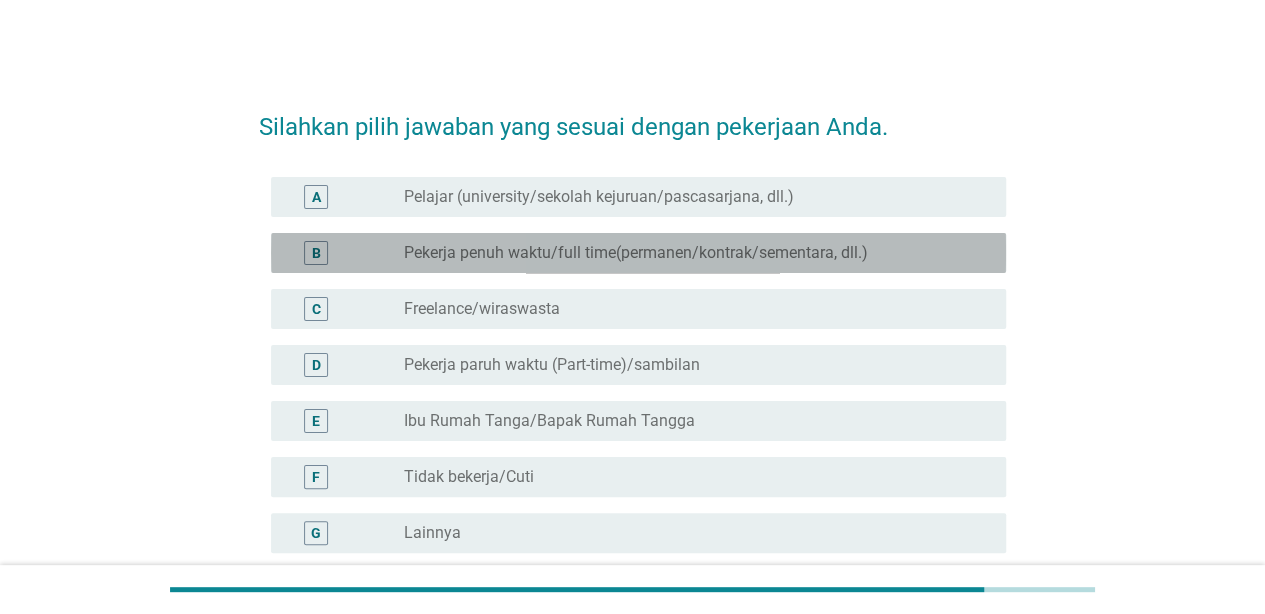 click on "Pekerja penuh waktu/full time(permanen/kontrak/sementara, dll.)" at bounding box center (636, 253) 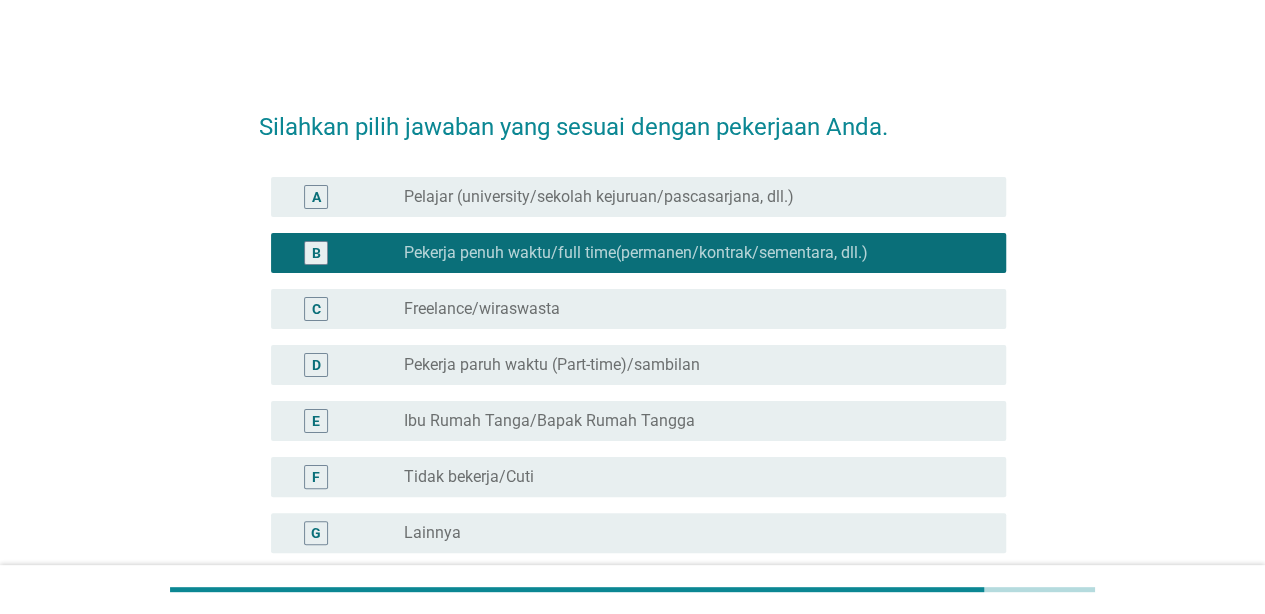 click on "C     radio_button_unchecked Freelance/wiraswasta" at bounding box center [638, 309] 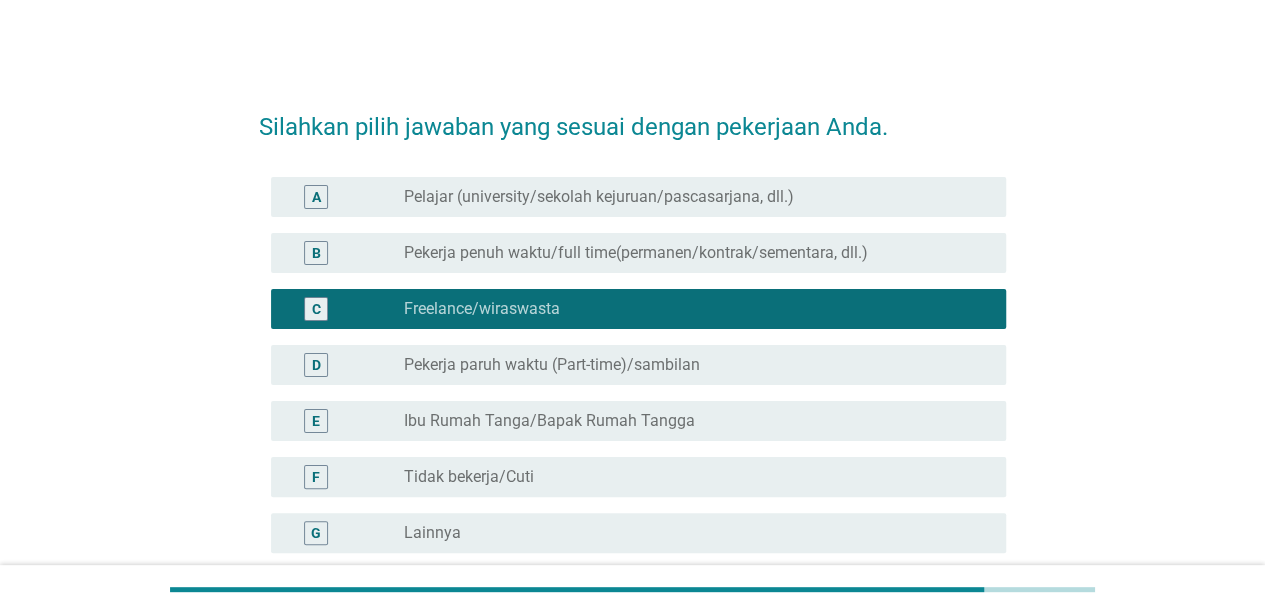 scroll, scrollTop: 196, scrollLeft: 0, axis: vertical 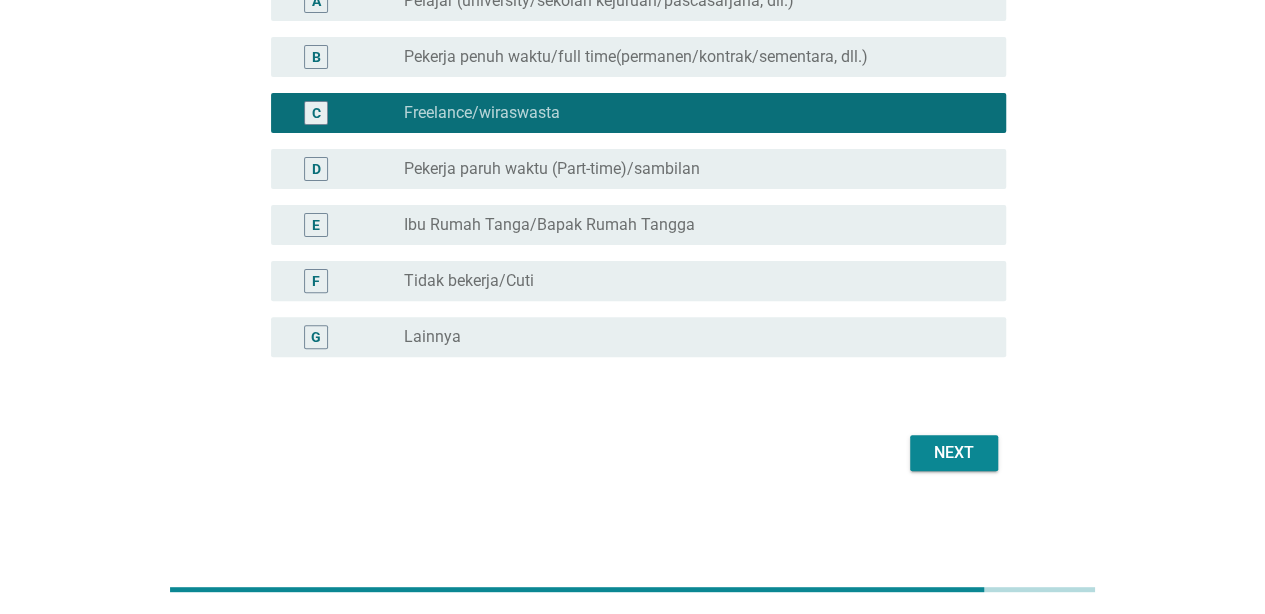 click on "Next" at bounding box center (954, 453) 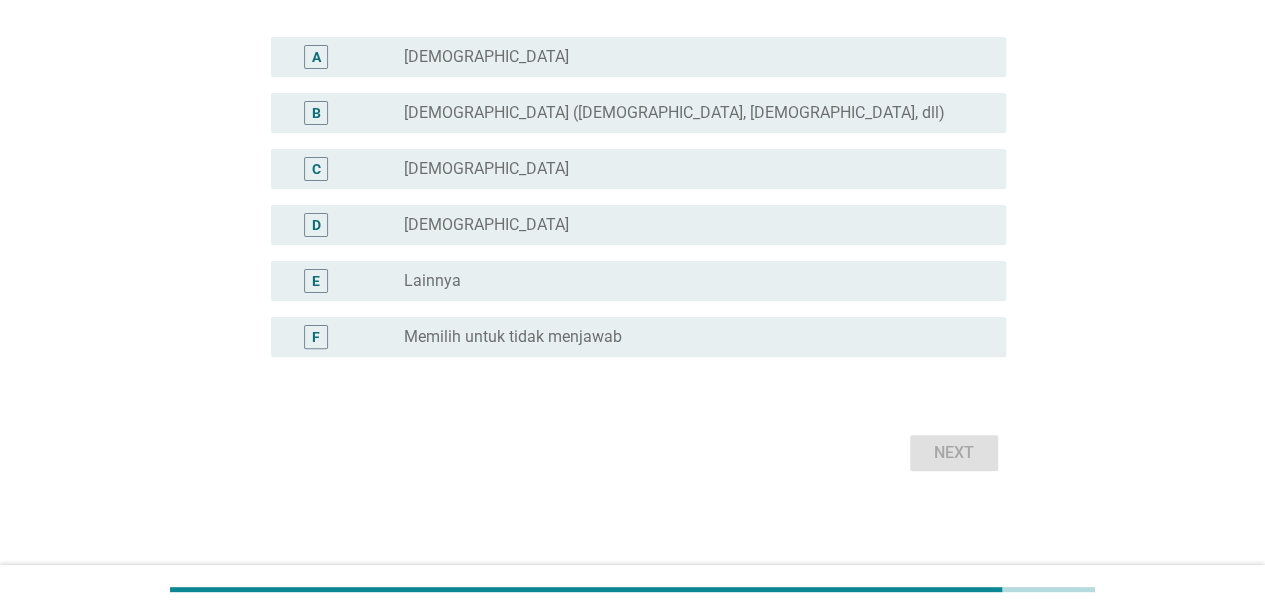 scroll, scrollTop: 0, scrollLeft: 0, axis: both 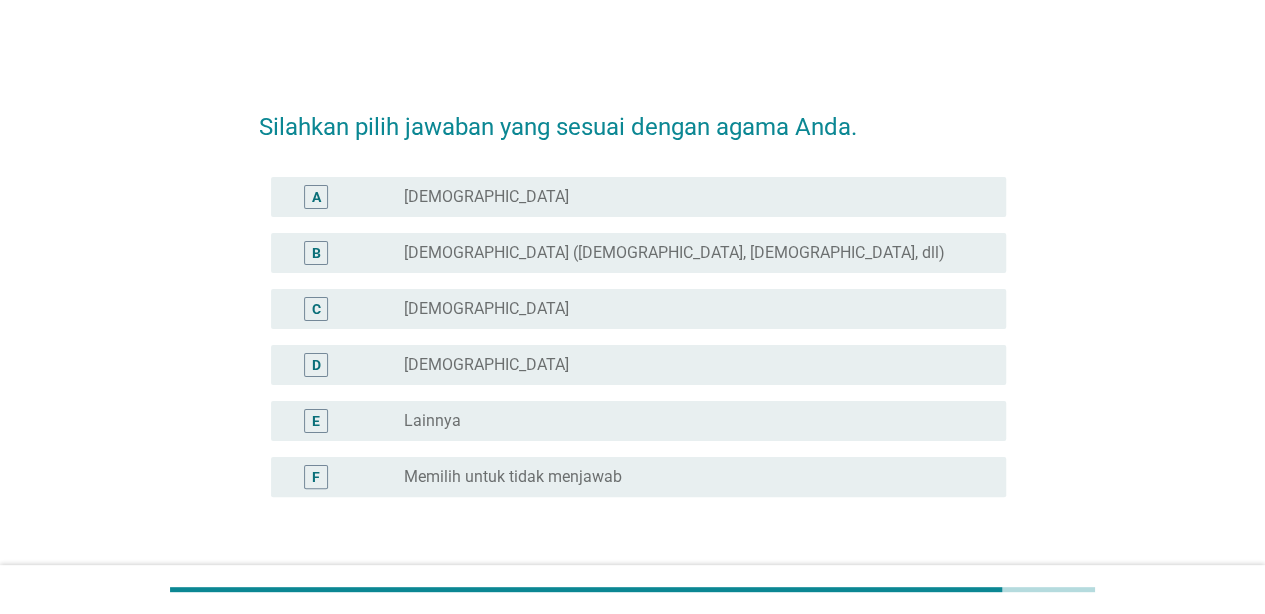 click on "C     radio_button_unchecked [DEMOGRAPHIC_DATA]" at bounding box center (638, 309) 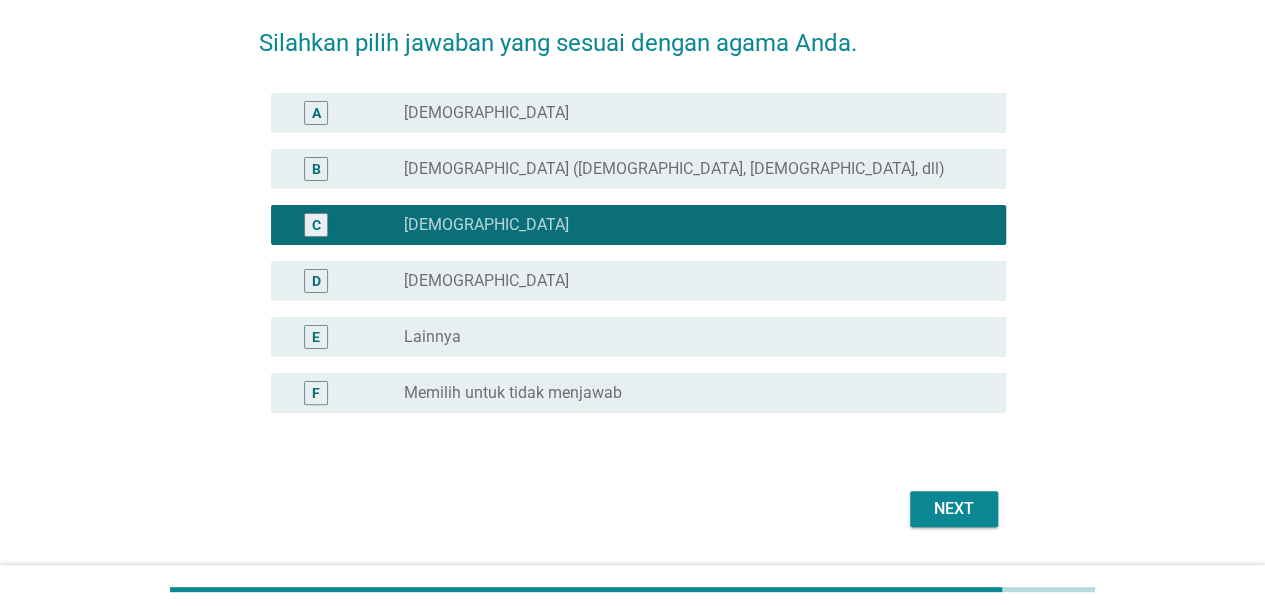 scroll, scrollTop: 140, scrollLeft: 0, axis: vertical 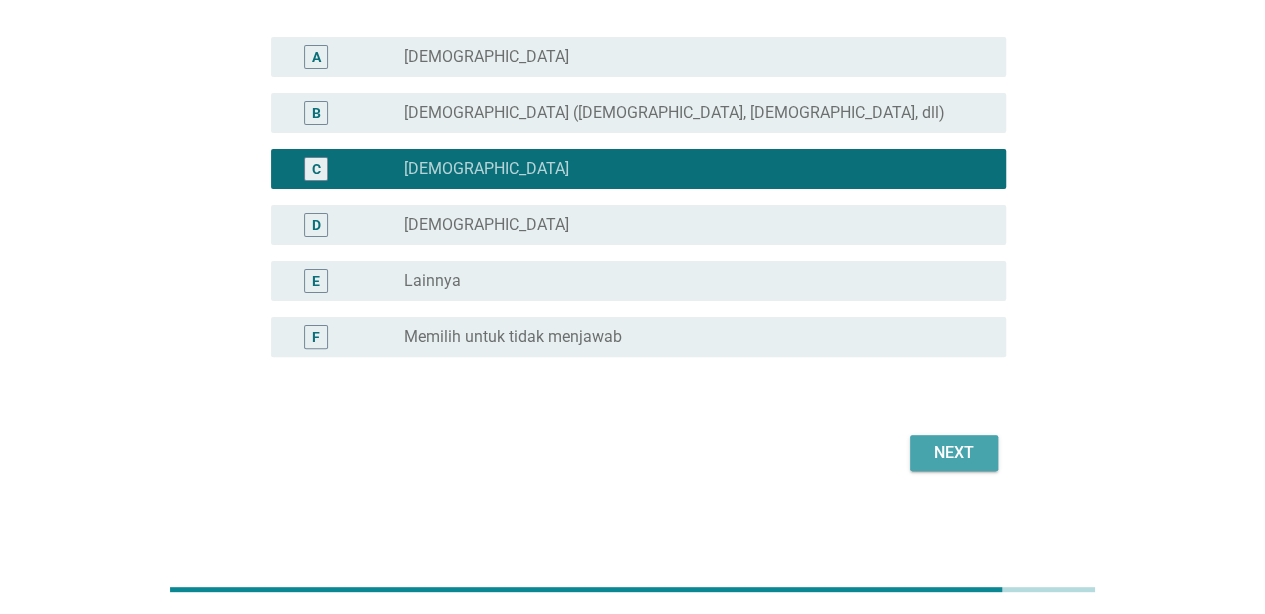 click on "Next" at bounding box center (954, 453) 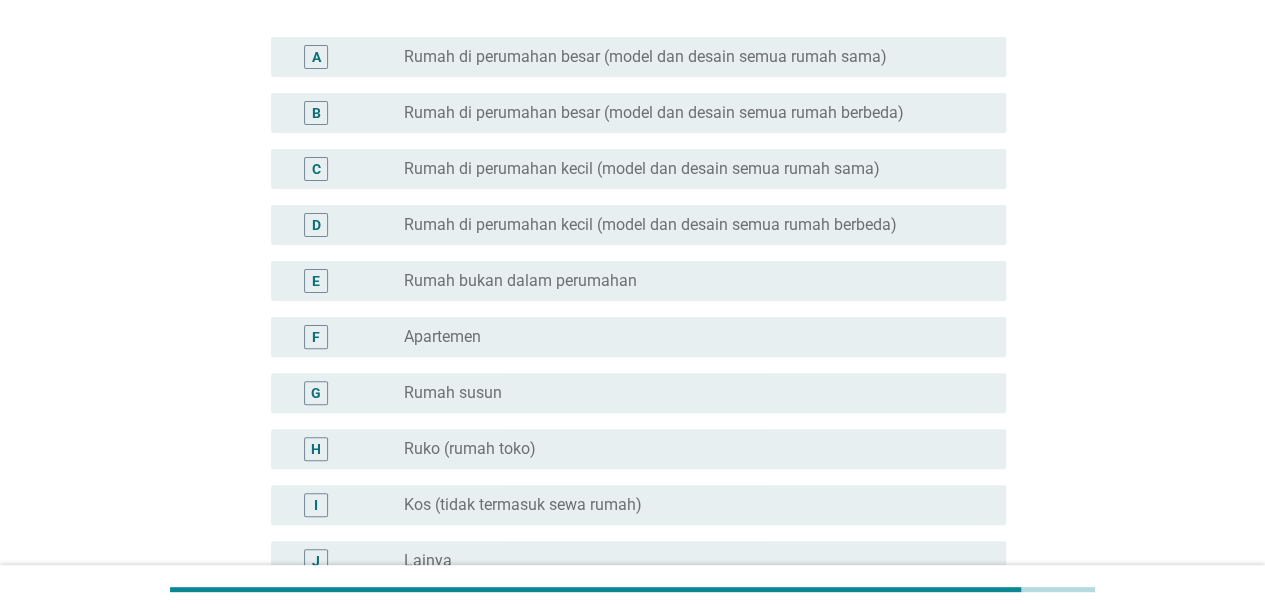 scroll, scrollTop: 0, scrollLeft: 0, axis: both 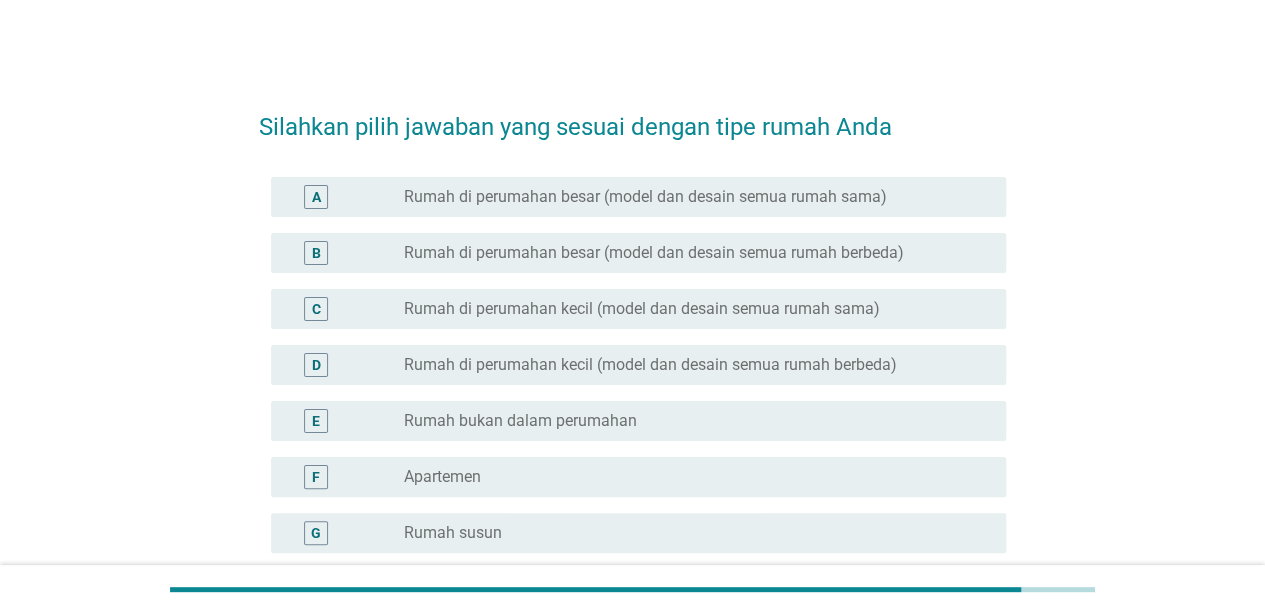 click on "E     radio_button_unchecked Rumah bukan dalam perumahan" at bounding box center (638, 421) 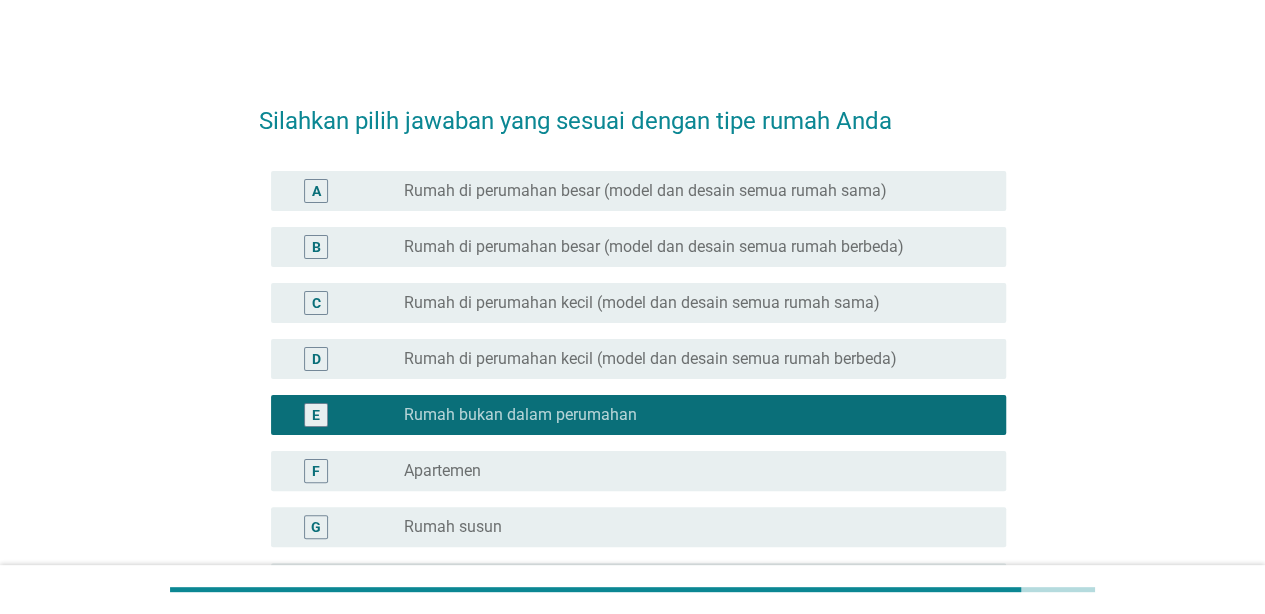 scroll, scrollTop: 300, scrollLeft: 0, axis: vertical 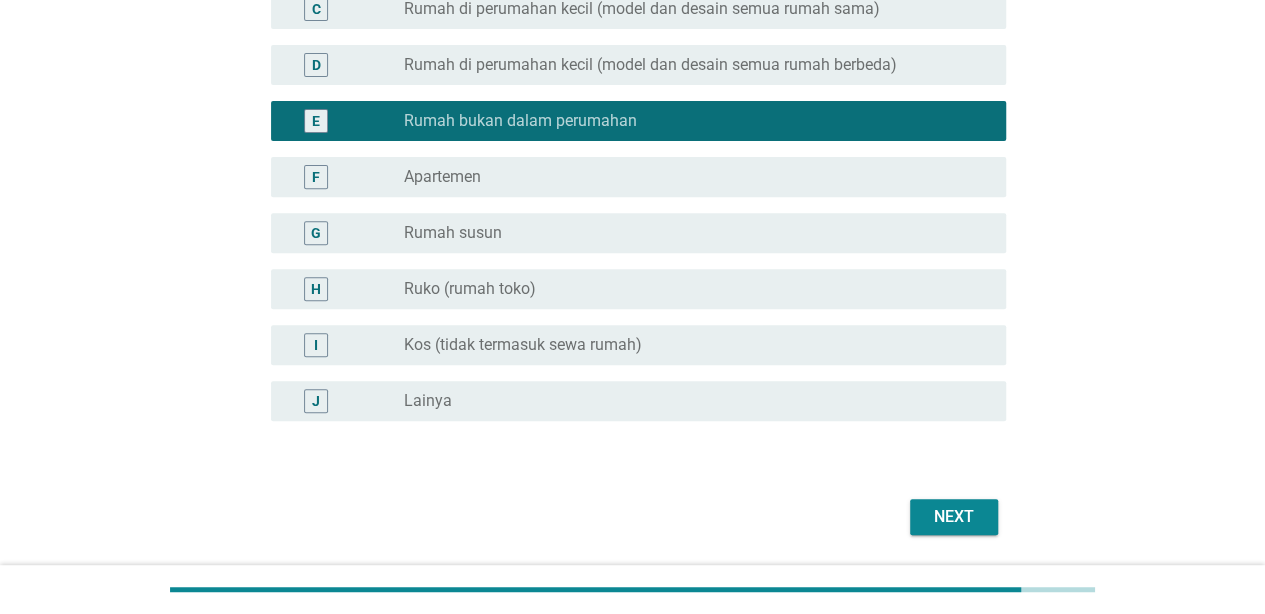 click on "Next" at bounding box center [954, 517] 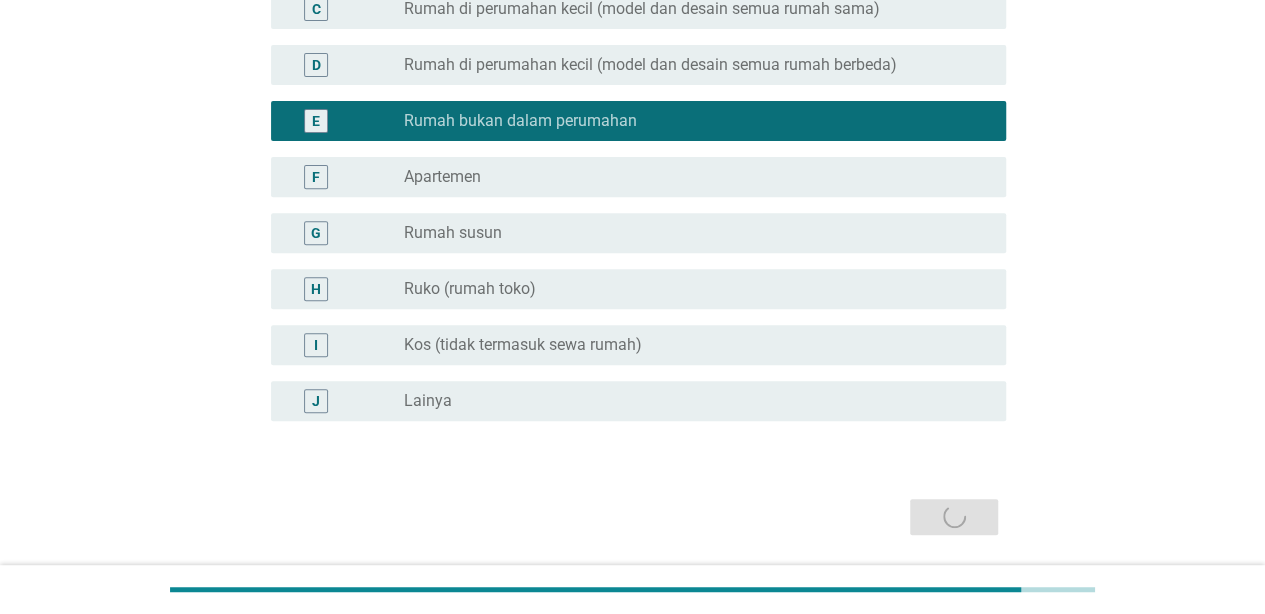 scroll, scrollTop: 0, scrollLeft: 0, axis: both 